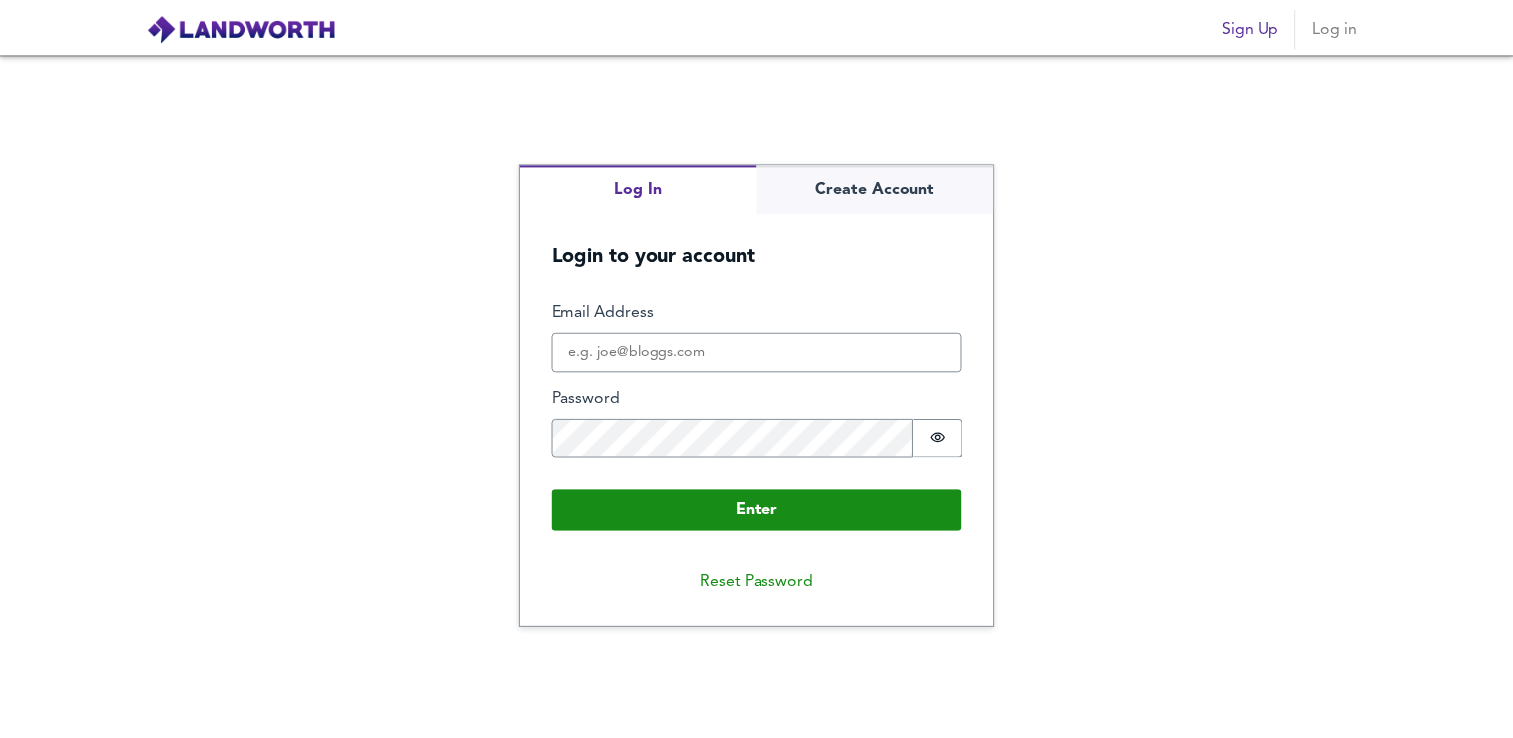 scroll, scrollTop: 0, scrollLeft: 0, axis: both 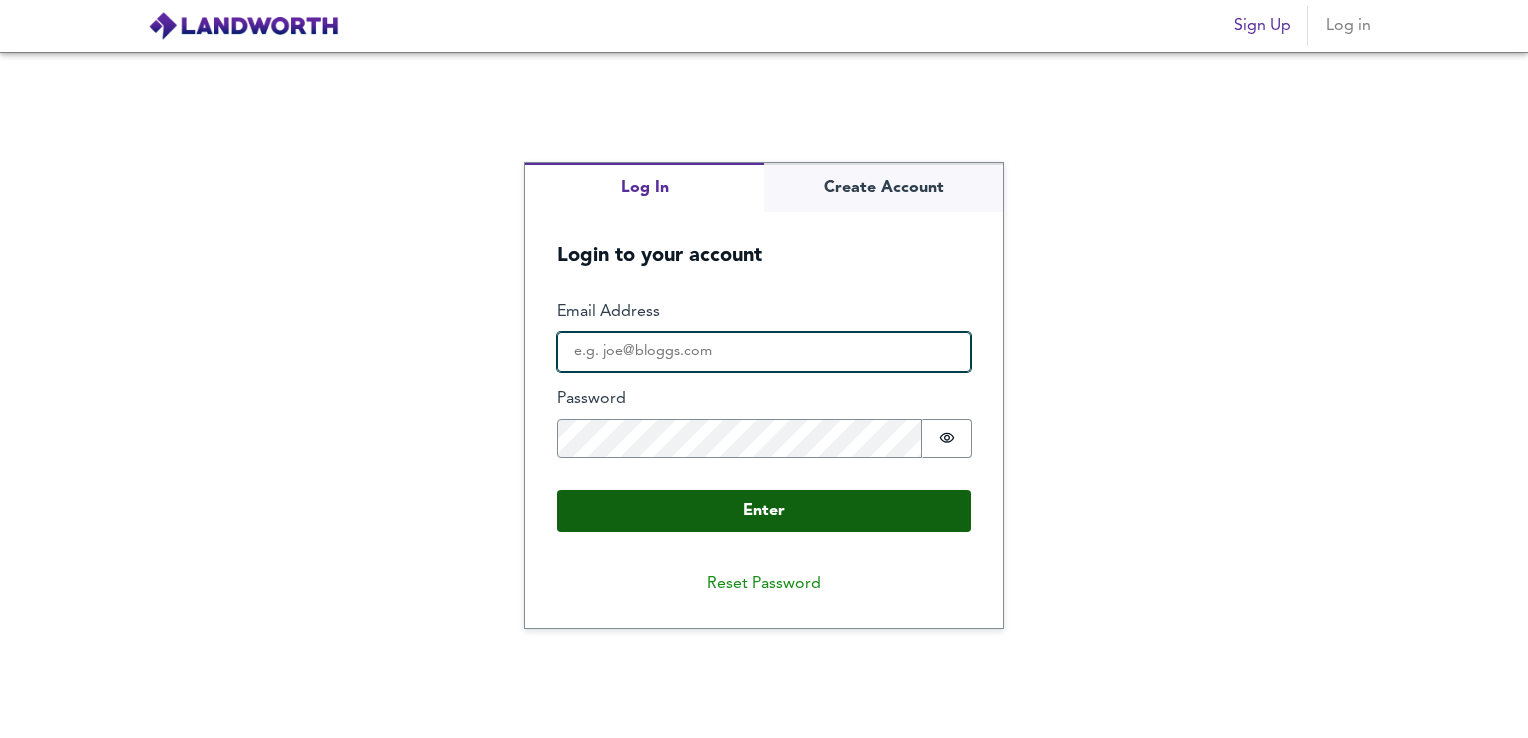 type on "[EMAIL]" 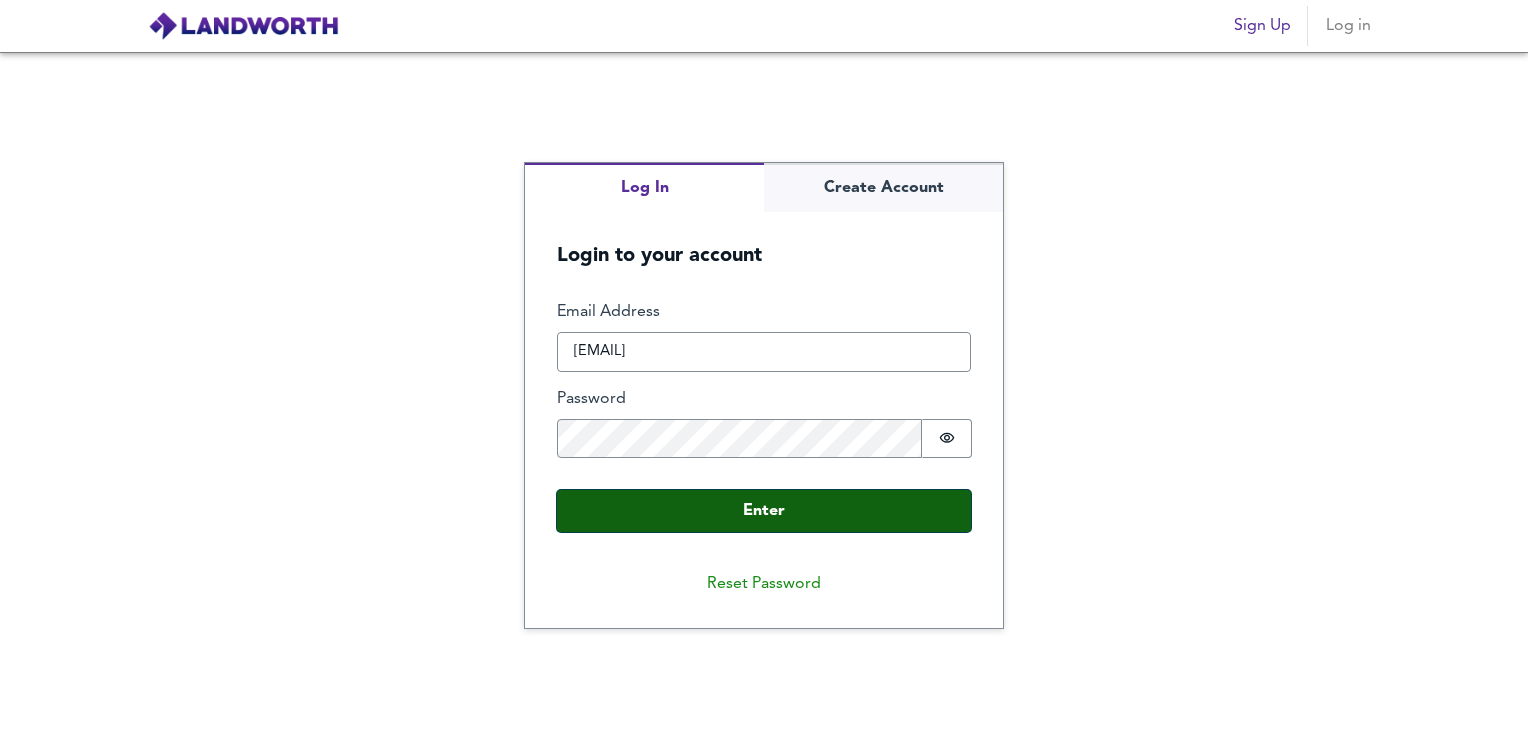 click on "Enter" at bounding box center [764, 511] 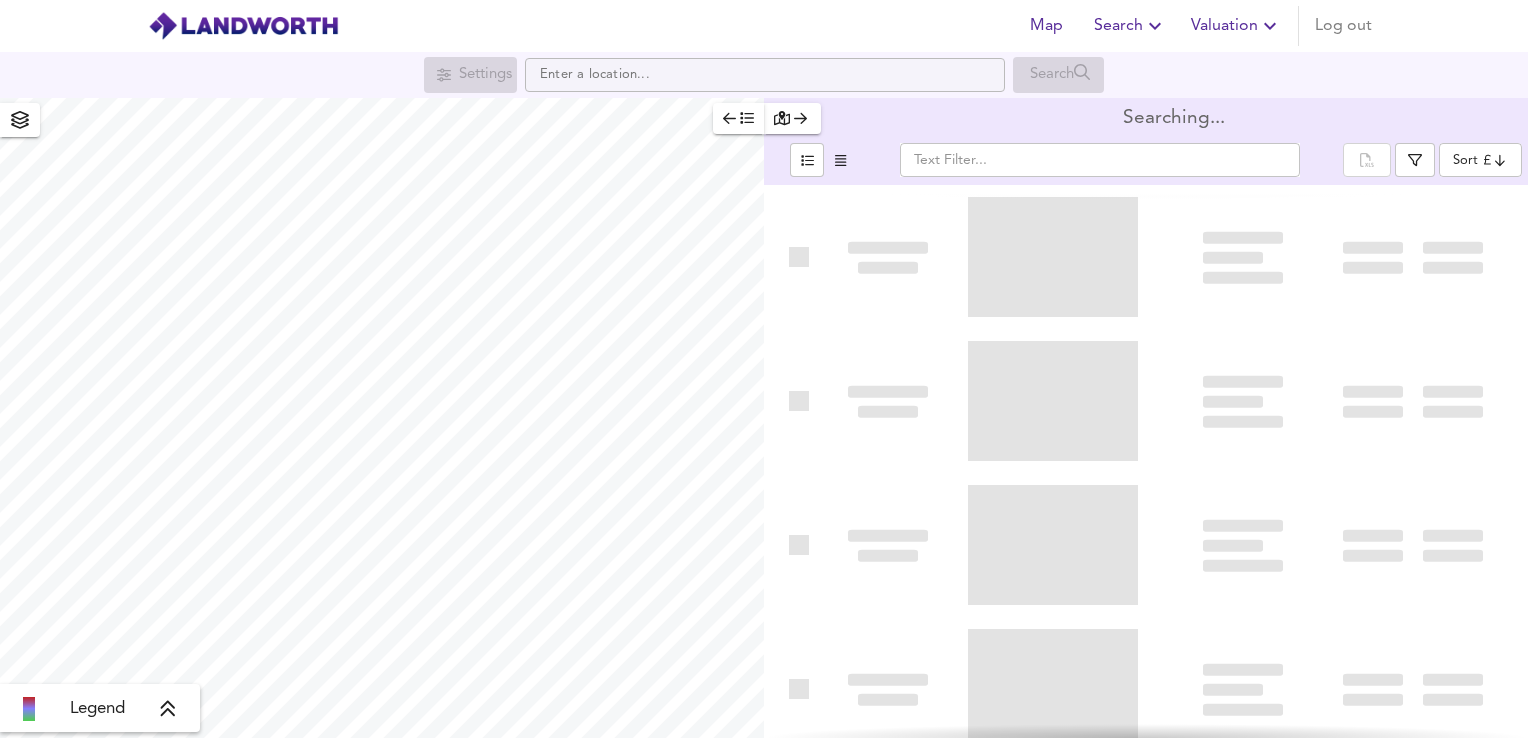 type on "distancetocenter" 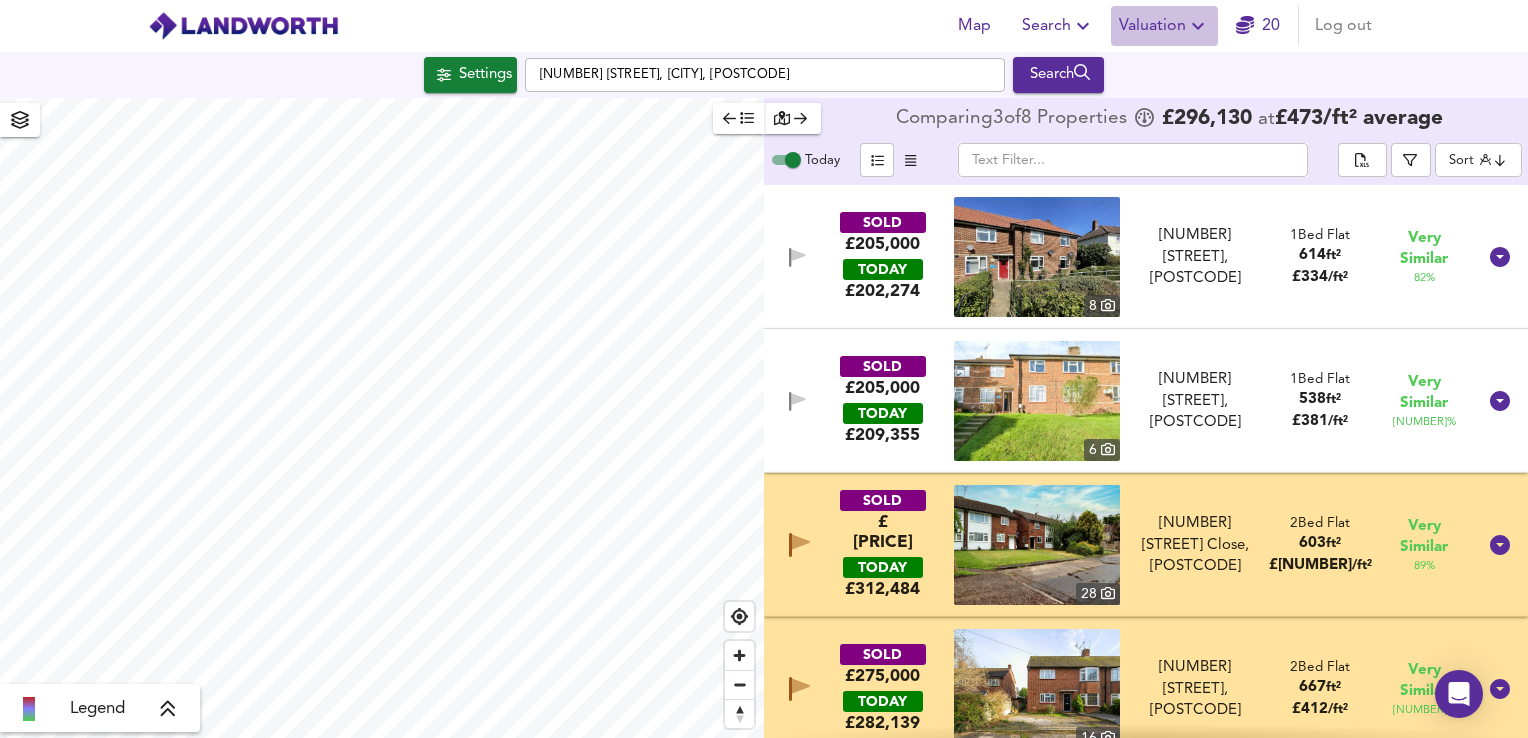 click 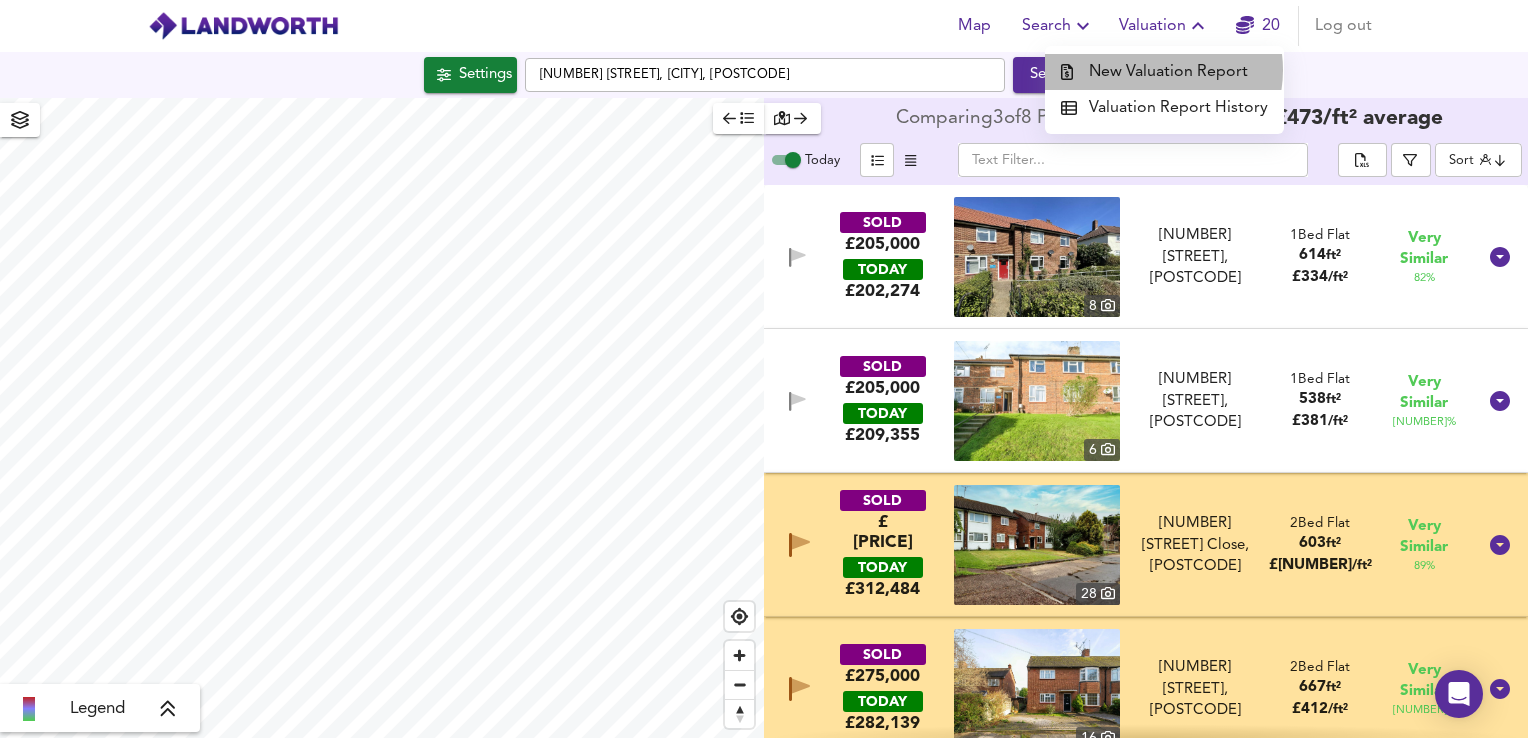 click on "New Valuation Report" at bounding box center [1164, 72] 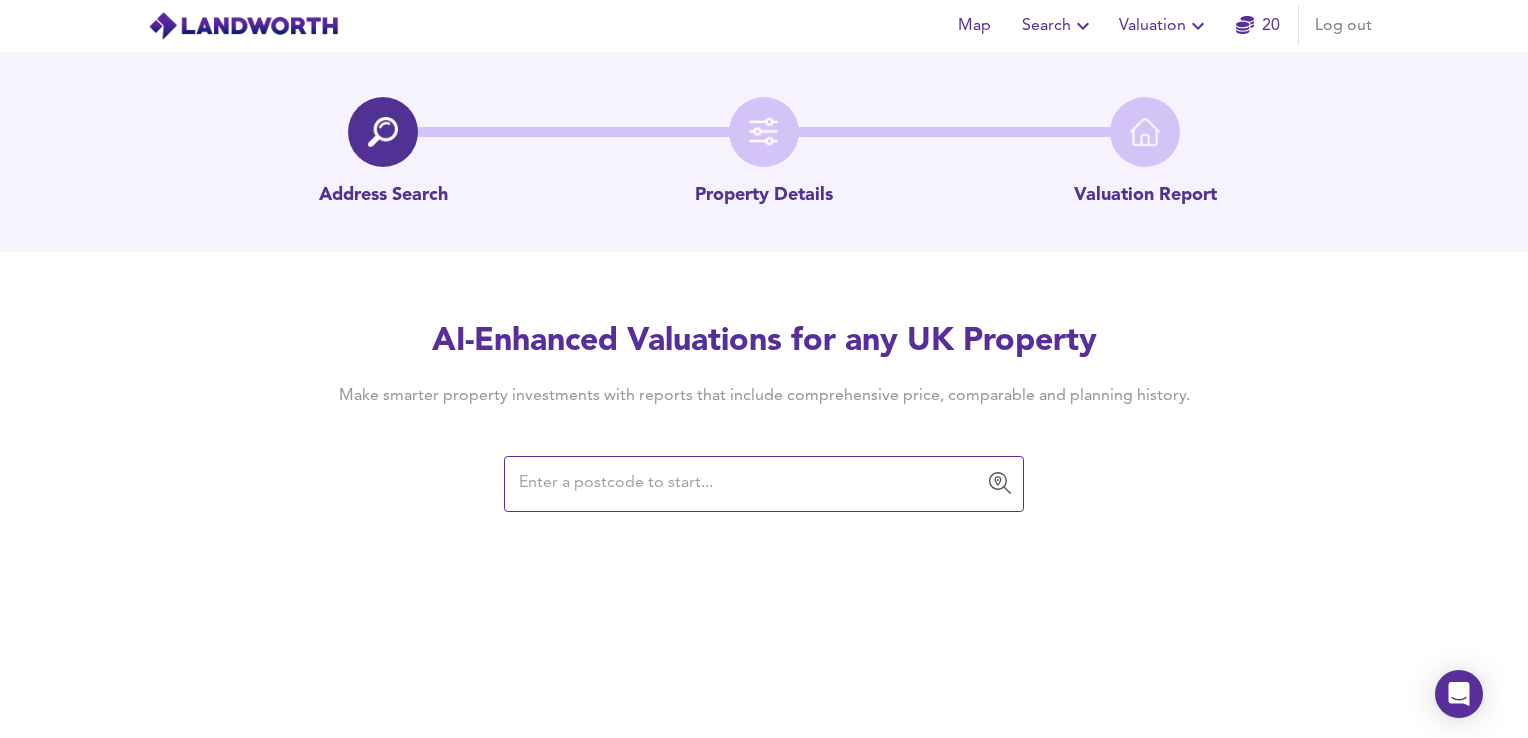 paste on "[STREET], [DISTRICT], [CITY] [POSTCODE]" 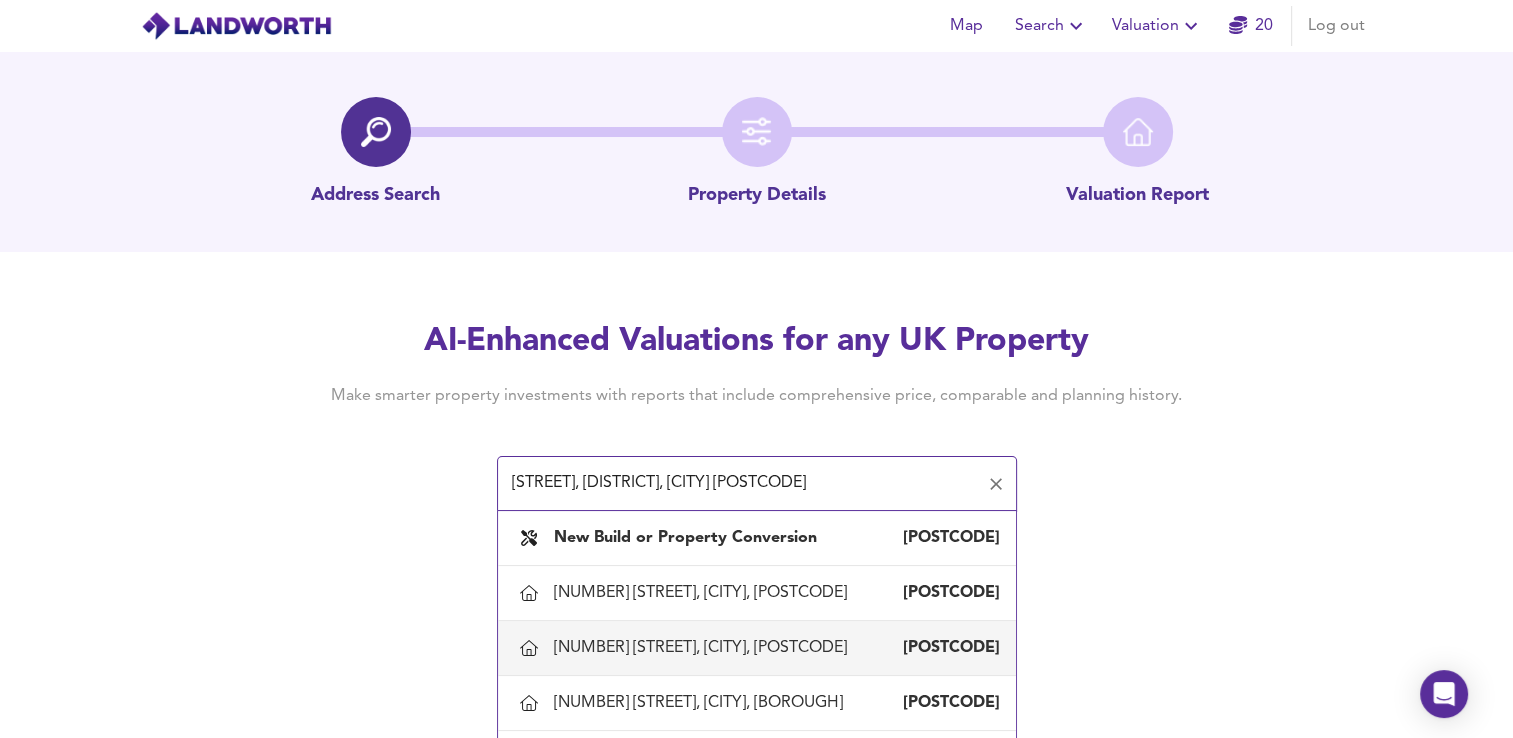 click on "[NUMBER] [STREET], [CITY], [BOROUGH]    [POSTCODE]" at bounding box center [757, 648] 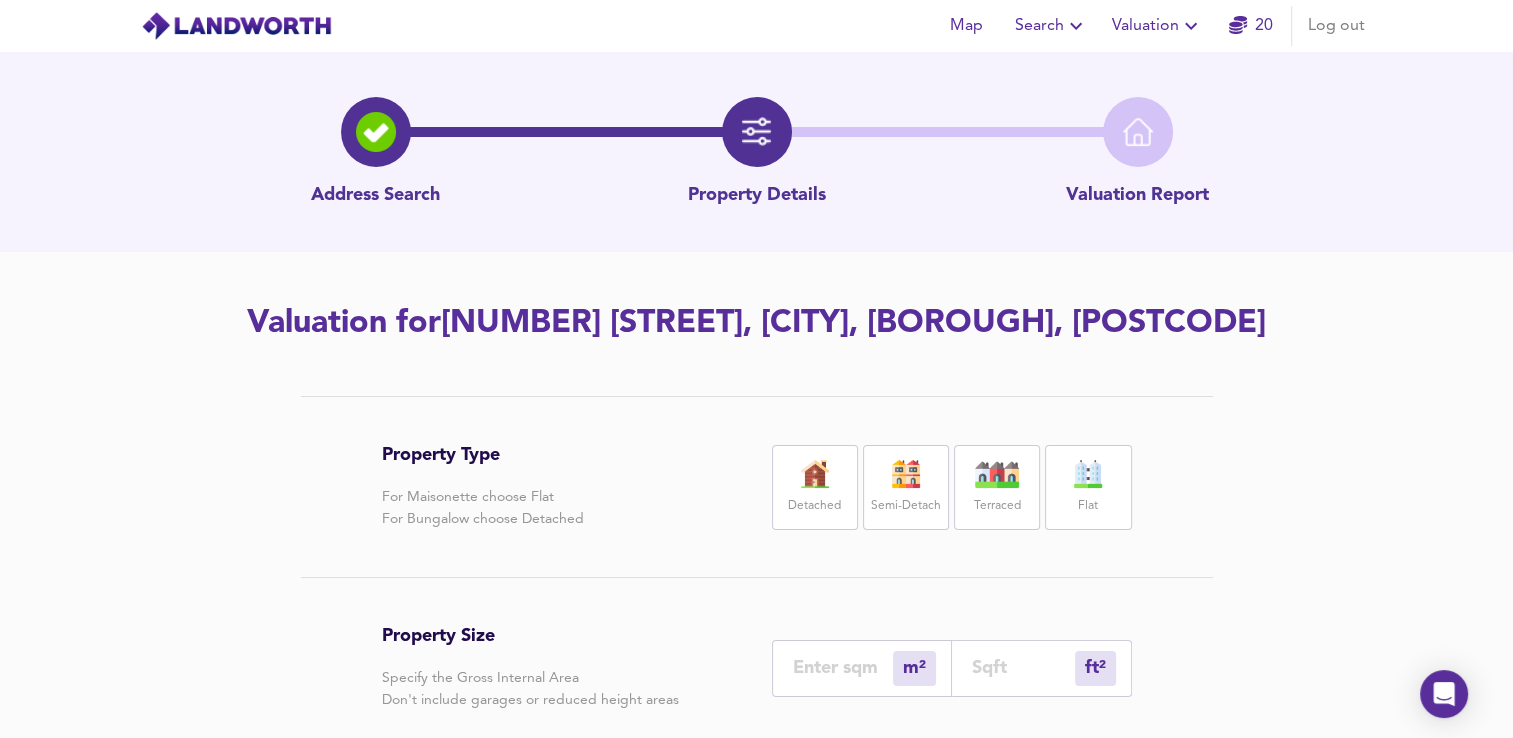 click at bounding box center [1088, 474] 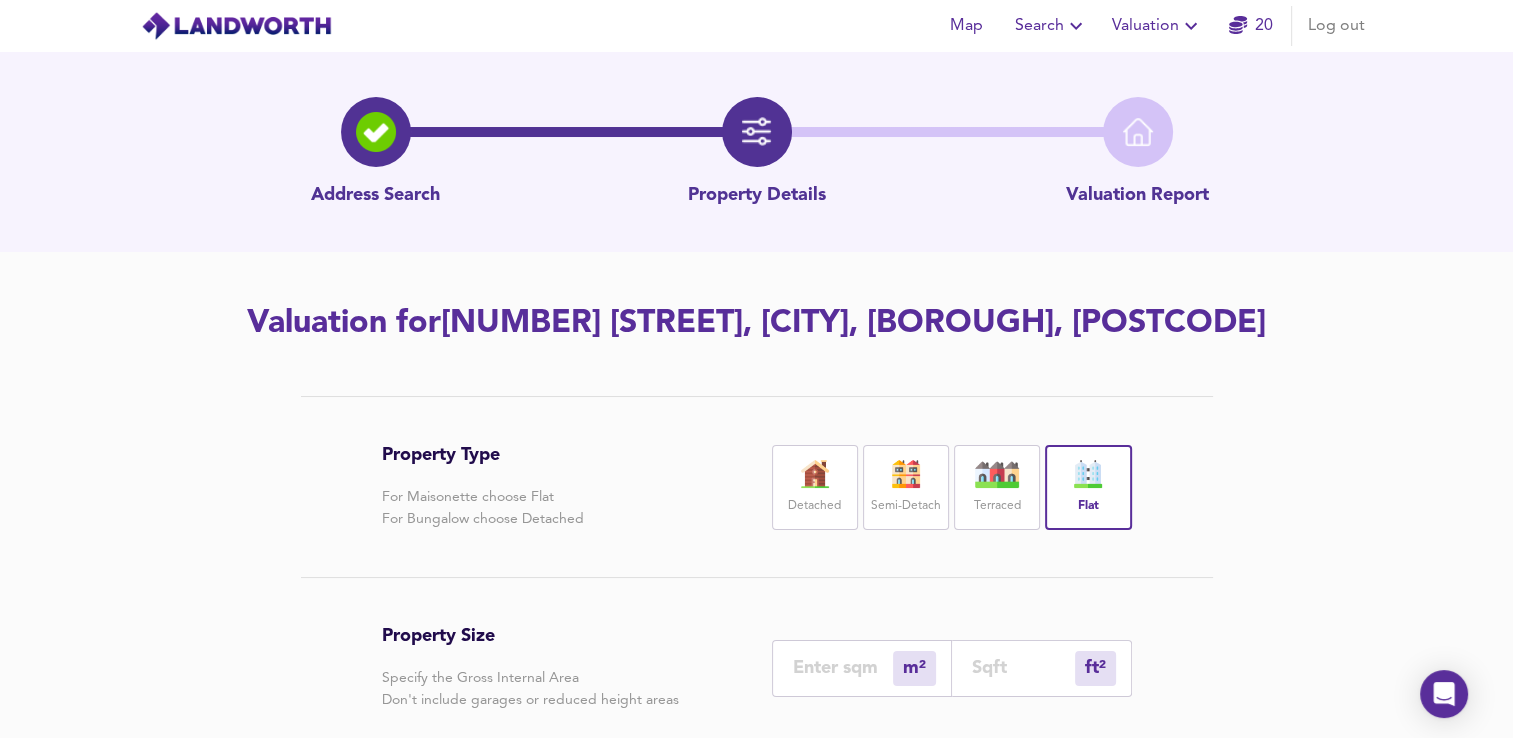 click at bounding box center [1023, 667] 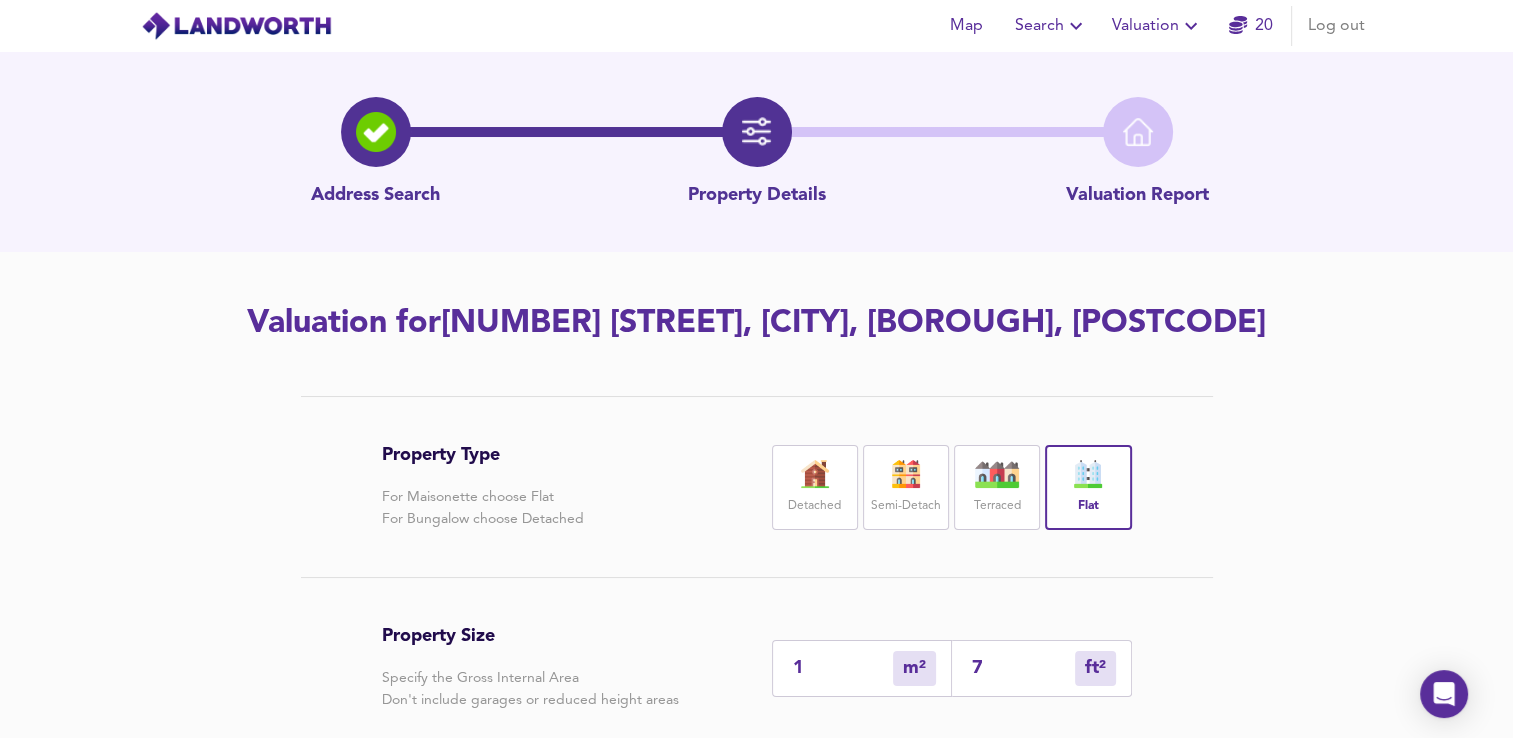type on "7" 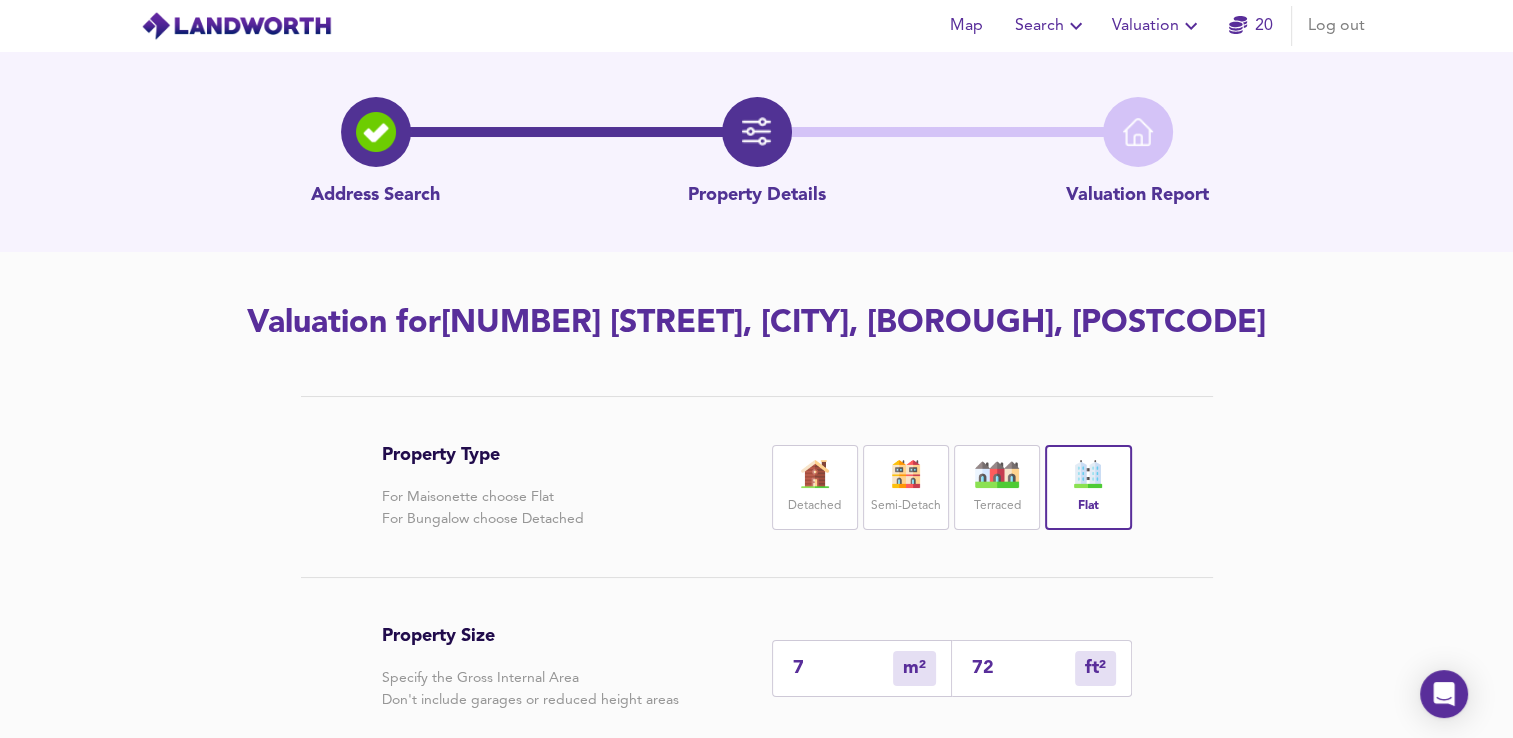 type on "67" 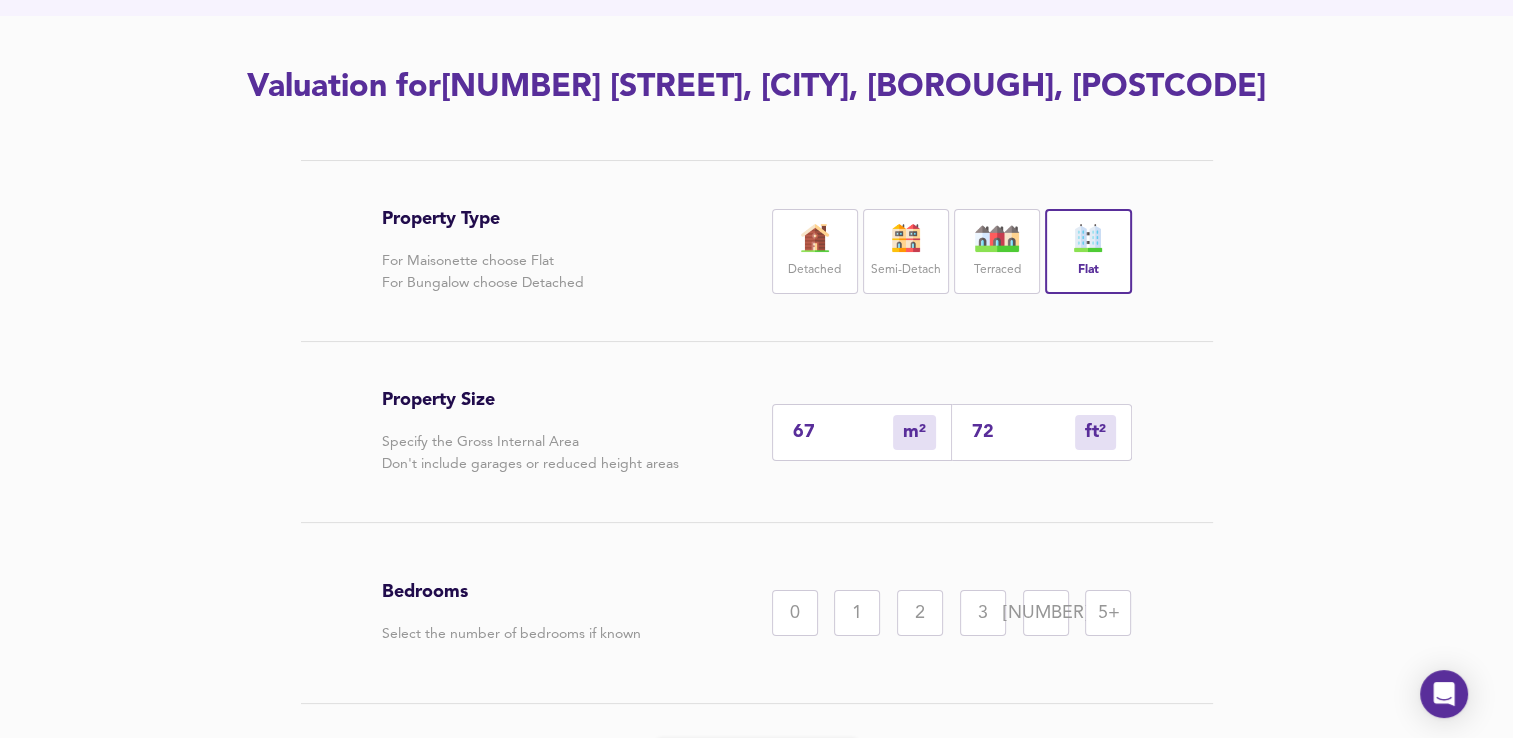 scroll, scrollTop: 247, scrollLeft: 0, axis: vertical 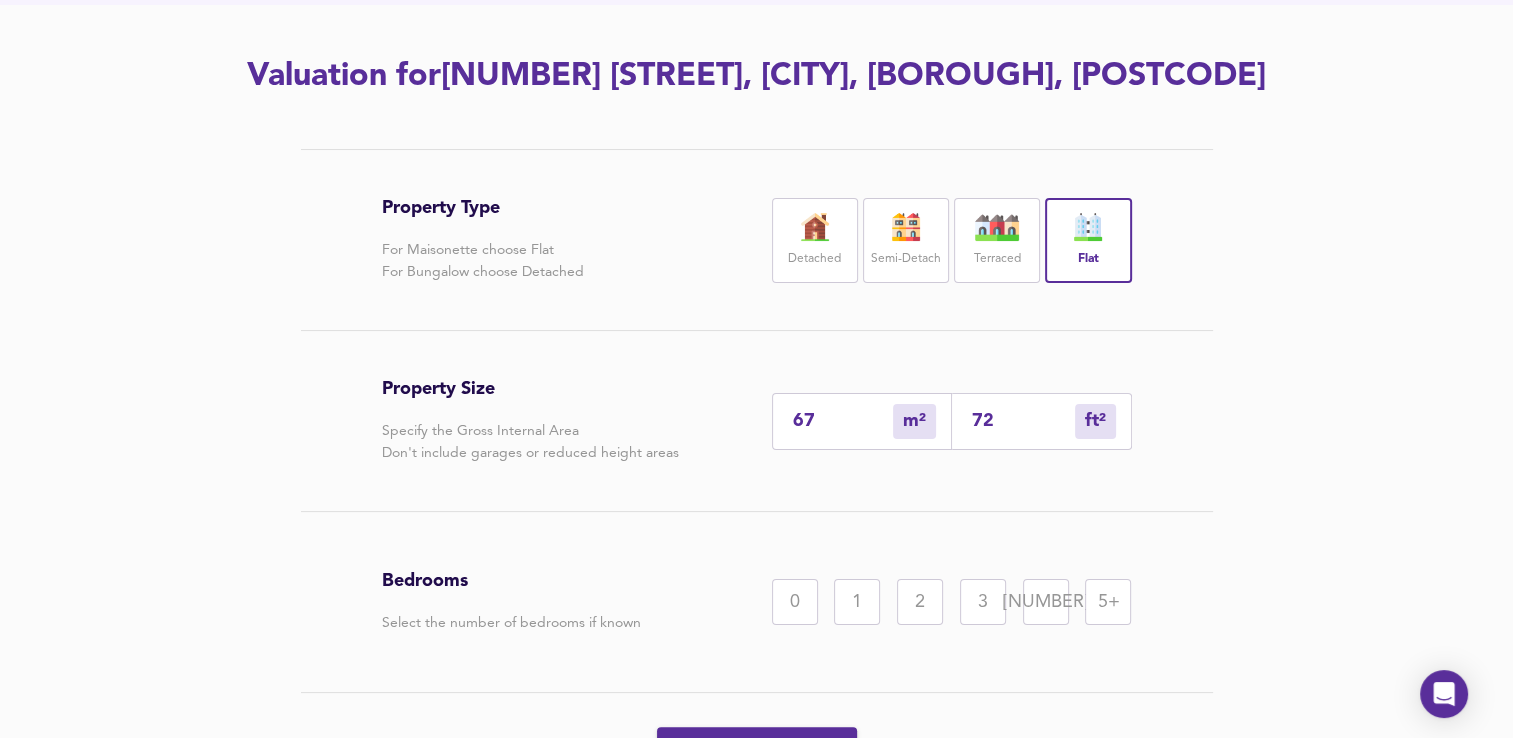 type on "[NUMBER]" 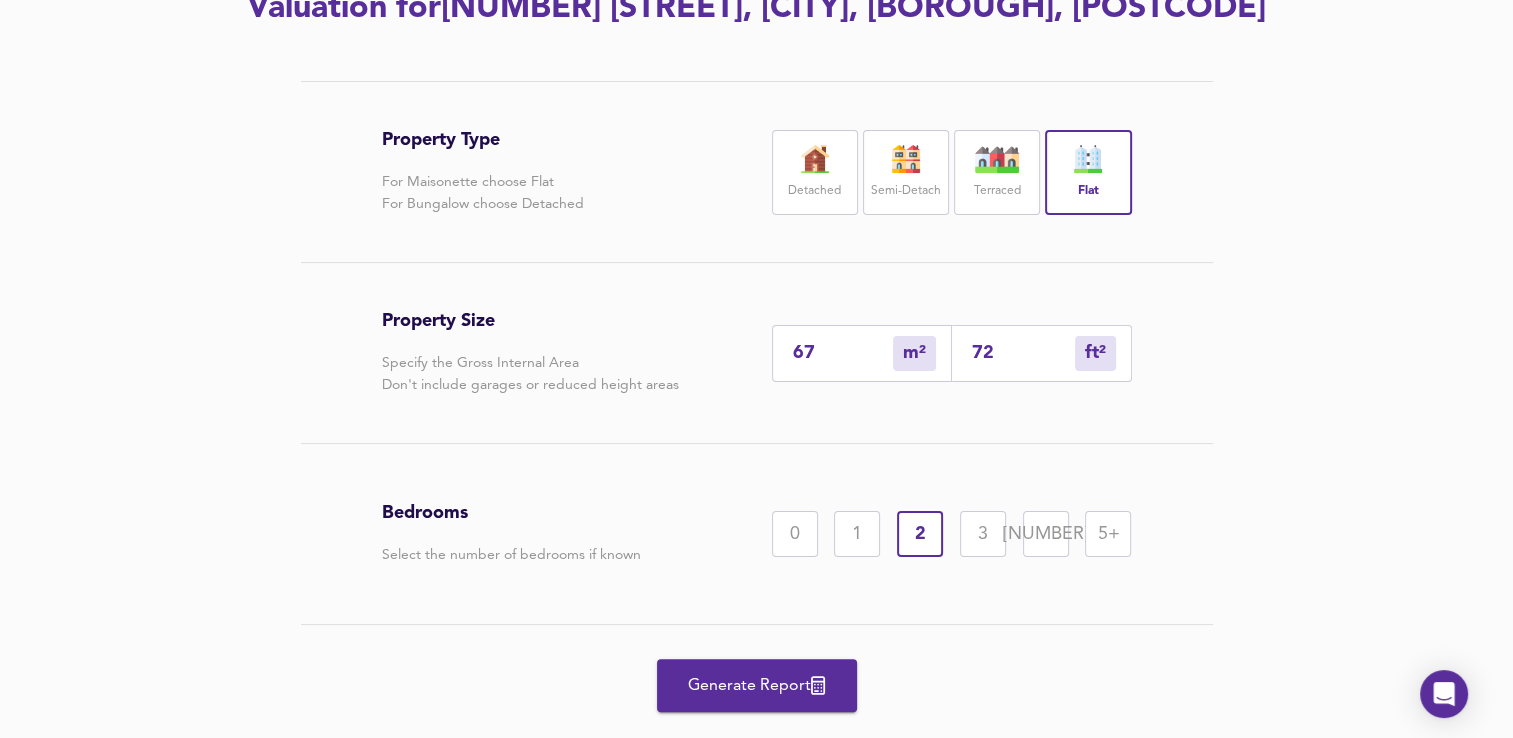 scroll, scrollTop: 343, scrollLeft: 0, axis: vertical 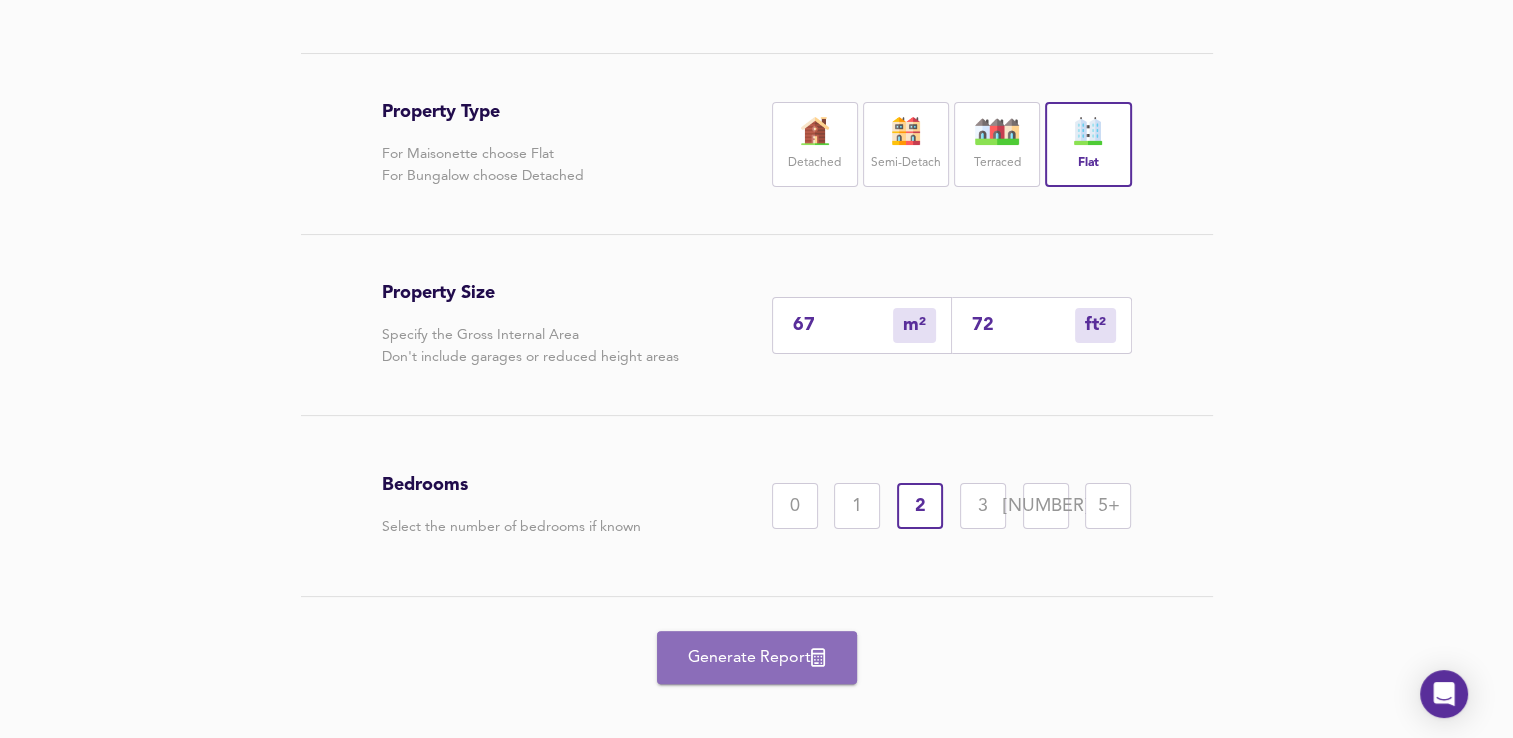 click on "Generate Report" at bounding box center (757, 658) 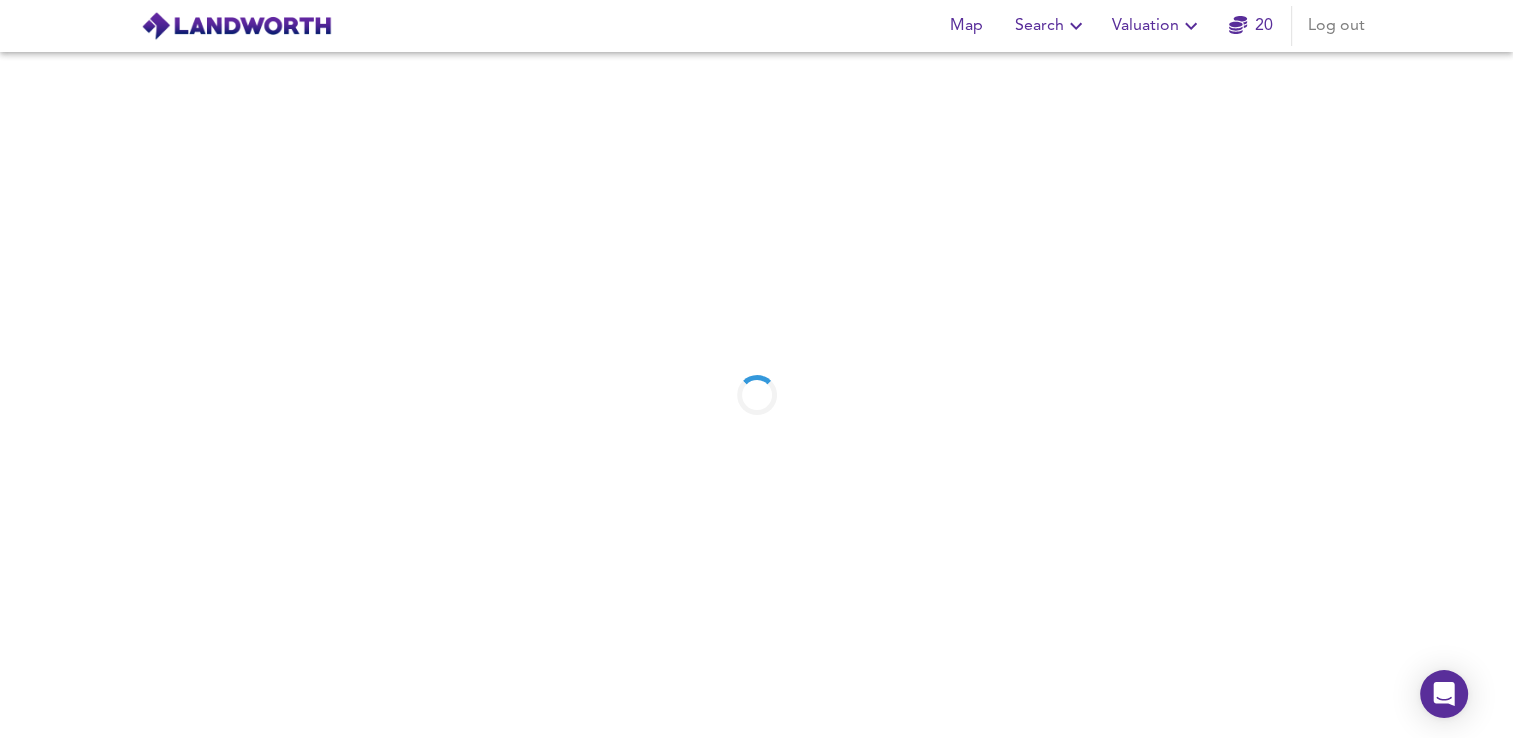 scroll, scrollTop: 0, scrollLeft: 0, axis: both 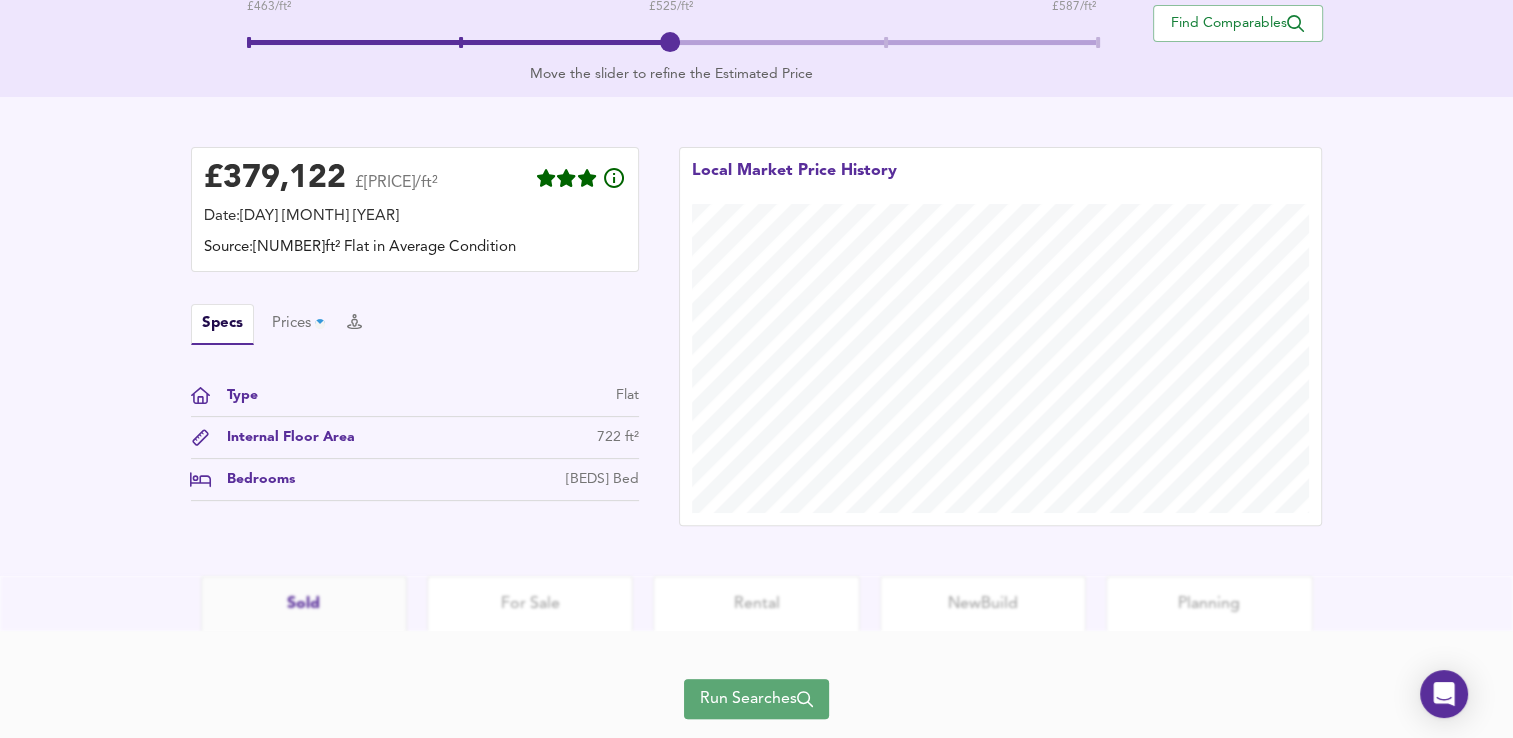 click on "Run Searches" at bounding box center (756, 699) 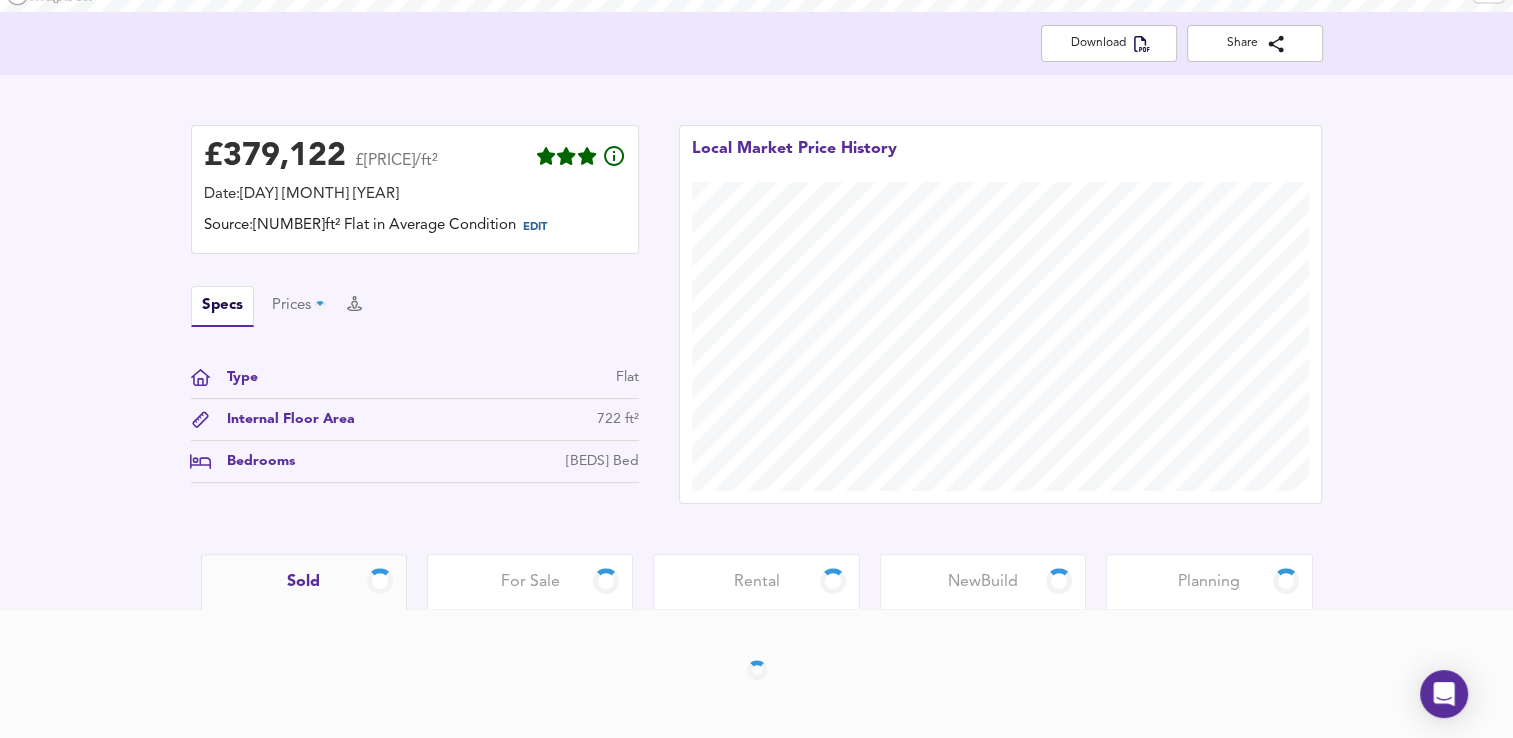 scroll, scrollTop: 380, scrollLeft: 0, axis: vertical 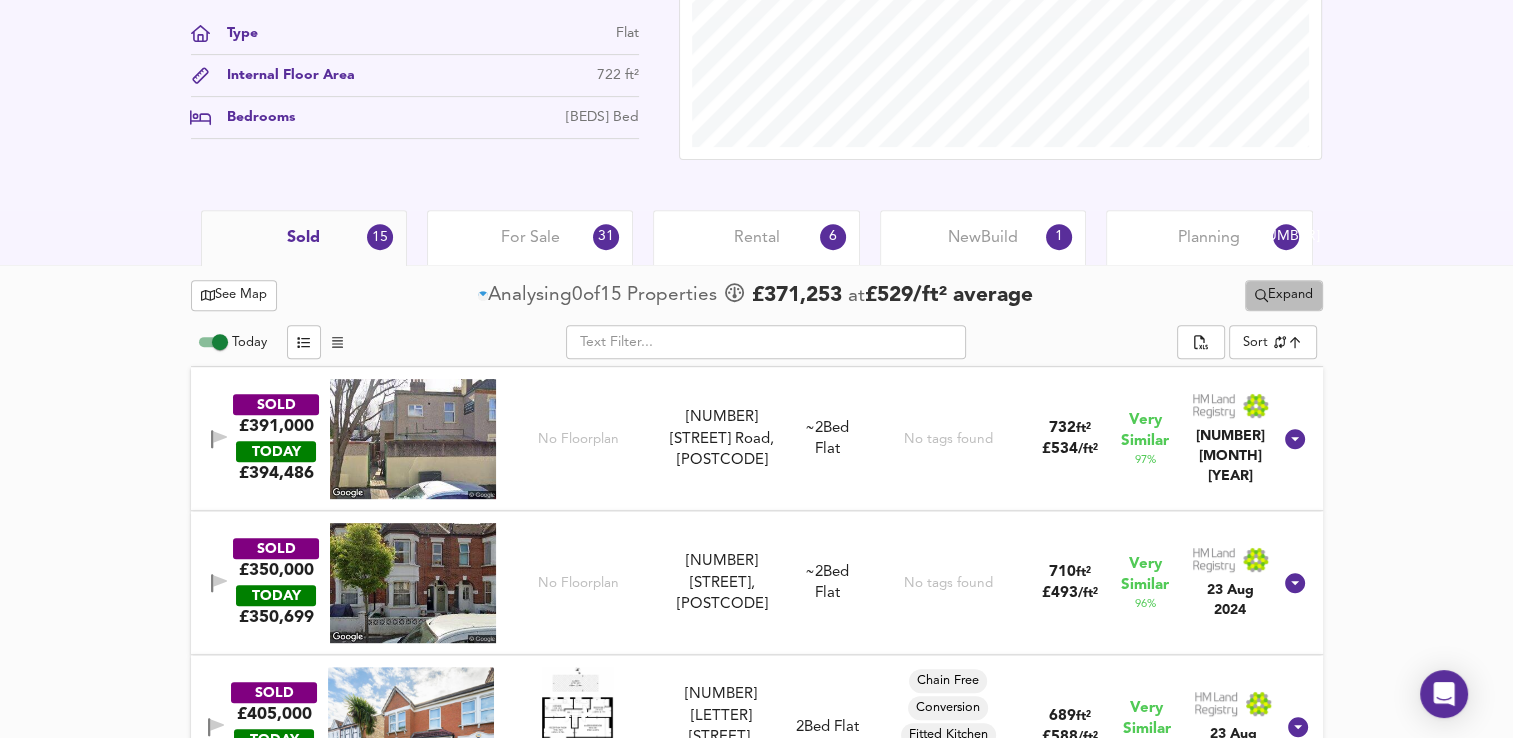 click on "Expand" at bounding box center [1284, 295] 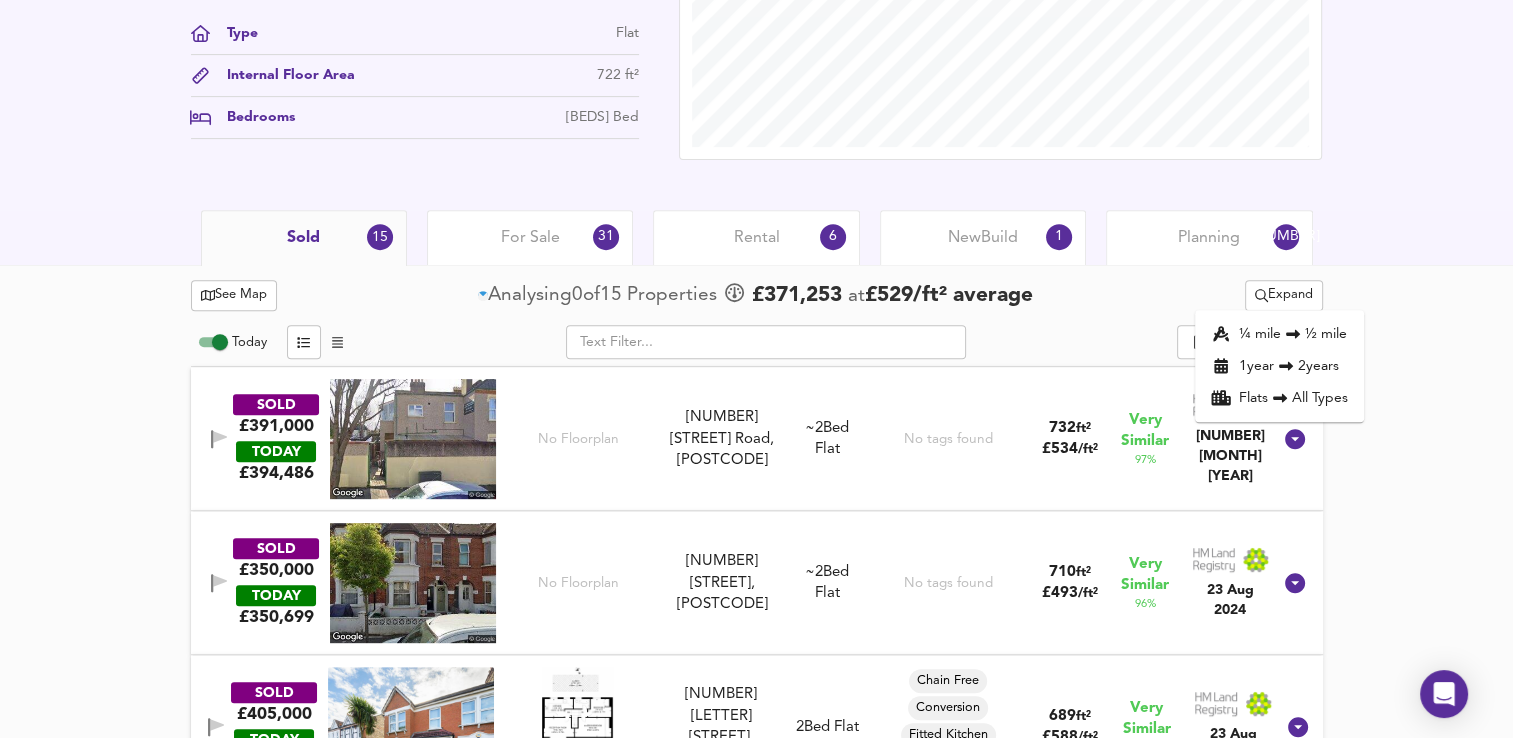 click on "[DISTANCE] [DISTANCE]" at bounding box center (1279, 334) 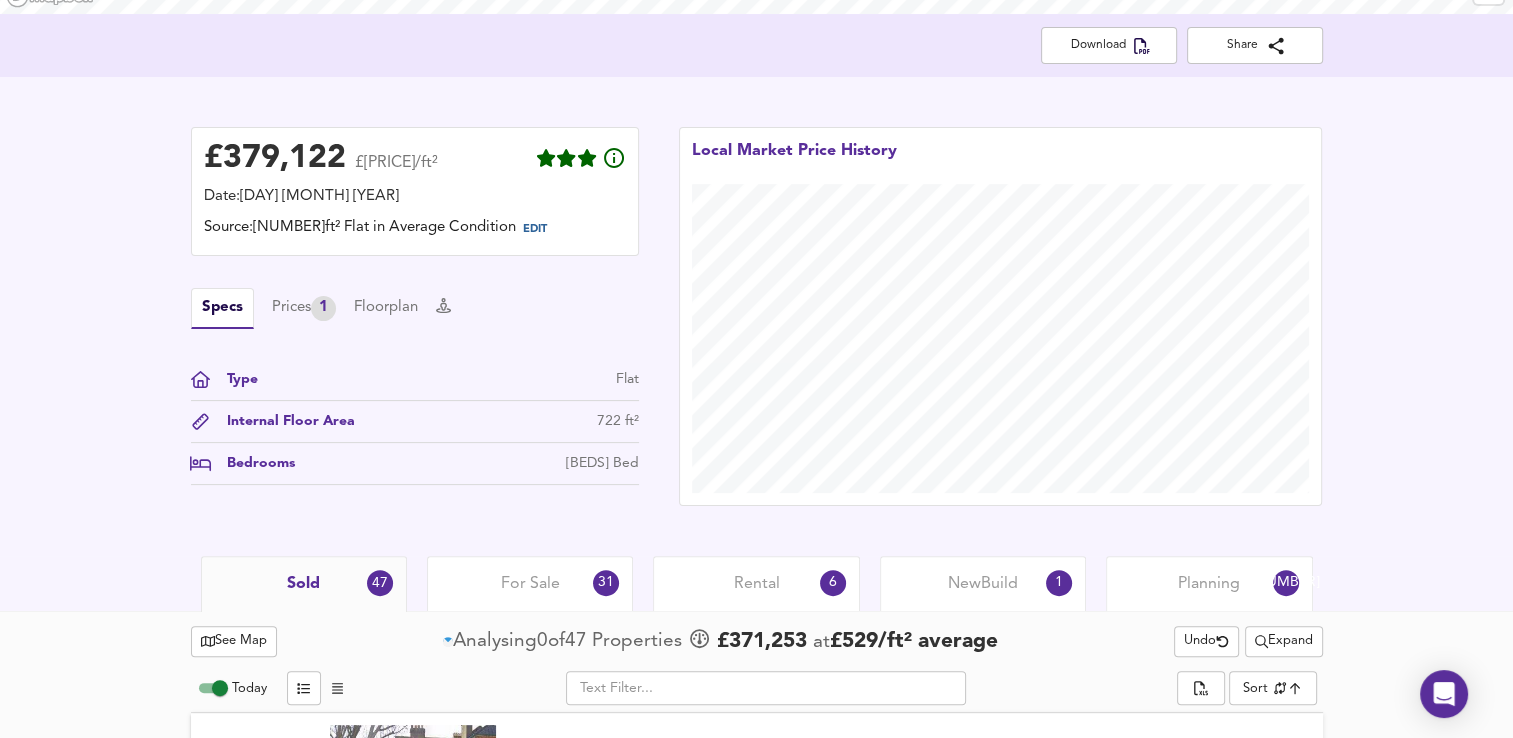 scroll, scrollTop: 746, scrollLeft: 0, axis: vertical 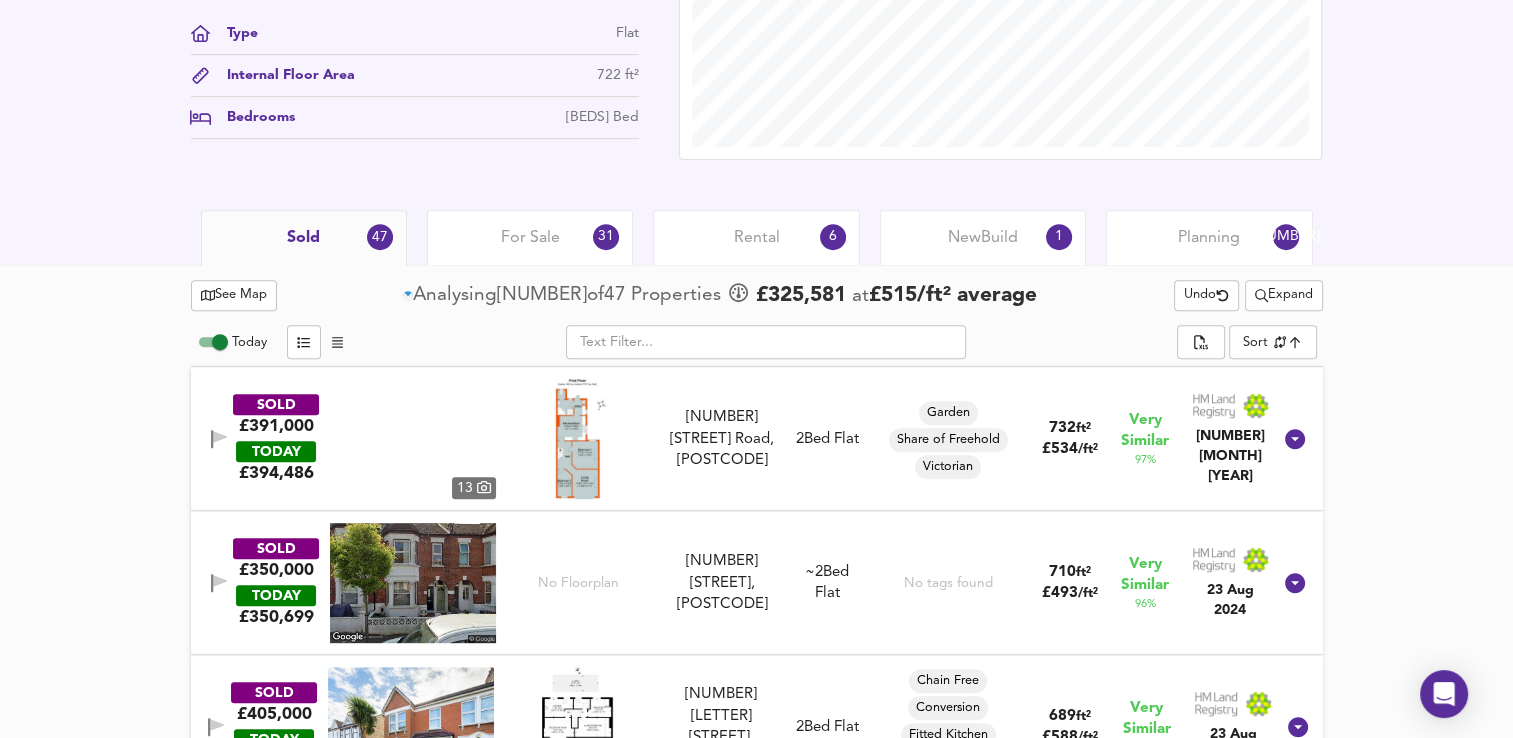 click on "See Map" at bounding box center [234, 295] 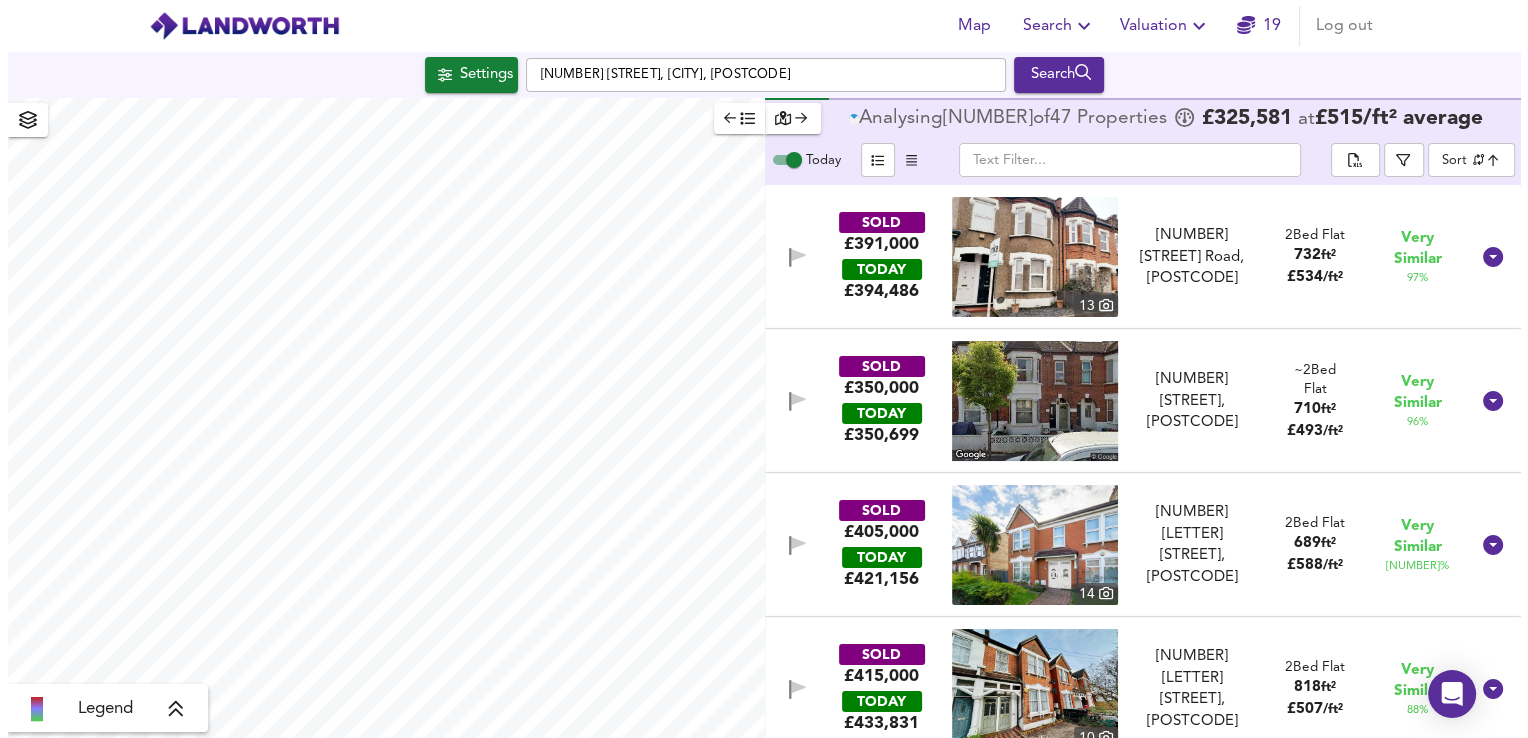 scroll, scrollTop: 0, scrollLeft: 0, axis: both 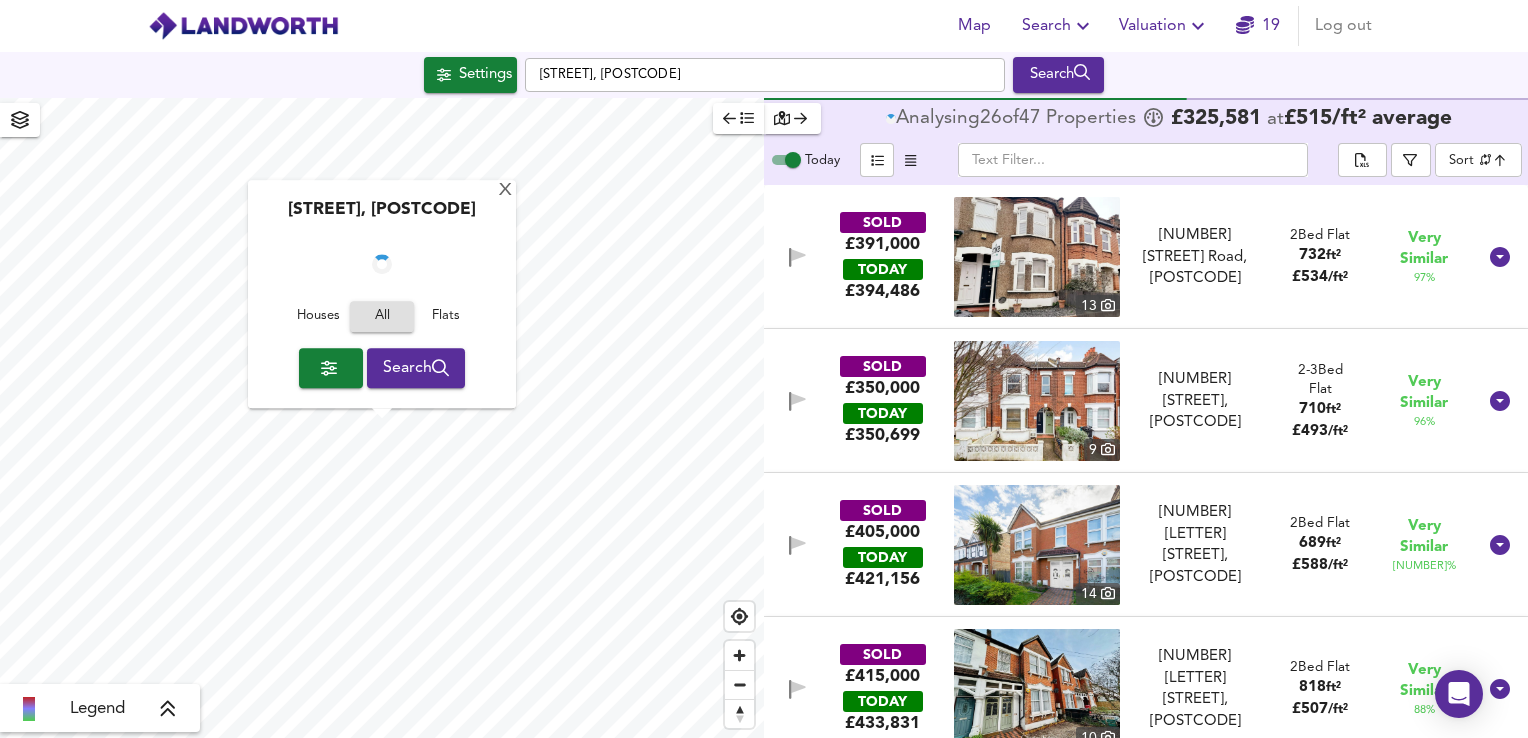 checkbox on "false" 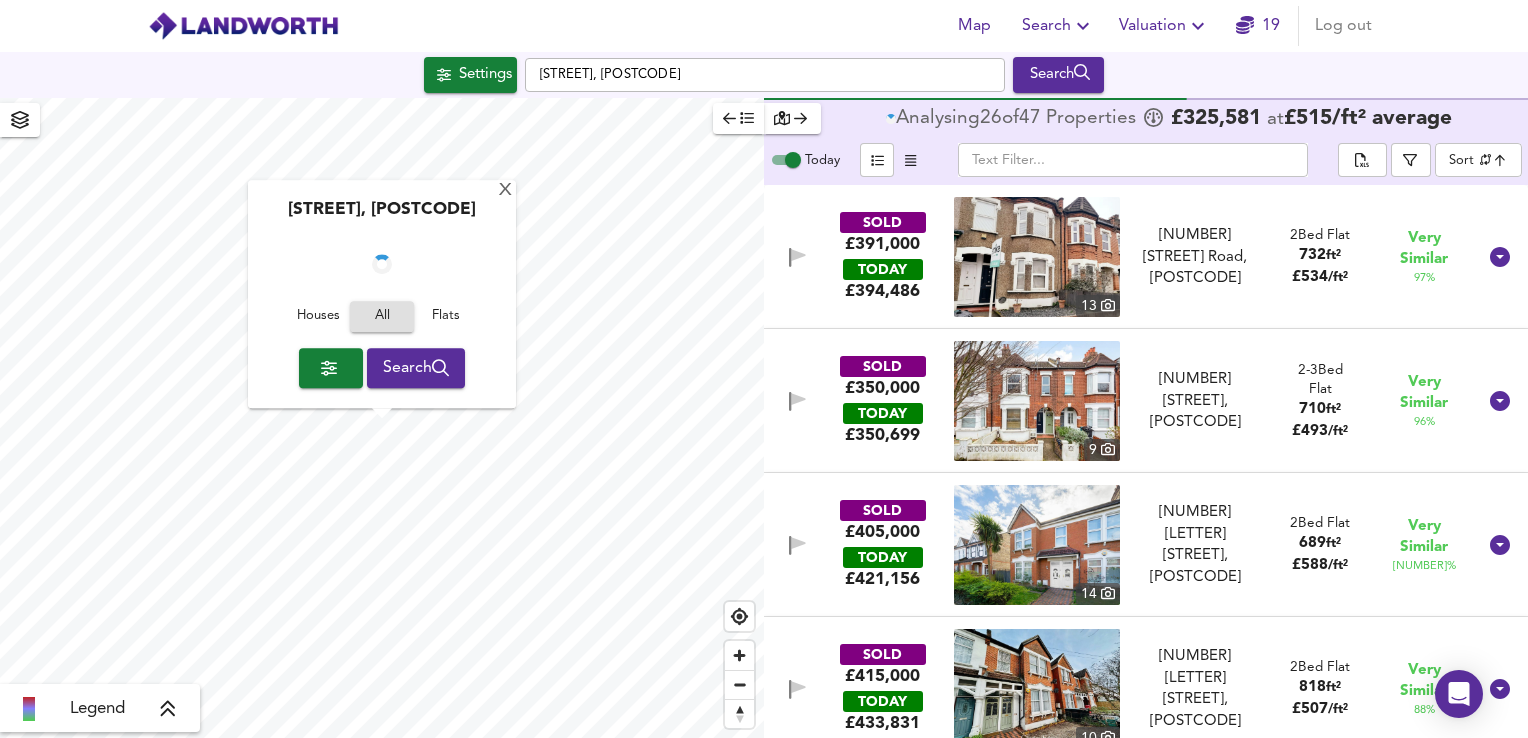 checkbox on "true" 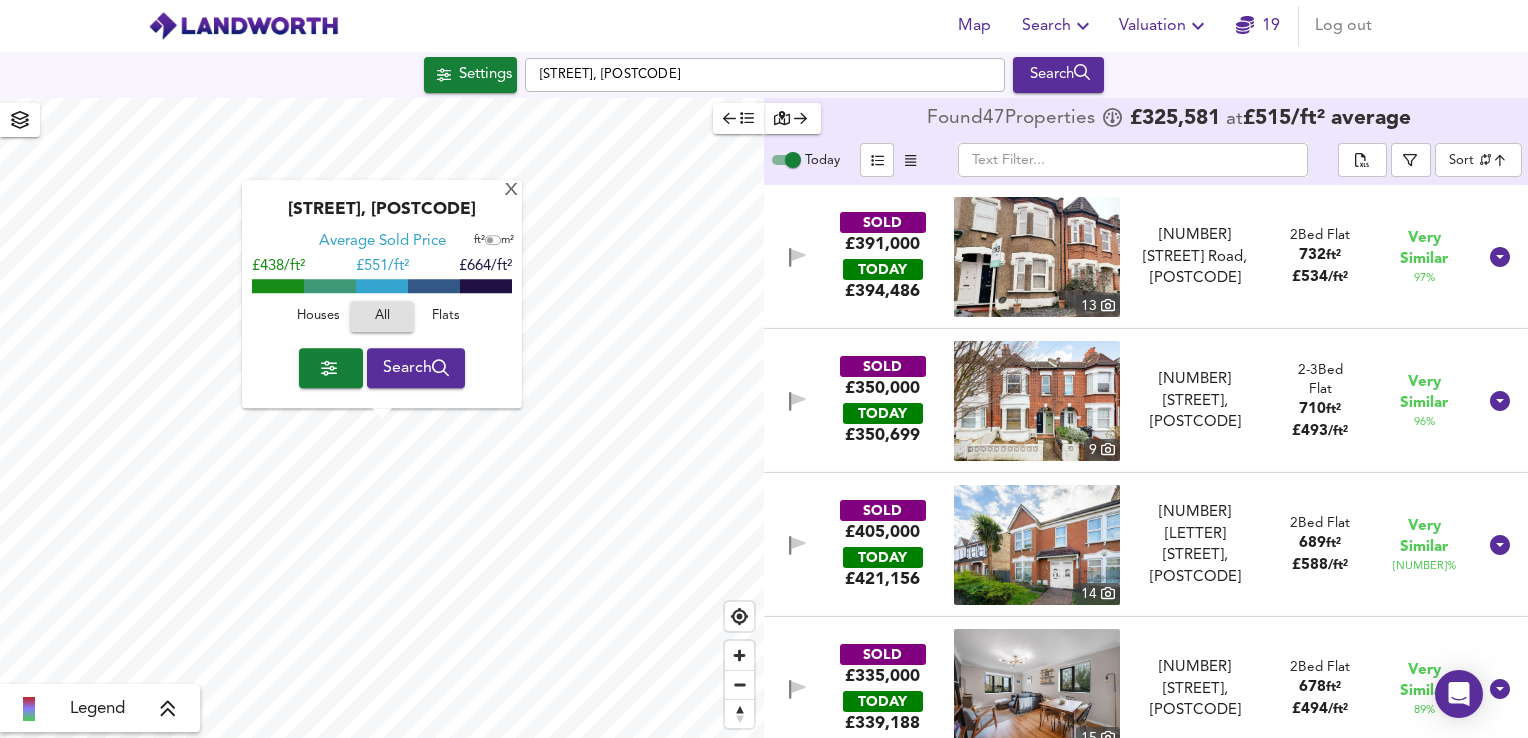 click on "Map Search Valuation    [NUMBER]  Log out        Settings     [STREET], [POSTCODE]        Search      X [STREET], [POSTCODE] Average Sold Price ft²   m² £[PRICE]/ft² £ [PRICE]/ft² £[PRICE]/ft² Houses All Flats     Search         Legend       Found  [NUMBER]  Propert ies     £ [PRICE]   at  £ [PRICE] / ft²   average    Today           ​         Sort   similarityscore ​ SOLD £[PRICE]   TODAY  £ [PRICE]   [BEDS]     [NUMBER] [STREET], [POSTCODE] [NUMBER] [STREET], [POSTCODE] [BEDS]  Bed   Flat [AREA] £ [PRICE] / ft²   Very Similar [PERCENTAGE] %SOLD £[PRICE]   TODAY  £ [PRICE]   [BEDS]     [NUMBER] [STREET], [POSTCODE] [NUMBER] [STREET], [POSTCODE] [BEDS]  Bed   Flat [AREA] £ [PRICE] / ft²   Very Similar [PERCENTAGE] %SOLD £[PRICE]   TODAY  £ [PRICE]   [BEDS]     [NUMBER] [STREET], [POSTCODE] [NUMBER] [STREET], [POSTCODE] [BEDS]  Bed   Flat [AREA] £ [PRICE] / ft²   Very Similar [PERCENTAGE] %SOLD £[PRICE]   TODAY  £ [PRICE]   [BEDS]     [NUMBER] [STREET], [POSTCODE] [NUMBER] [STREET], [POSTCODE] [BEDS]  Bed   Flat [AREA] £ [PRICE] / ft²   Very Similar" at bounding box center (764, 369) 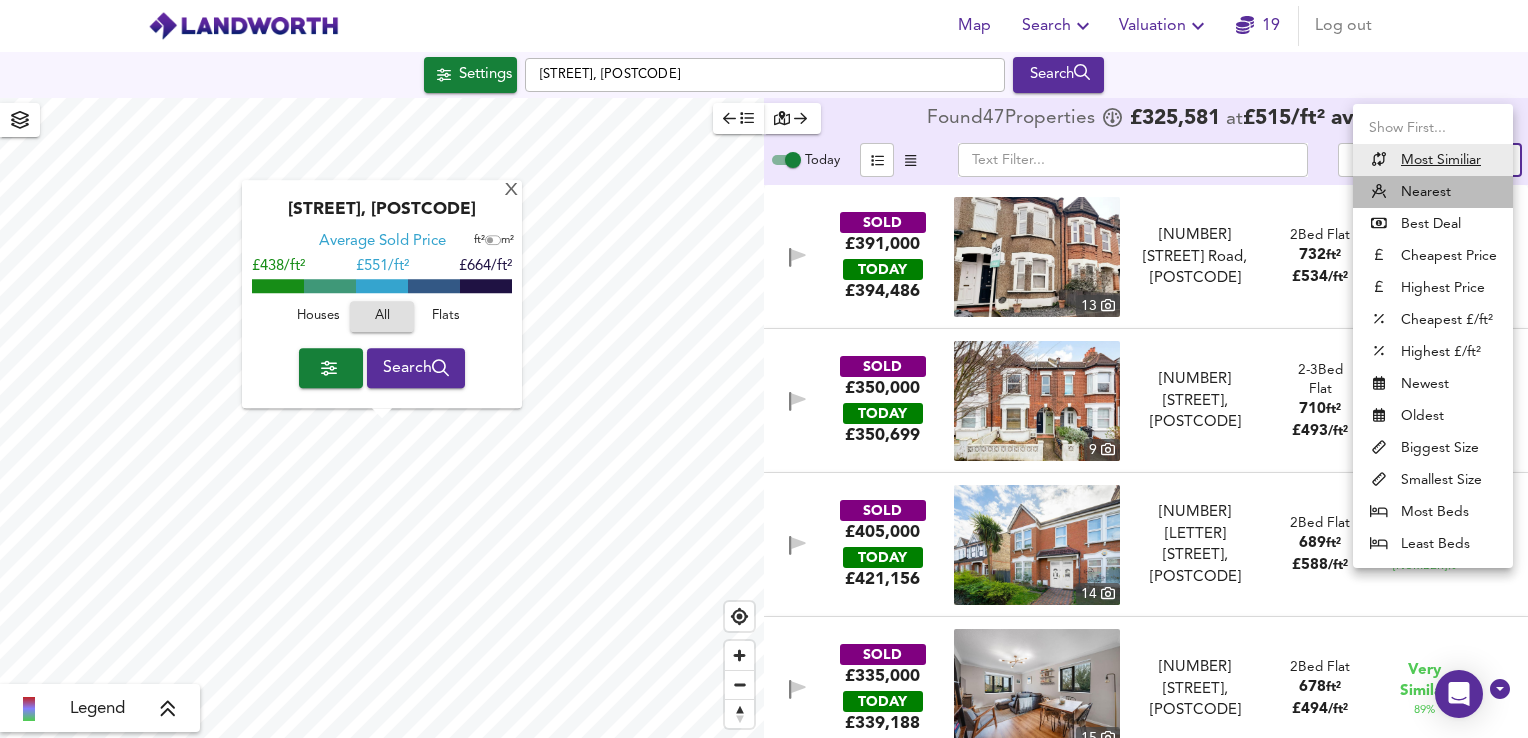click on "Nearest" at bounding box center (1433, 192) 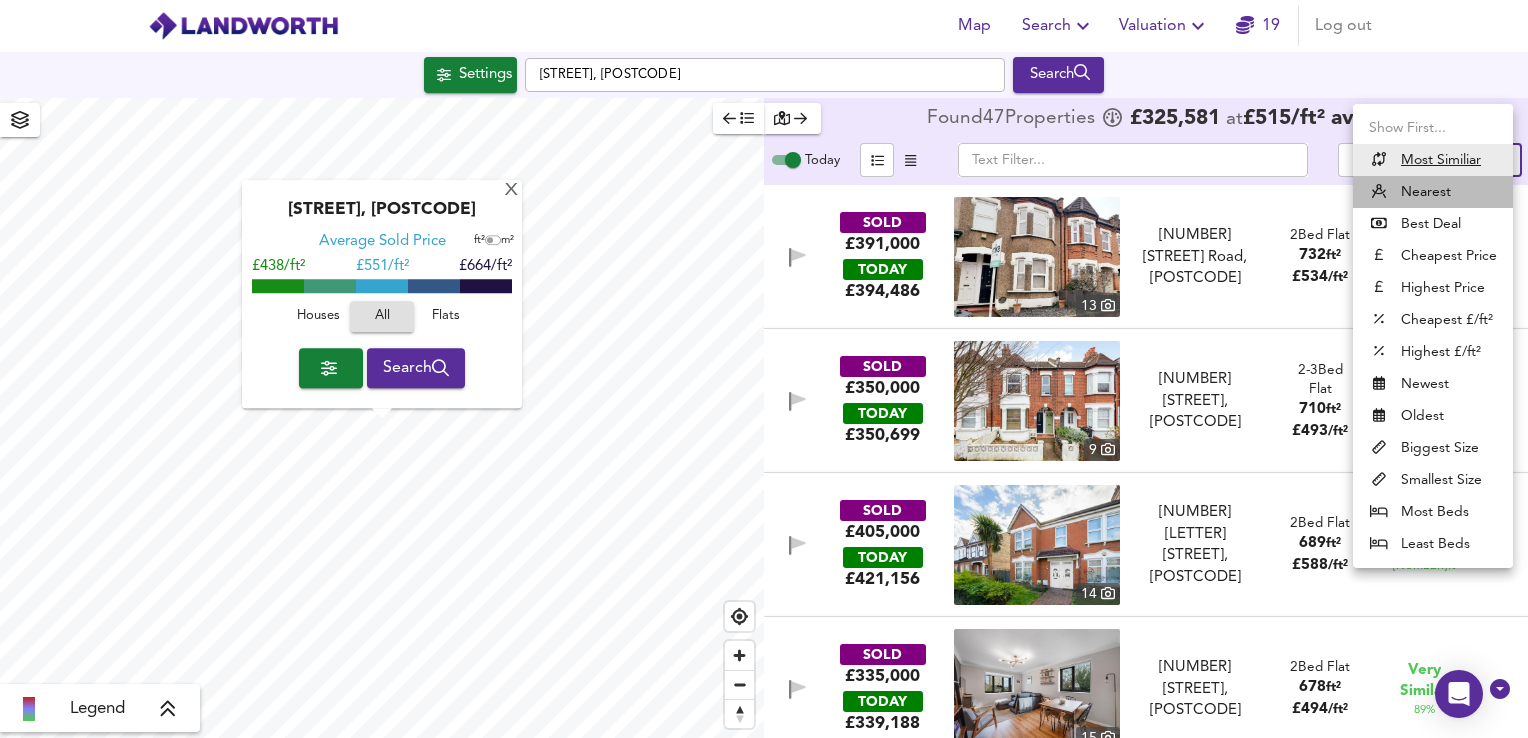 type on "distancetocenter" 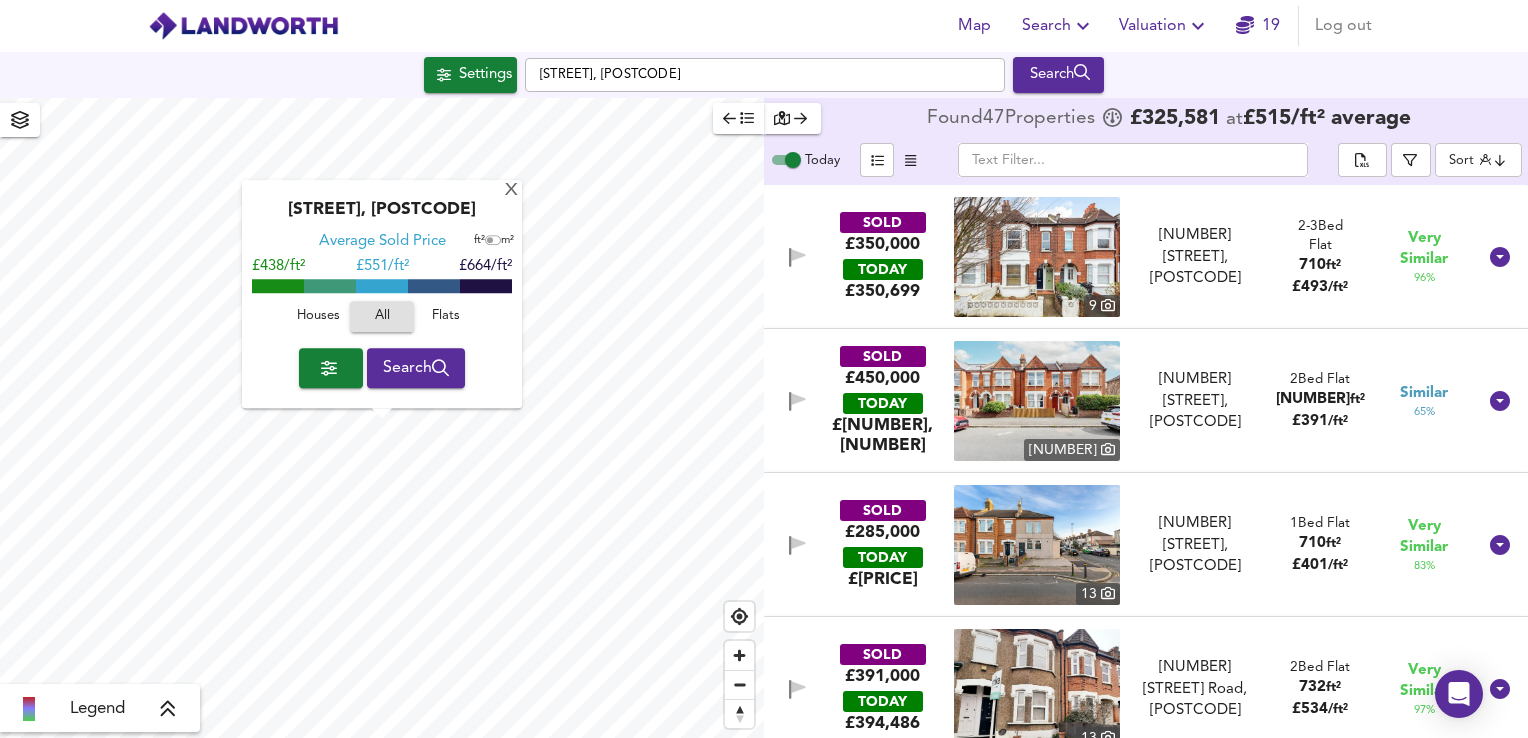 drag, startPoint x: 1224, startPoint y: 337, endPoint x: 1069, endPoint y: 266, distance: 170.48753 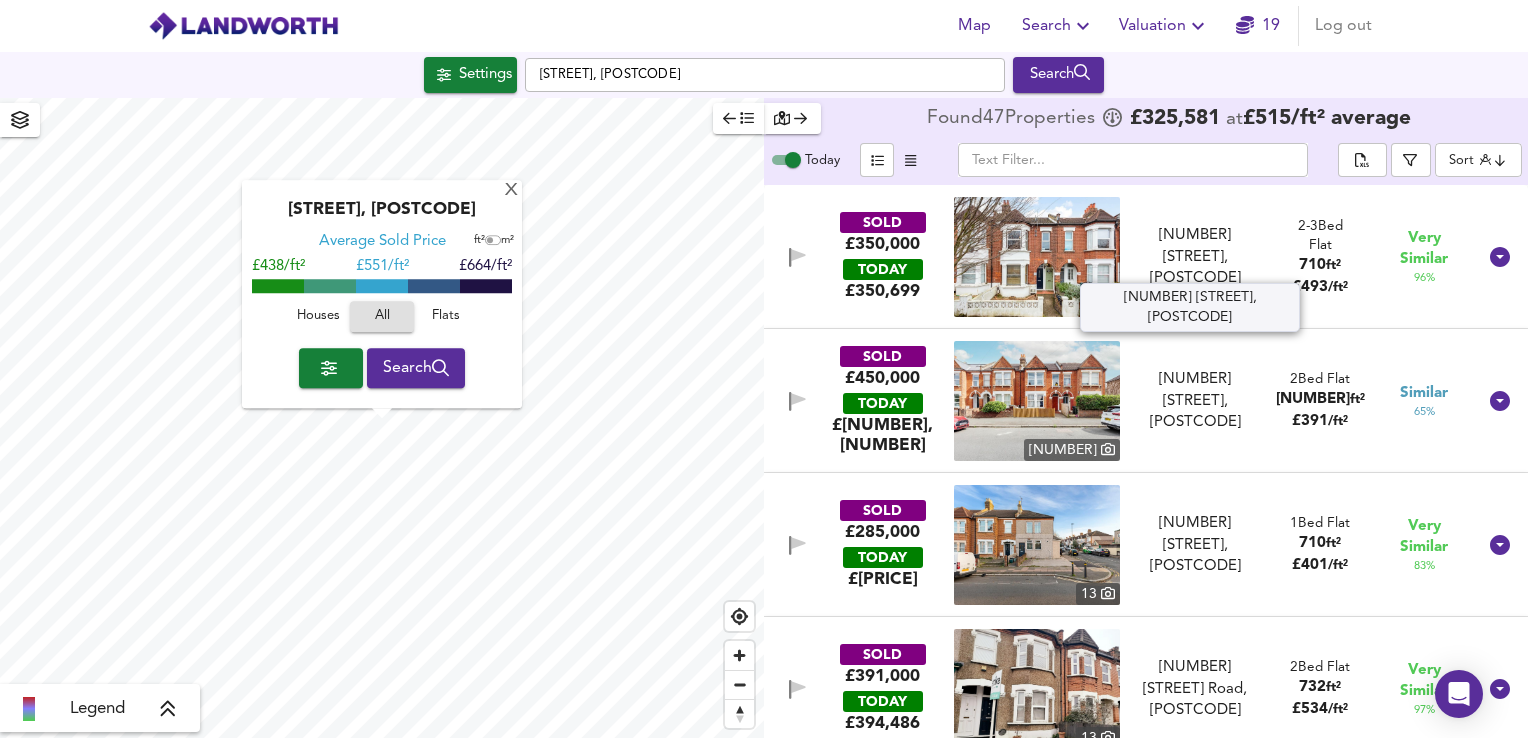 click on "[NUMBER] [STREET], [POSTCODE]" at bounding box center (1195, 257) 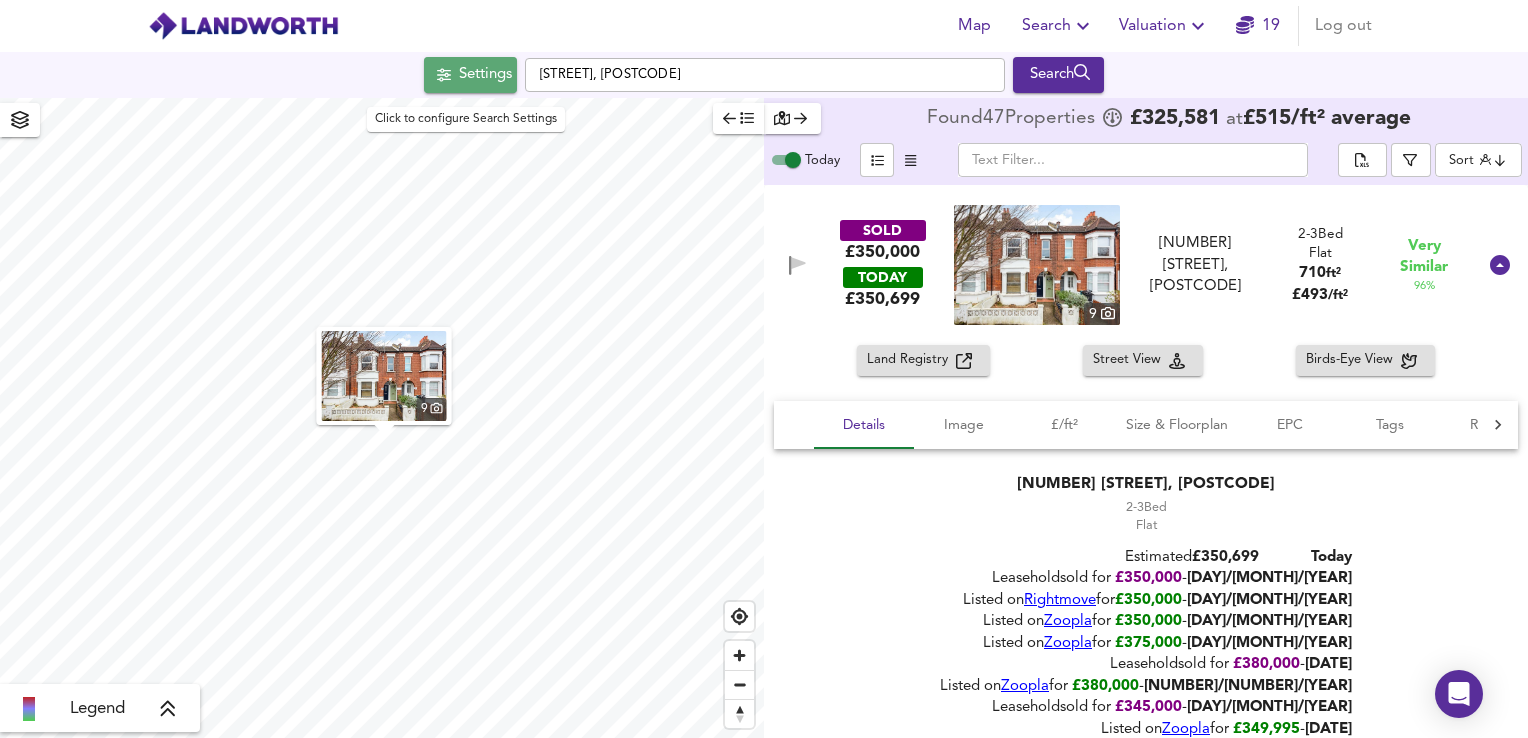 click on "Settings" at bounding box center [485, 75] 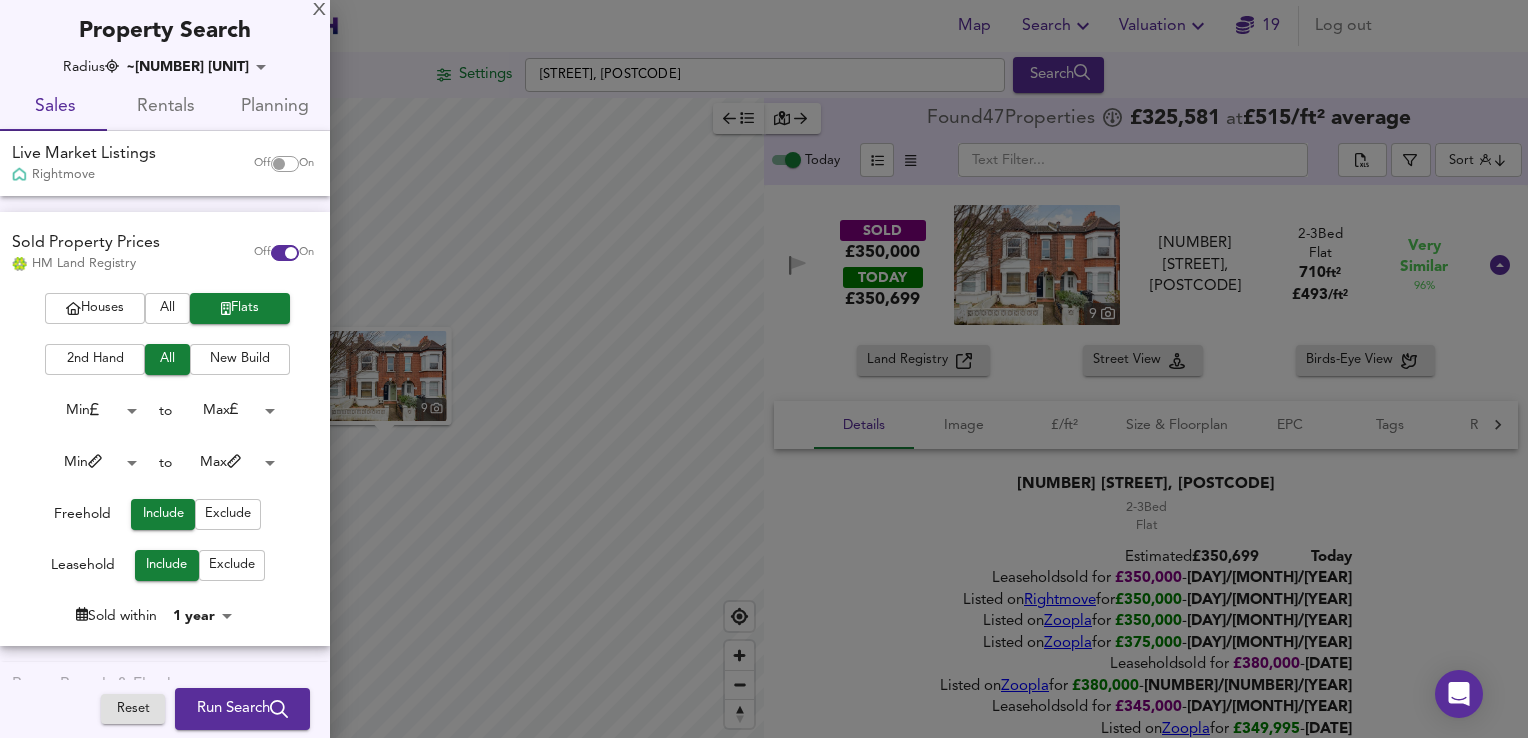 click at bounding box center [764, 369] 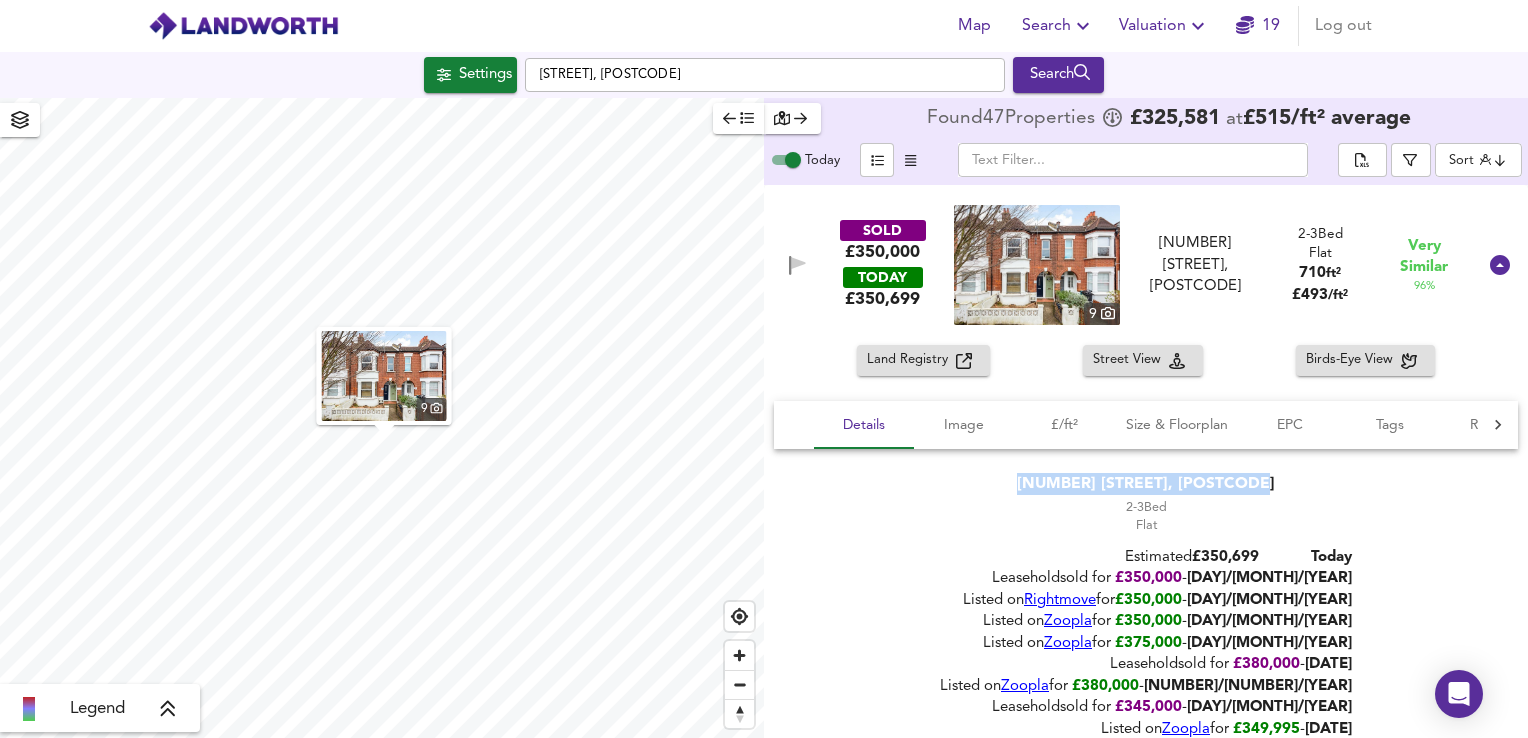 drag, startPoint x: 1258, startPoint y: 478, endPoint x: 1025, endPoint y: 467, distance: 233.2595 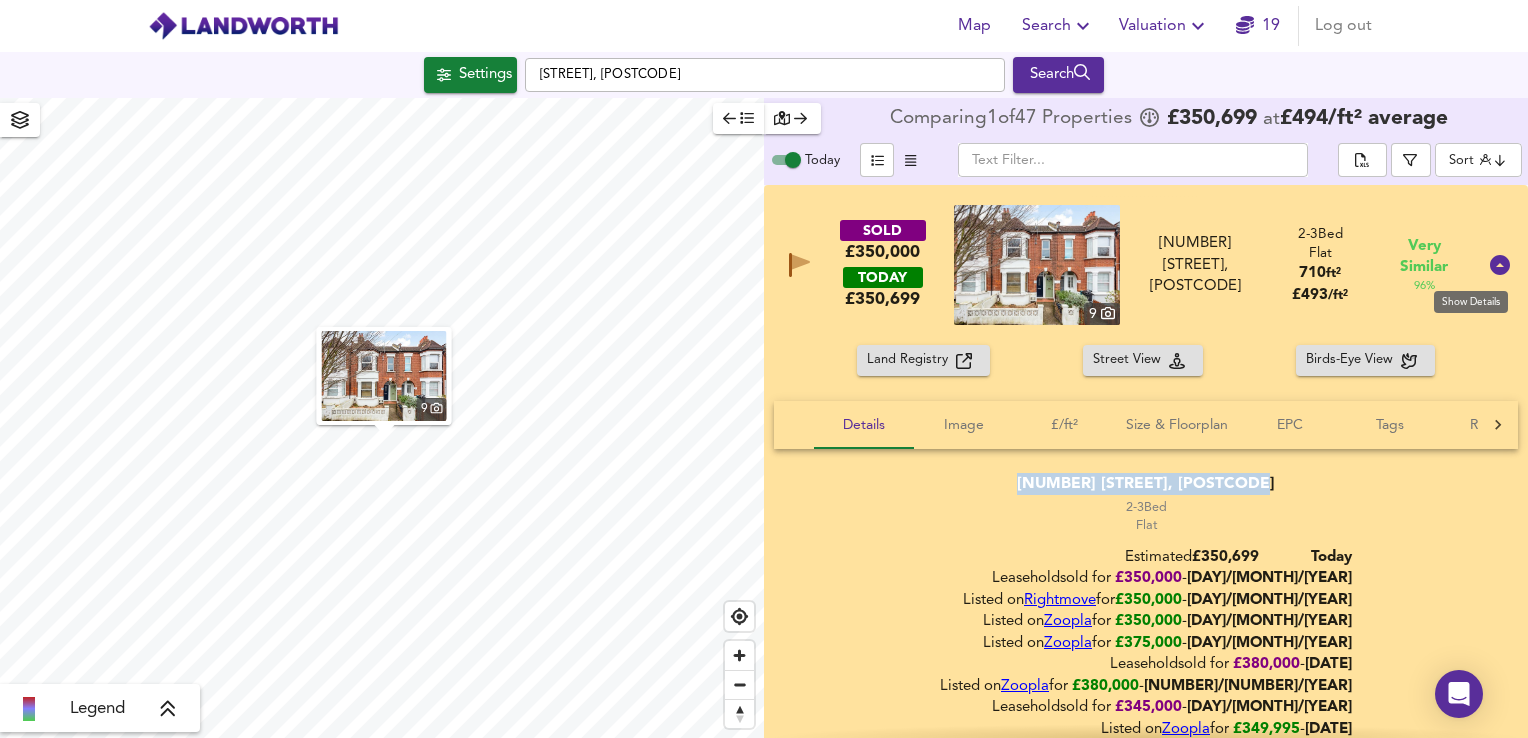 click 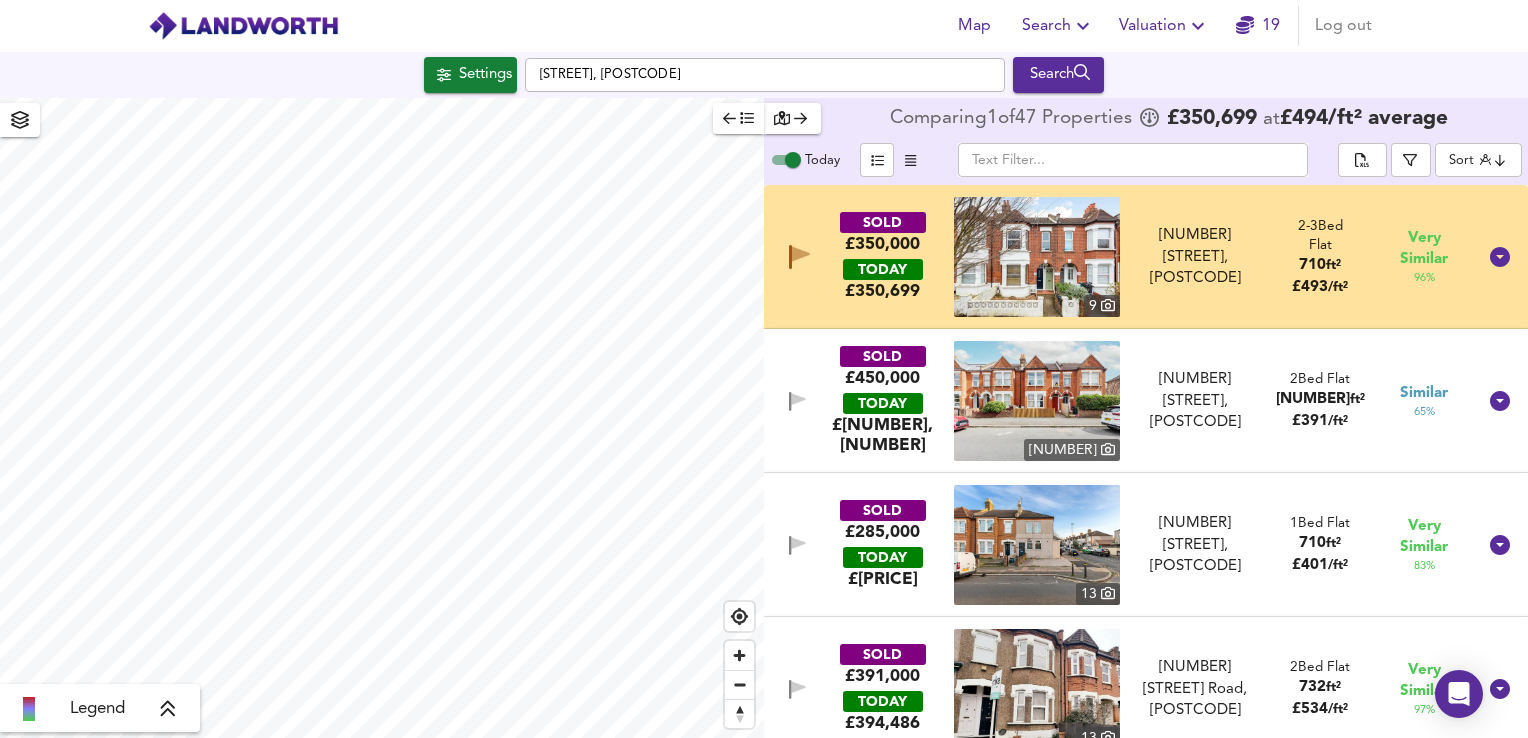 click on "SOLD £[PRICE]   TODAY  £ [PRICE]   [NUMBER]     [NUMBER][LETTER] [STREET], [POSTCODE] [NUMBER][LETTER] [STREET], [POSTCODE] [NUMBER]  Bed   Flat [NUMBER] ft² £ [PRICE] / ft²   Very Similar [NUMBER] %" at bounding box center (1122, 545) 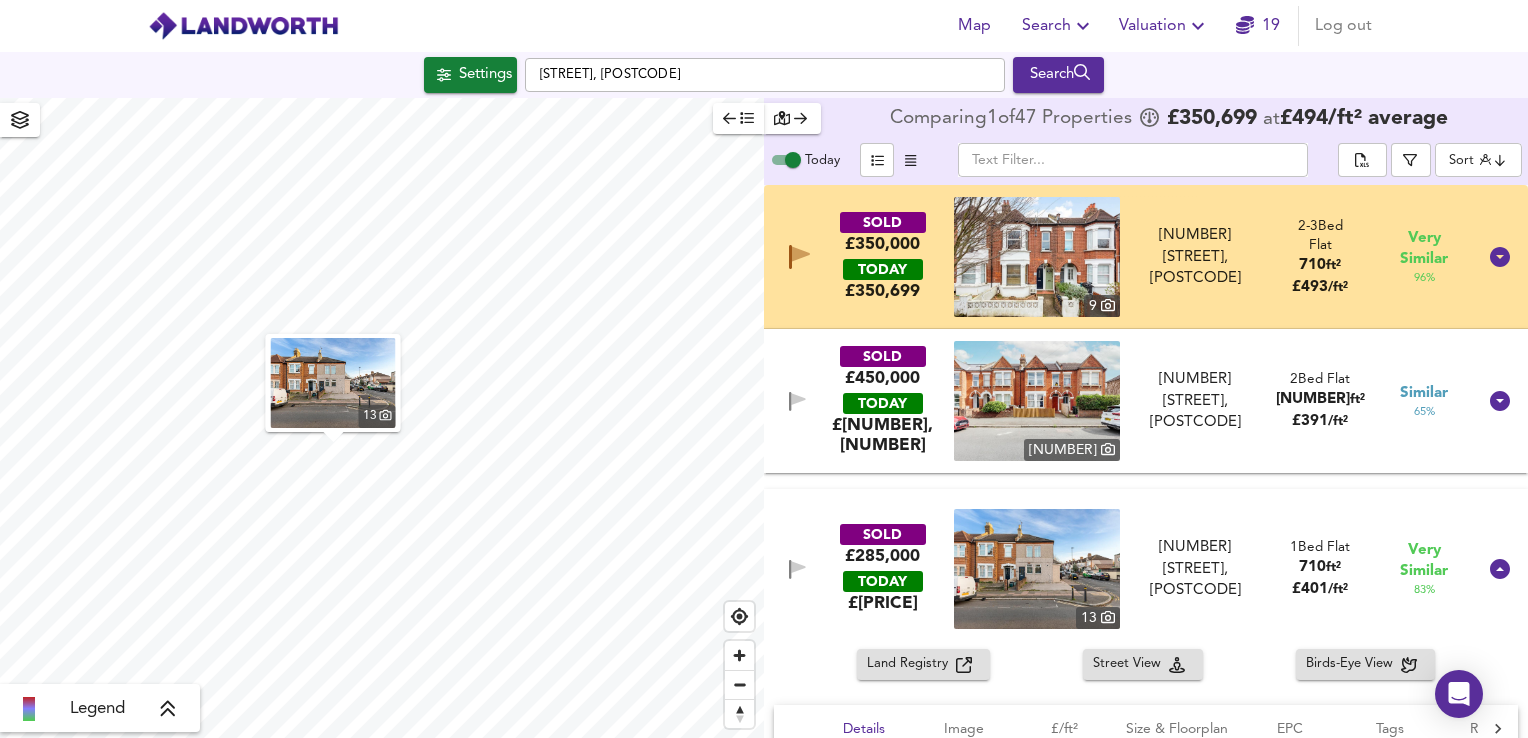 click on "SOLD £[PRICE]   TODAY  £ [PRICE]   [BEDS]     [NUMBER] [STREET], [POSTCODE] [NUMBER] [STREET], [POSTCODE] [BEDS]-[BEDS]  Bed Rightmove thinks this is a [BEDS] bed but Zoopla states [BEDS] bed, so we're showing you both here   Flat [AREA] £ [PRICE] / ft²   Very Similar [PERCENTAGE] %" at bounding box center (1122, 257) 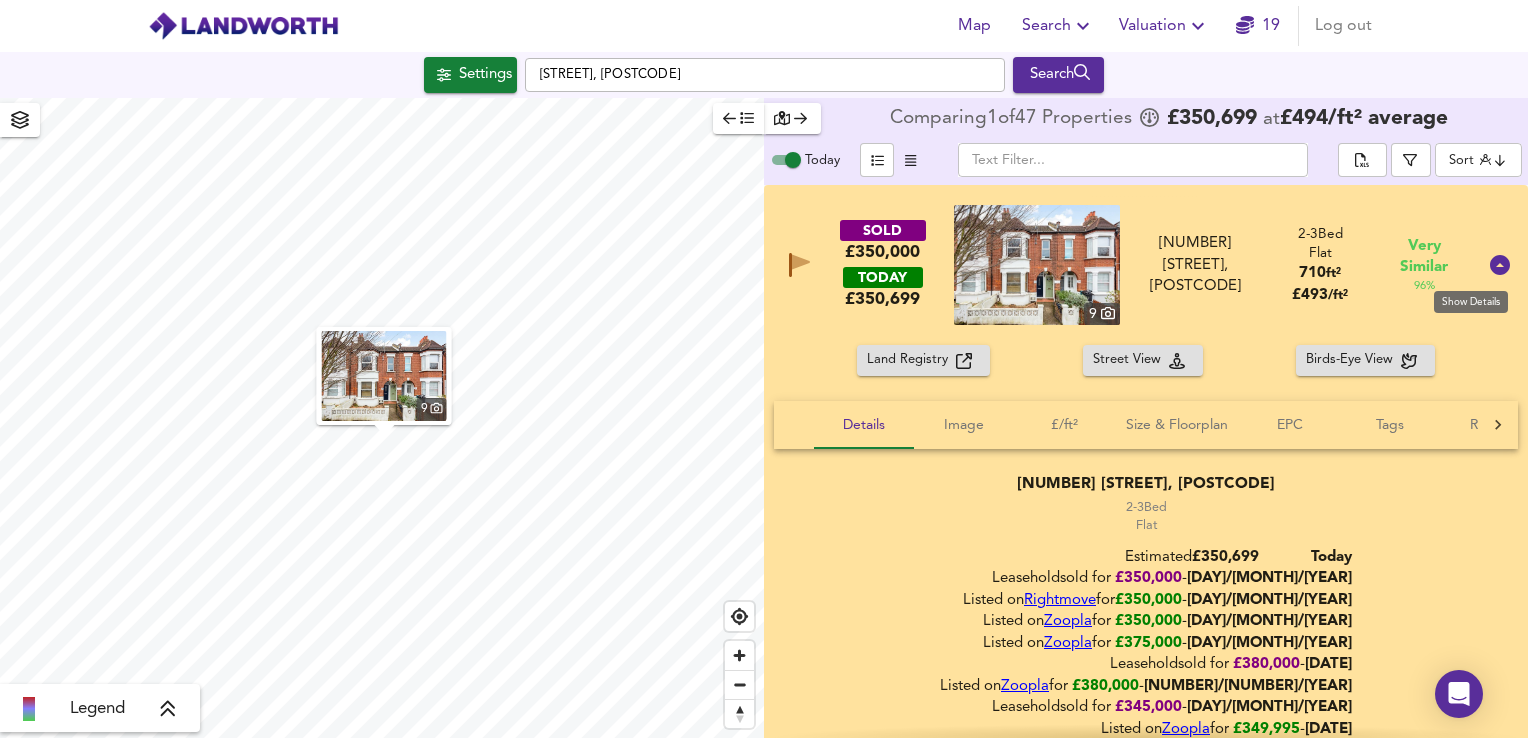 click 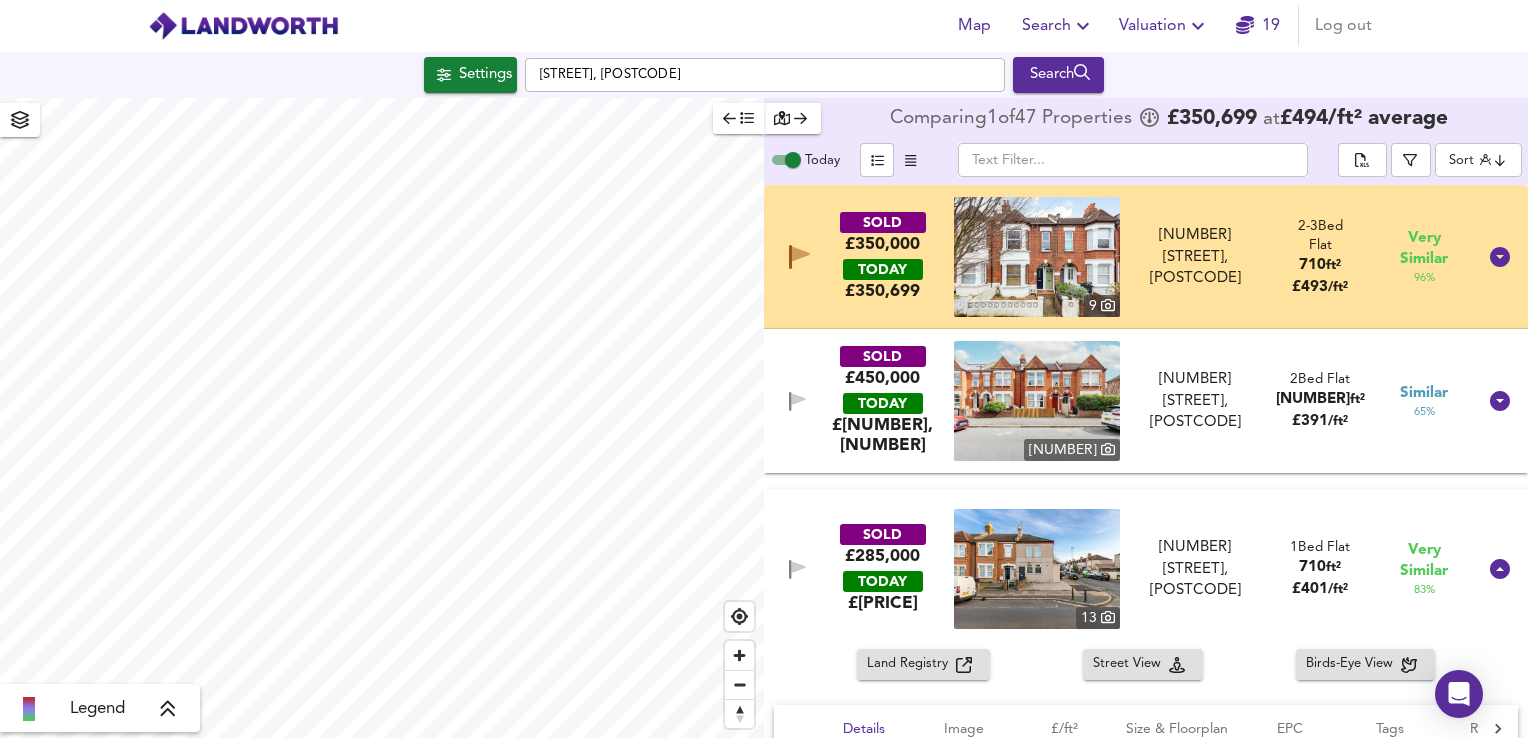 click on "SOLD £[PRICE]   TODAY  £ [PRICE]   [NUMBER]     [NUMBER][LETTER] [STREET], [POSTCODE] [NUMBER][LETTER] [STREET], [POSTCODE] [NUMBER]  Bed   Flat [NUMBER] ft² £ [PRICE] / ft²   Similar [NUMBER] %" at bounding box center (1122, 401) 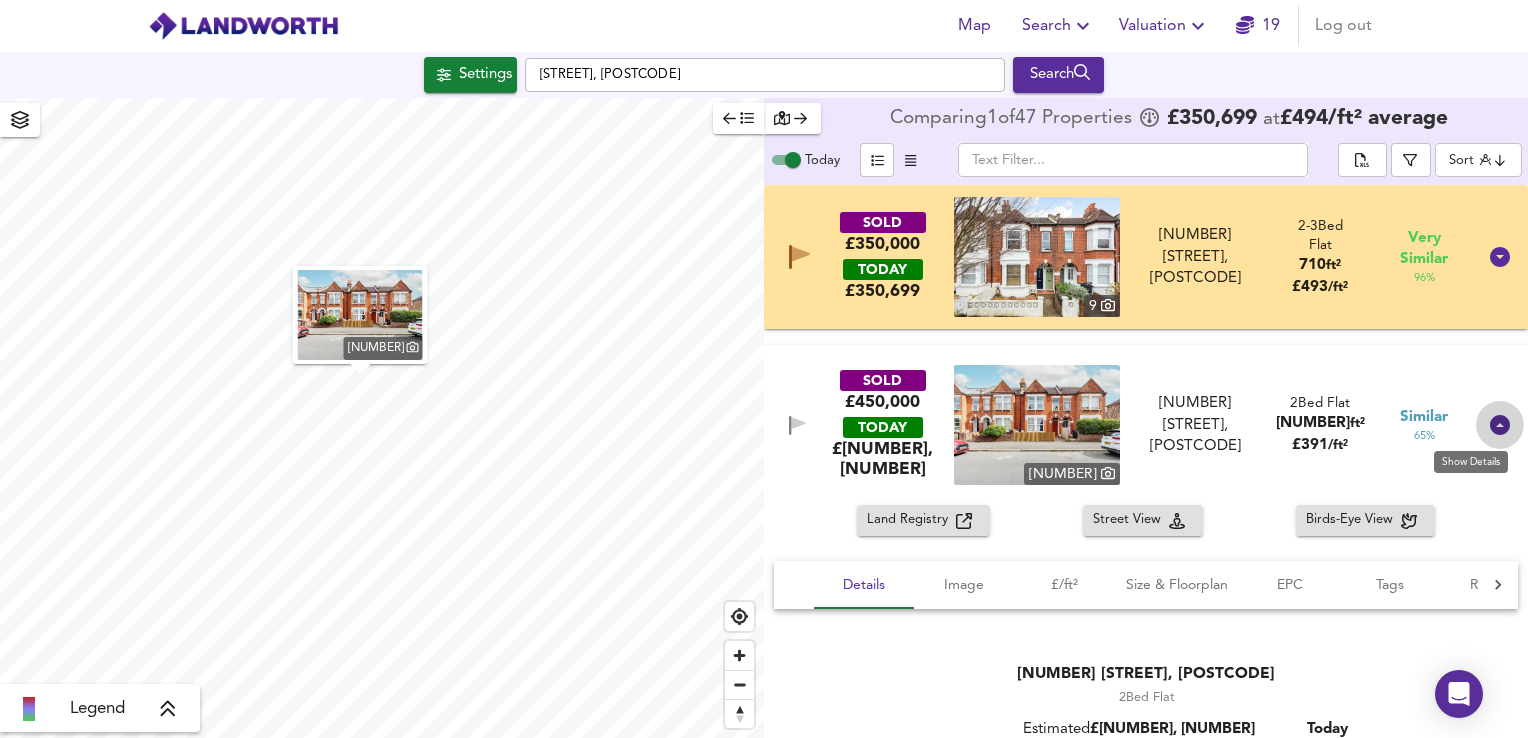 click 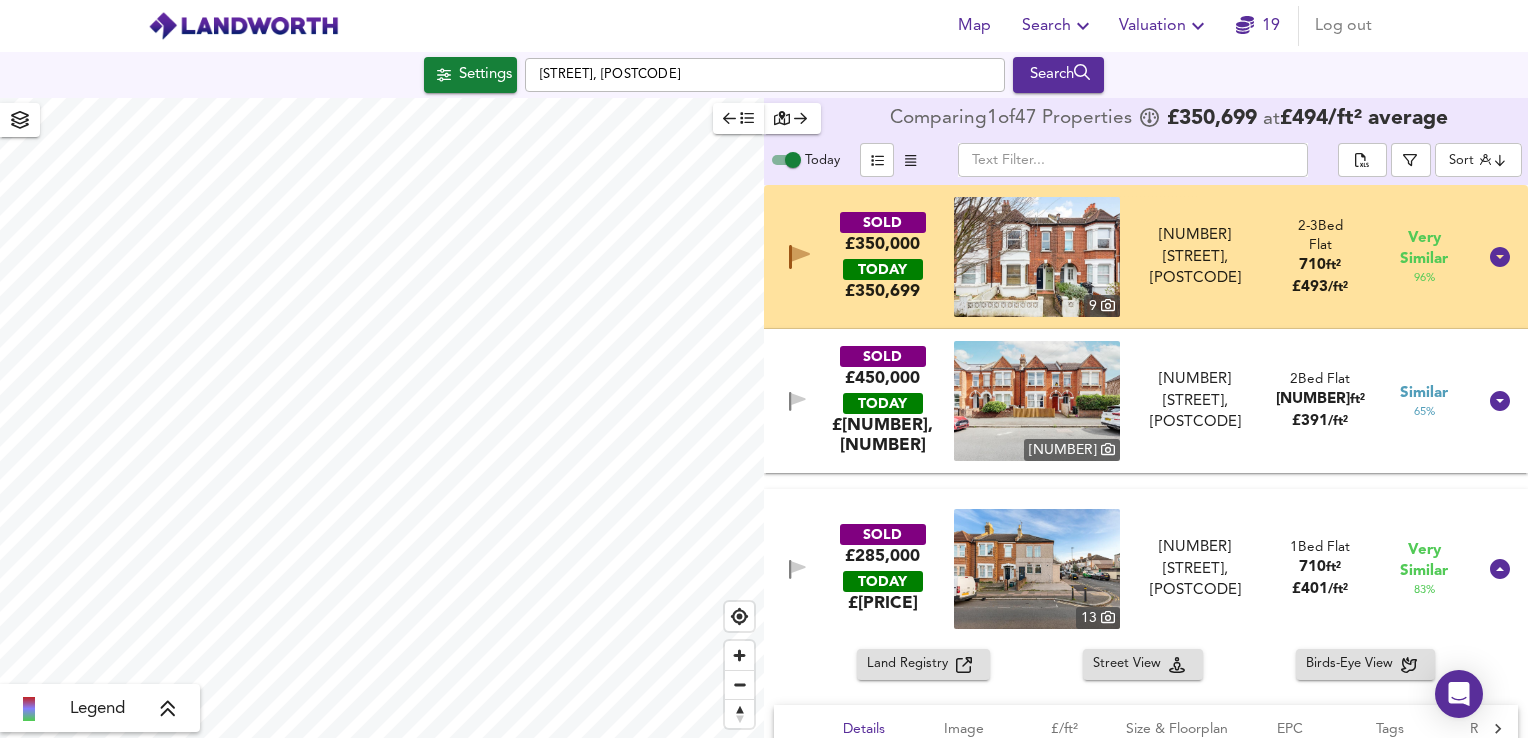 click on "SOLD £[PRICE]   TODAY  £ [PRICE]   [NUMBER]     [NUMBER][LETTER] [STREET], [POSTCODE] [NUMBER][LETTER] [STREET], [POSTCODE] [NUMBER]  Bed   Flat [NUMBER] ft² £ [PRICE] / ft²   Very Similar [NUMBER] %" at bounding box center [1146, 569] 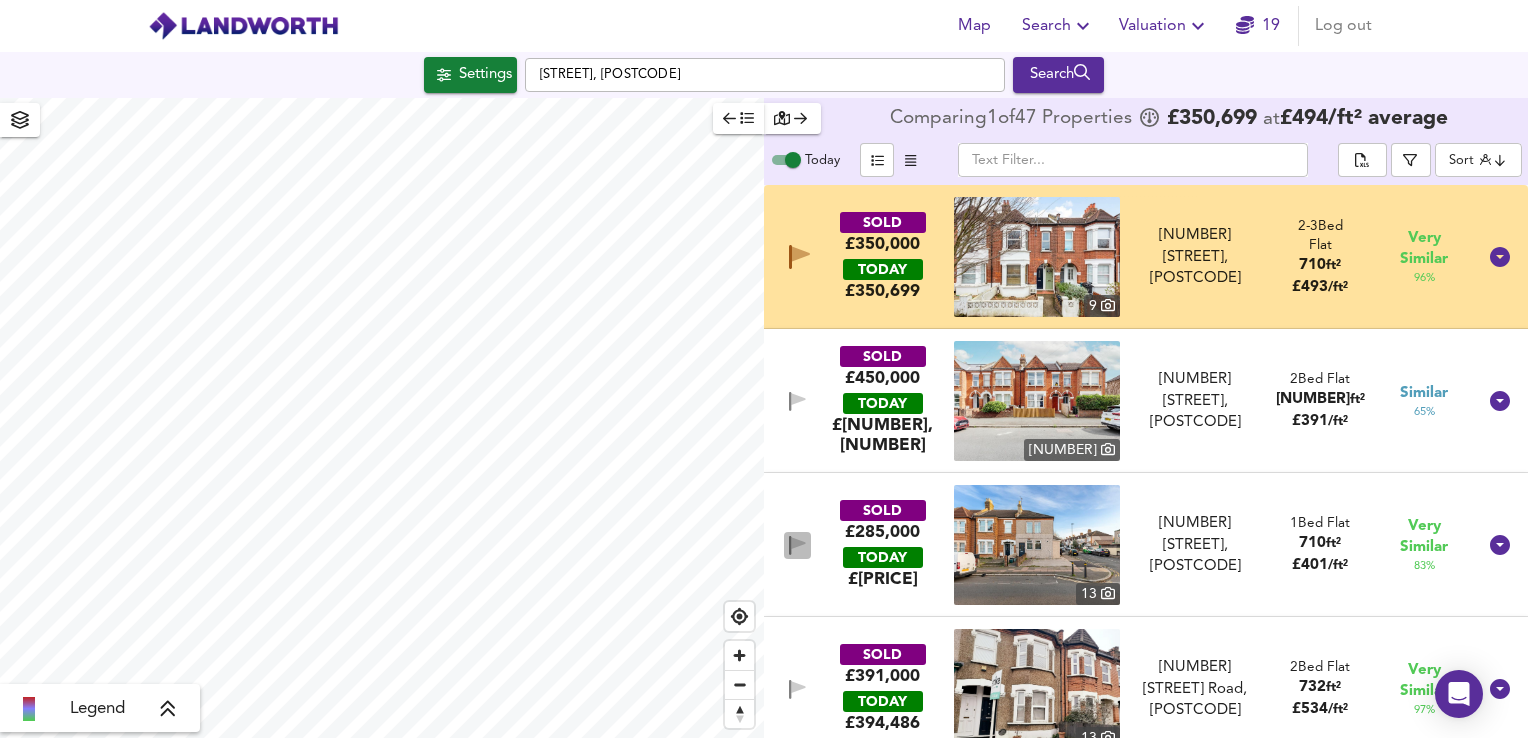 click at bounding box center [797, 545] 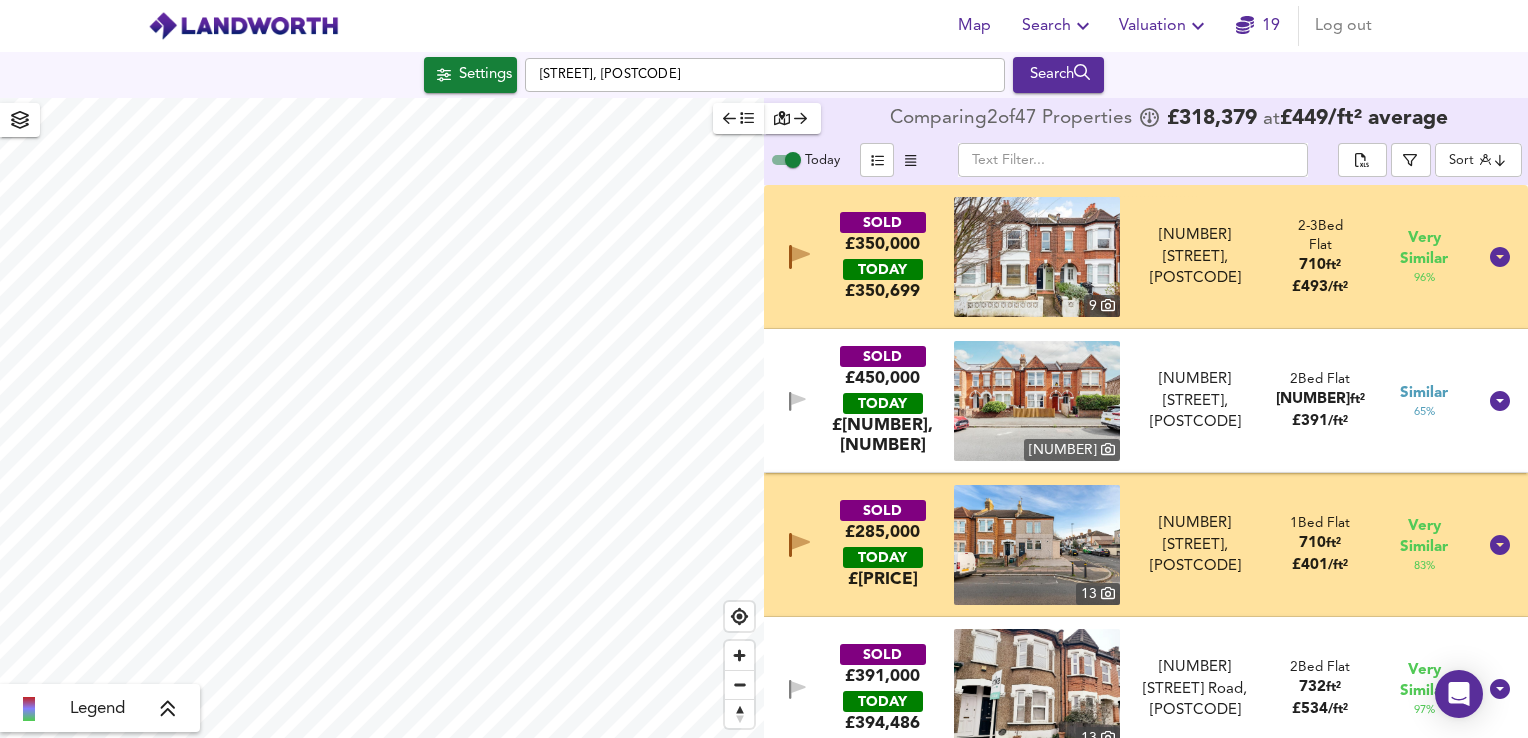 click on "SOLD £[PRICE]   TODAY  £ [PRICE]   [NUMBER]     [NUMBER][LETTER] [STREET], [POSTCODE] [NUMBER][LETTER] [STREET], [POSTCODE] [NUMBER]  Bed   Flat [NUMBER] ft² £ [PRICE] / ft²   Very Similar [NUMBER] %" at bounding box center (1122, 545) 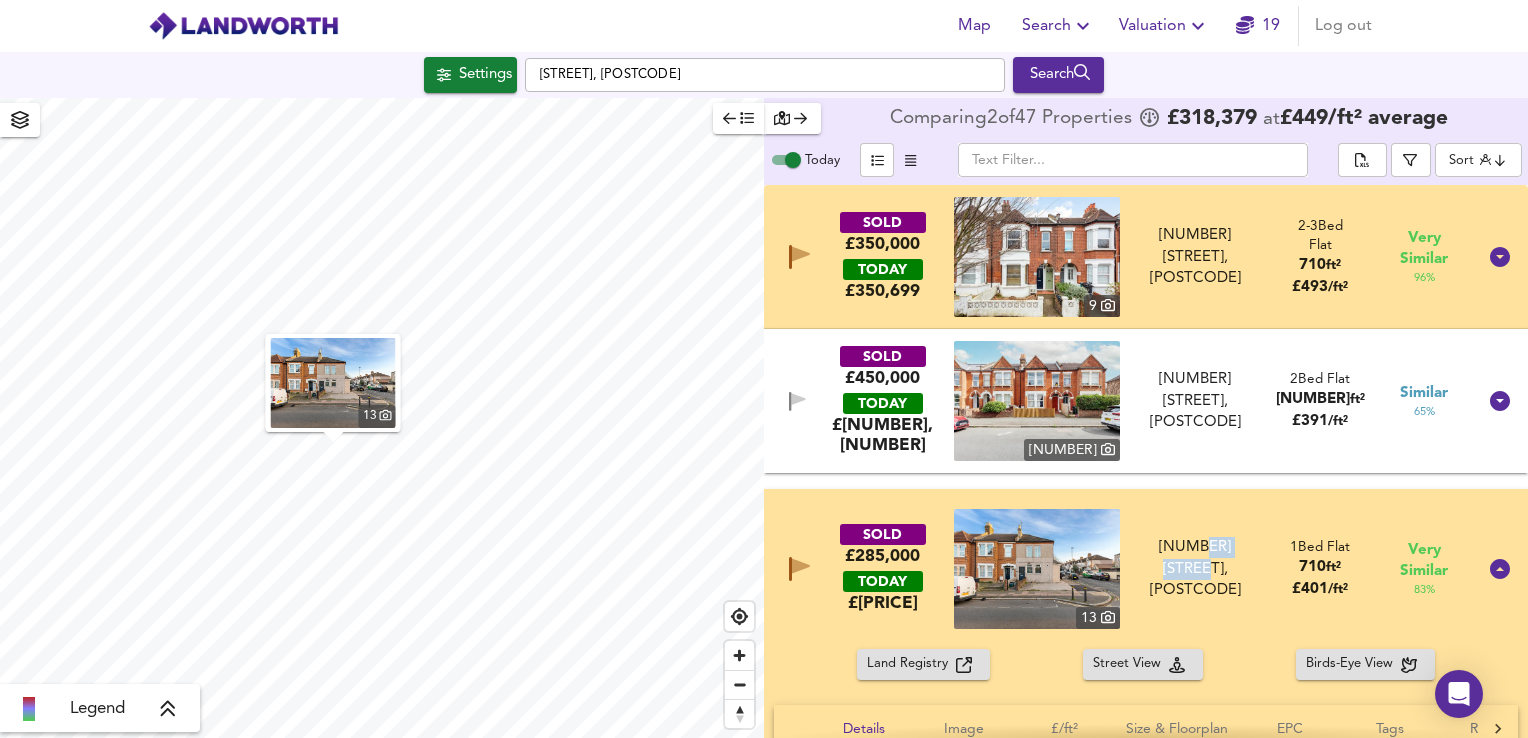 drag, startPoint x: 1249, startPoint y: 556, endPoint x: 1174, endPoint y: 556, distance: 75 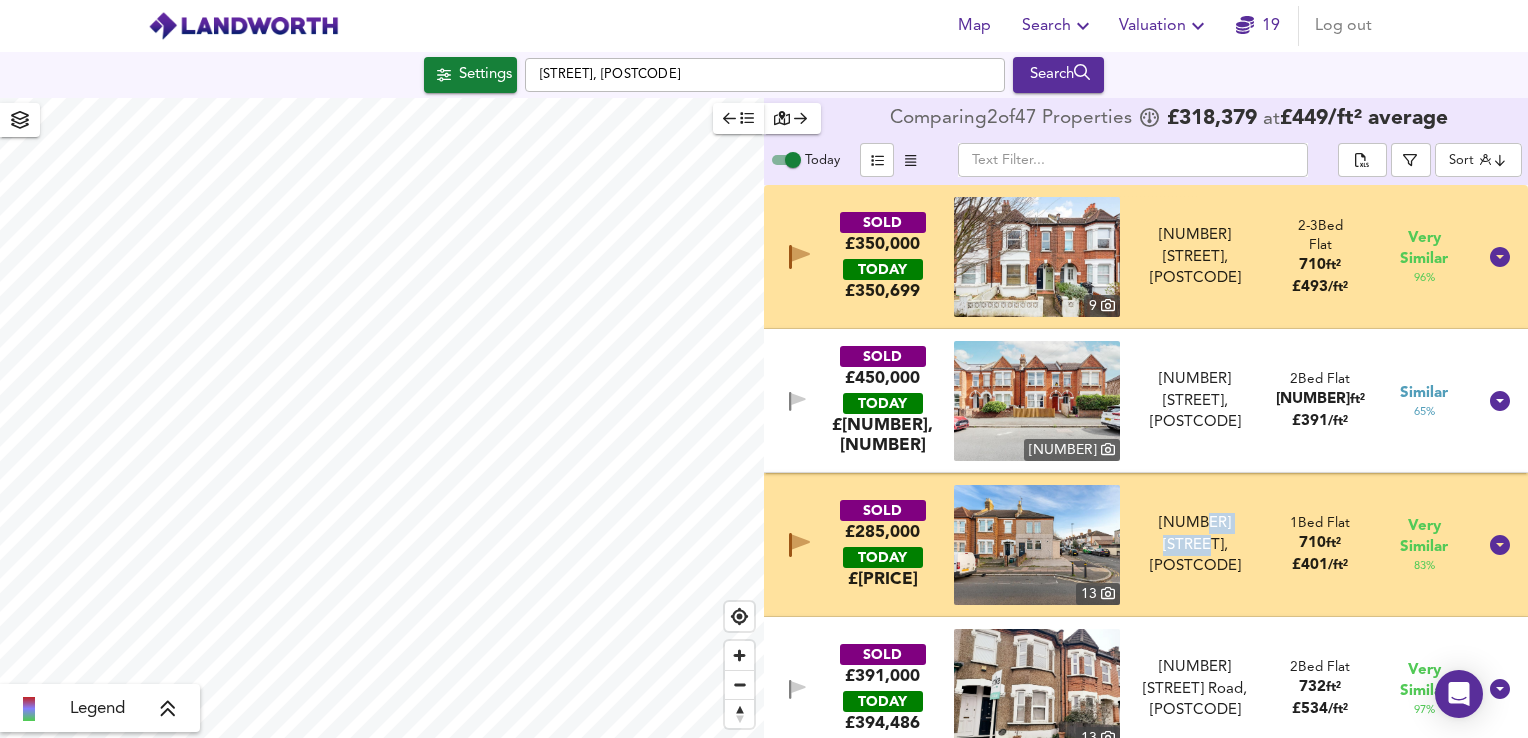 click at bounding box center [1037, 545] 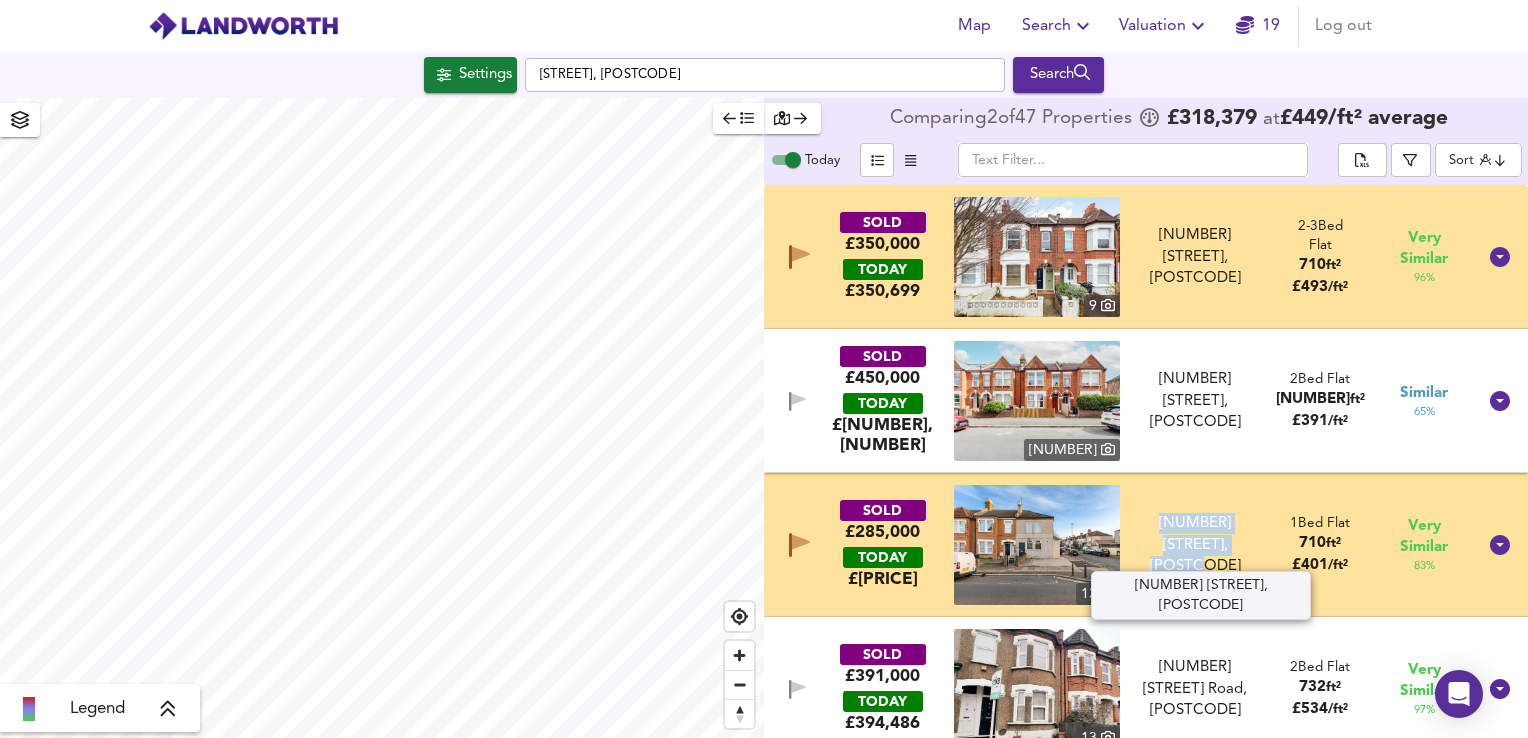 drag, startPoint x: 1127, startPoint y: 530, endPoint x: 1228, endPoint y: 558, distance: 104.80935 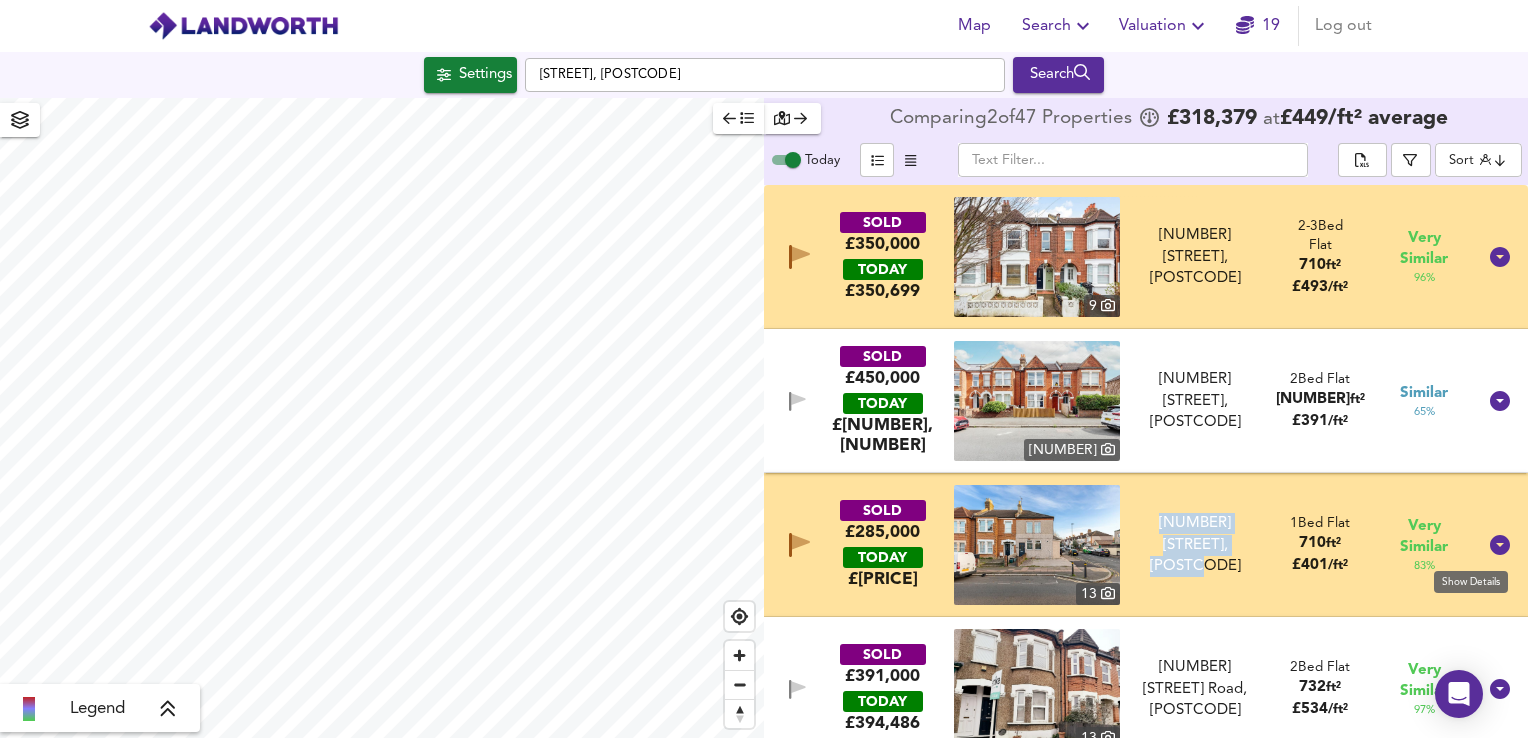 click 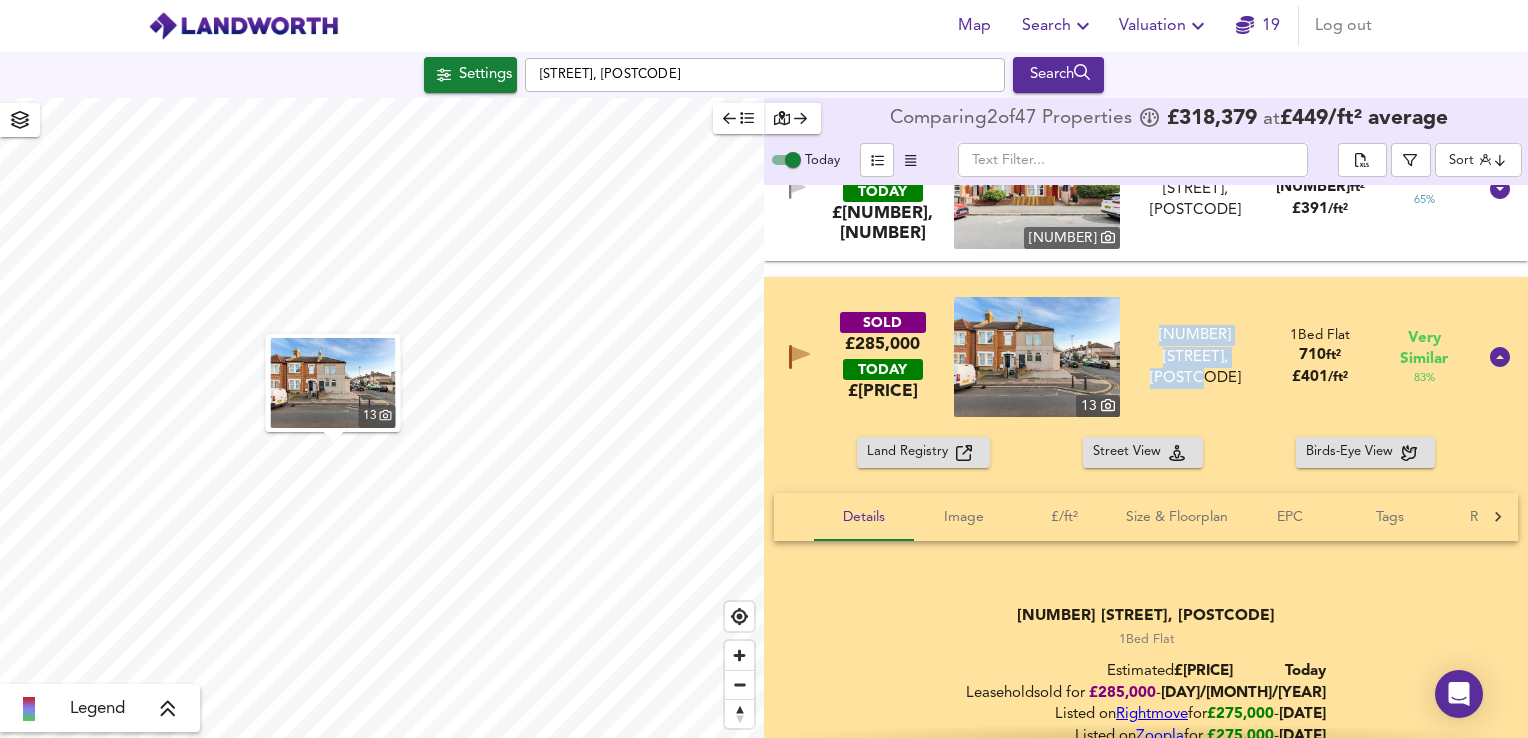 scroll, scrollTop: 223, scrollLeft: 0, axis: vertical 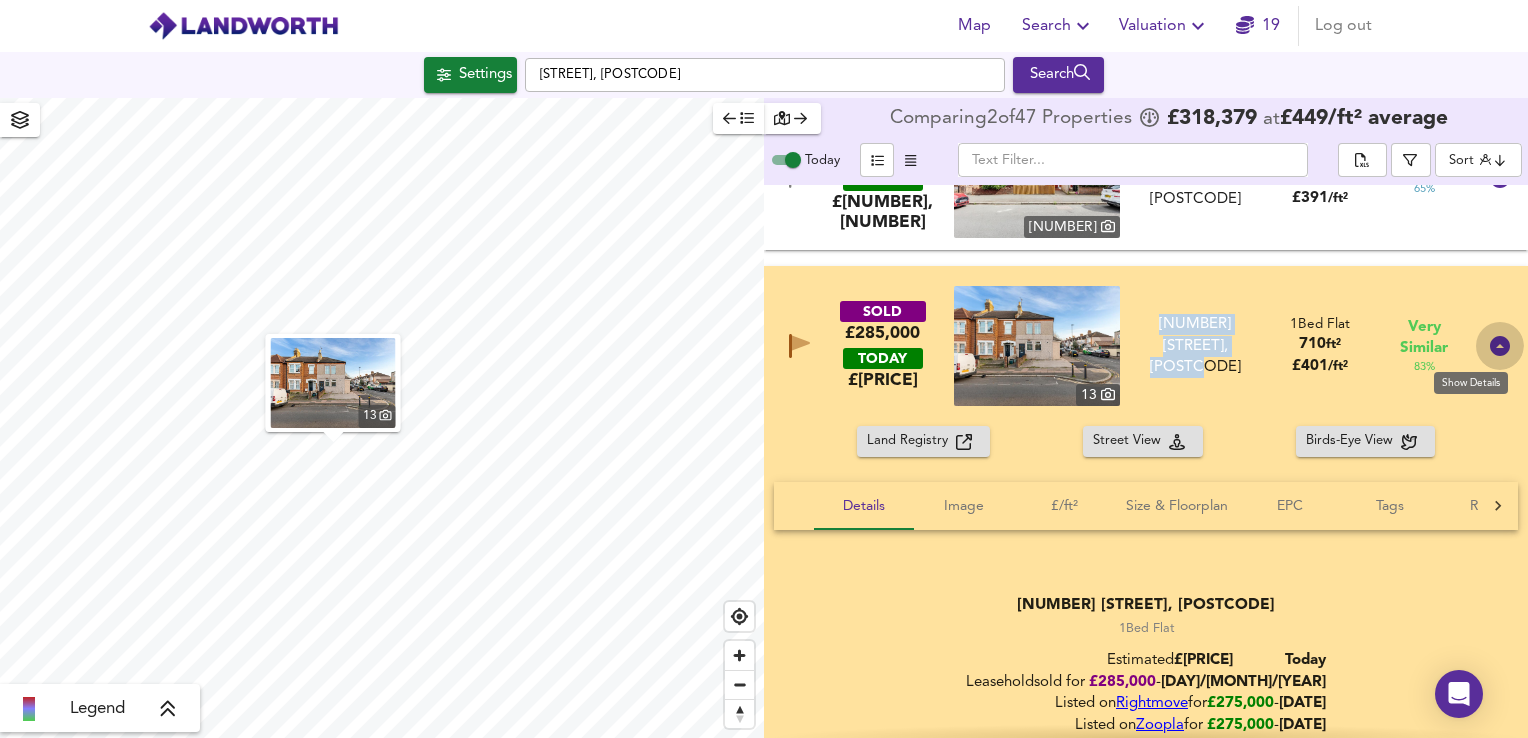 click 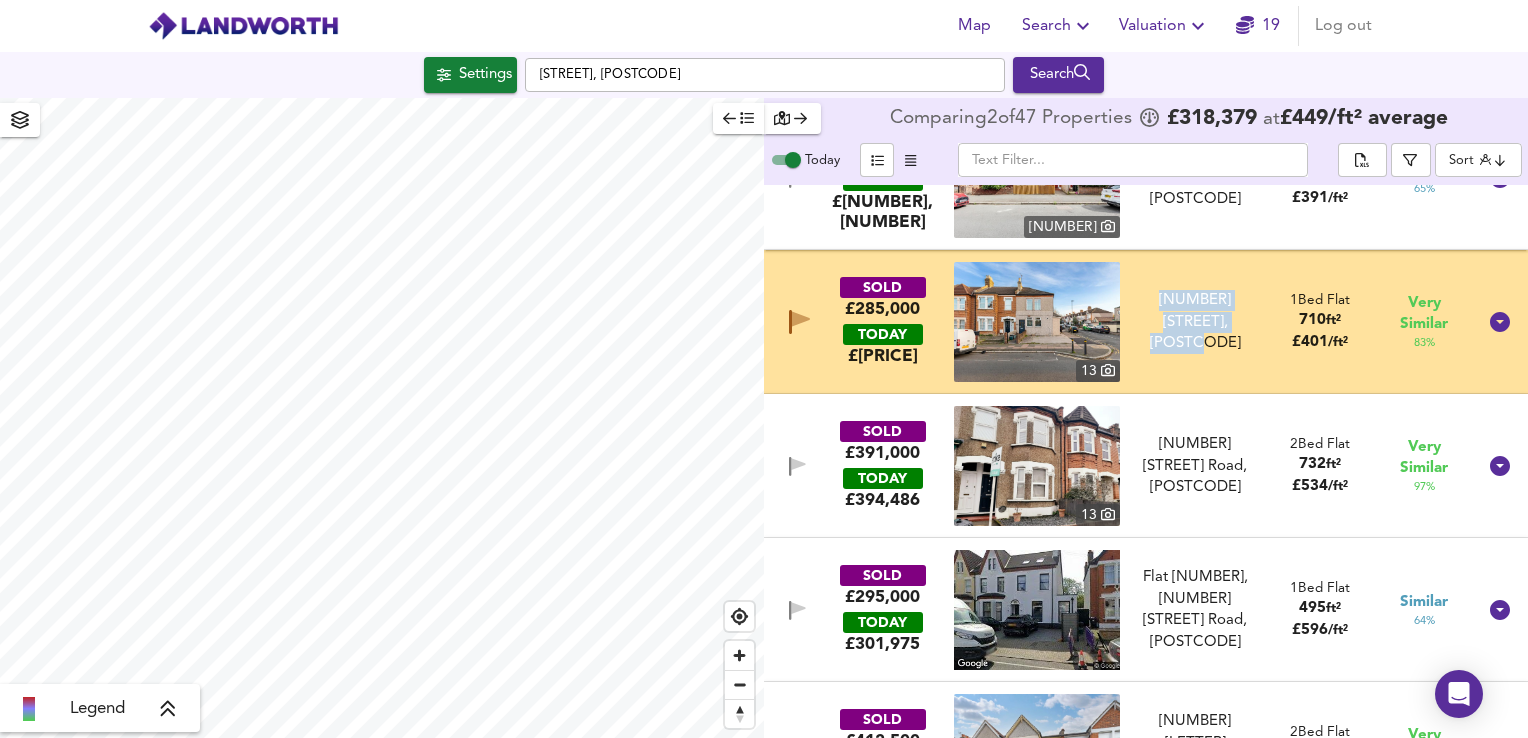 scroll, scrollTop: 293, scrollLeft: 0, axis: vertical 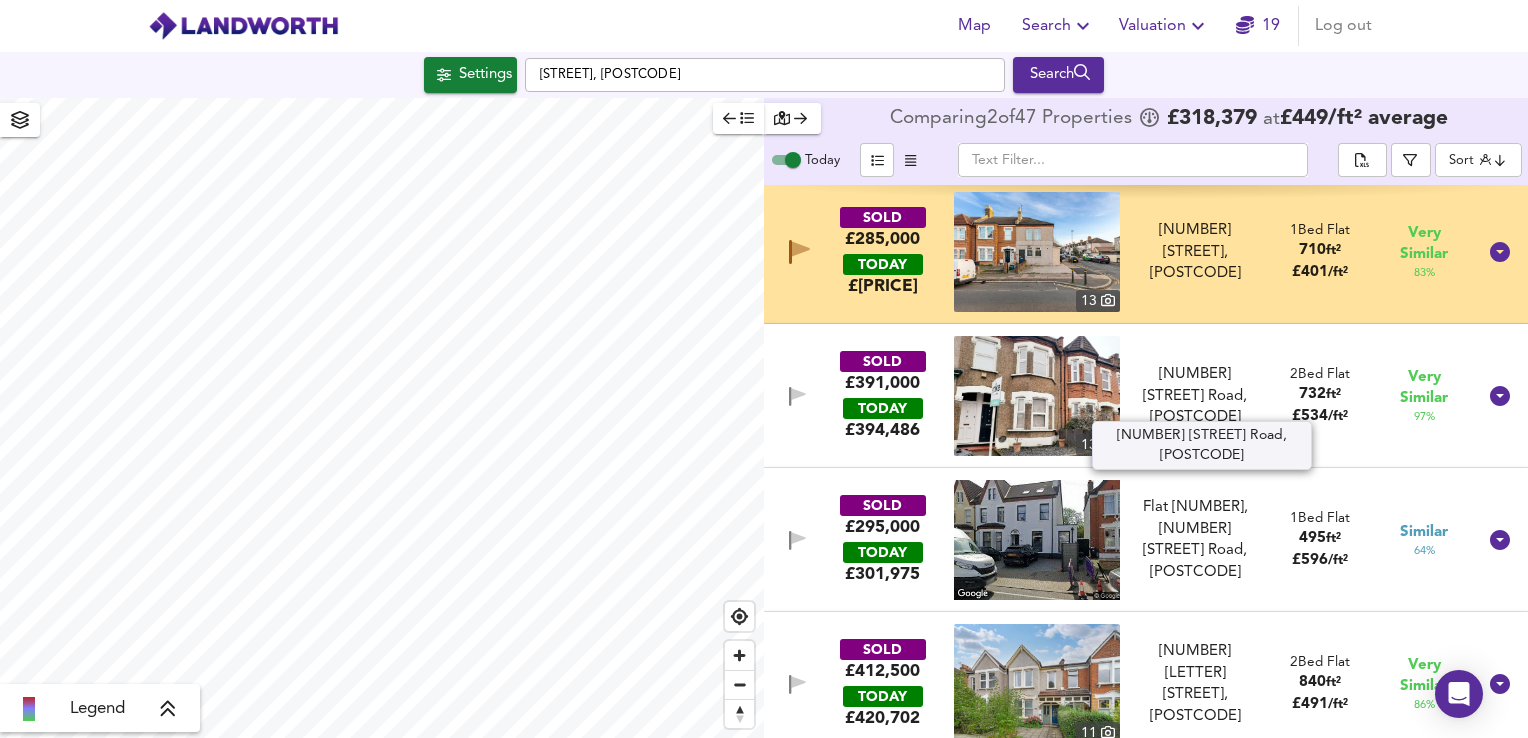 click on "[NUMBER] [STREET] Road, [POSTCODE]" at bounding box center [1195, 396] 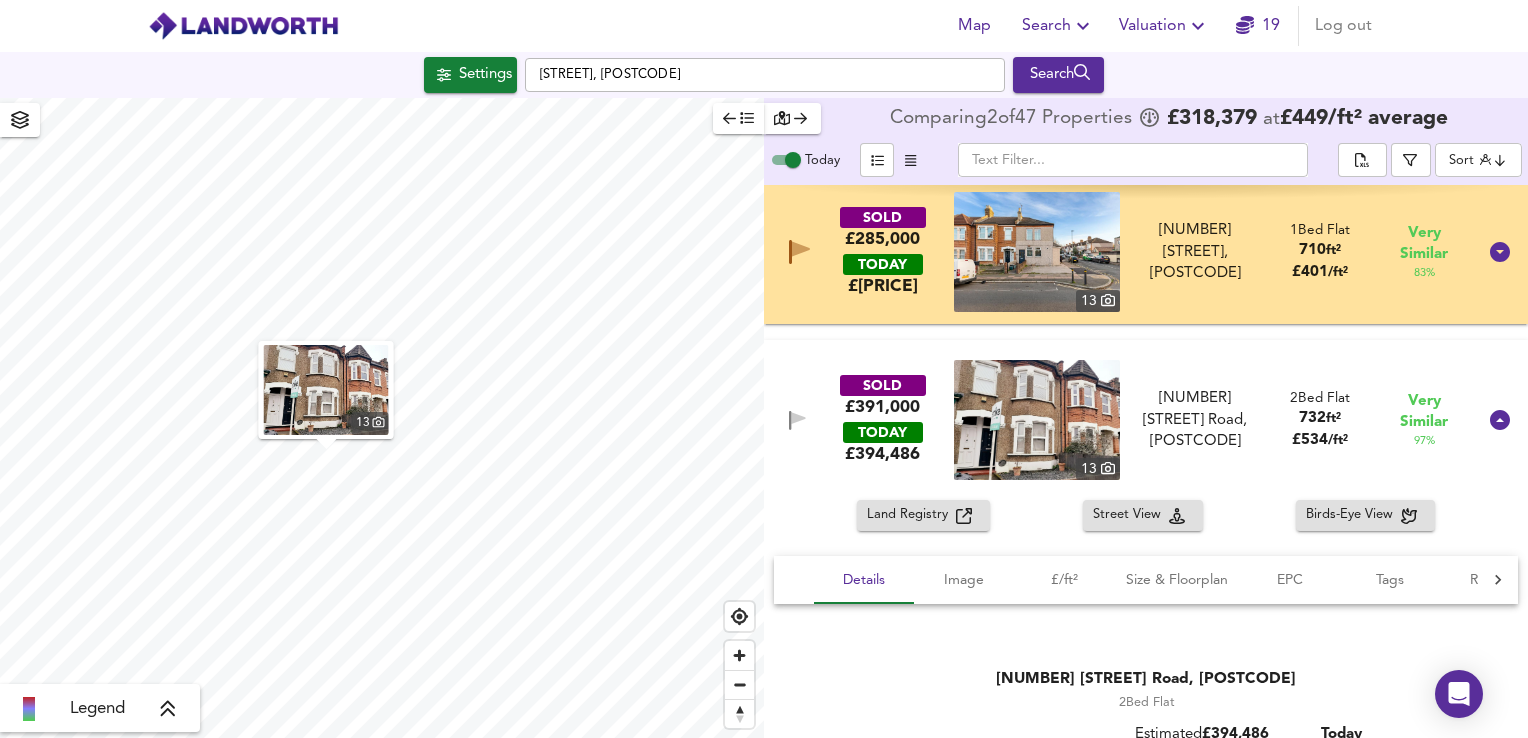 click 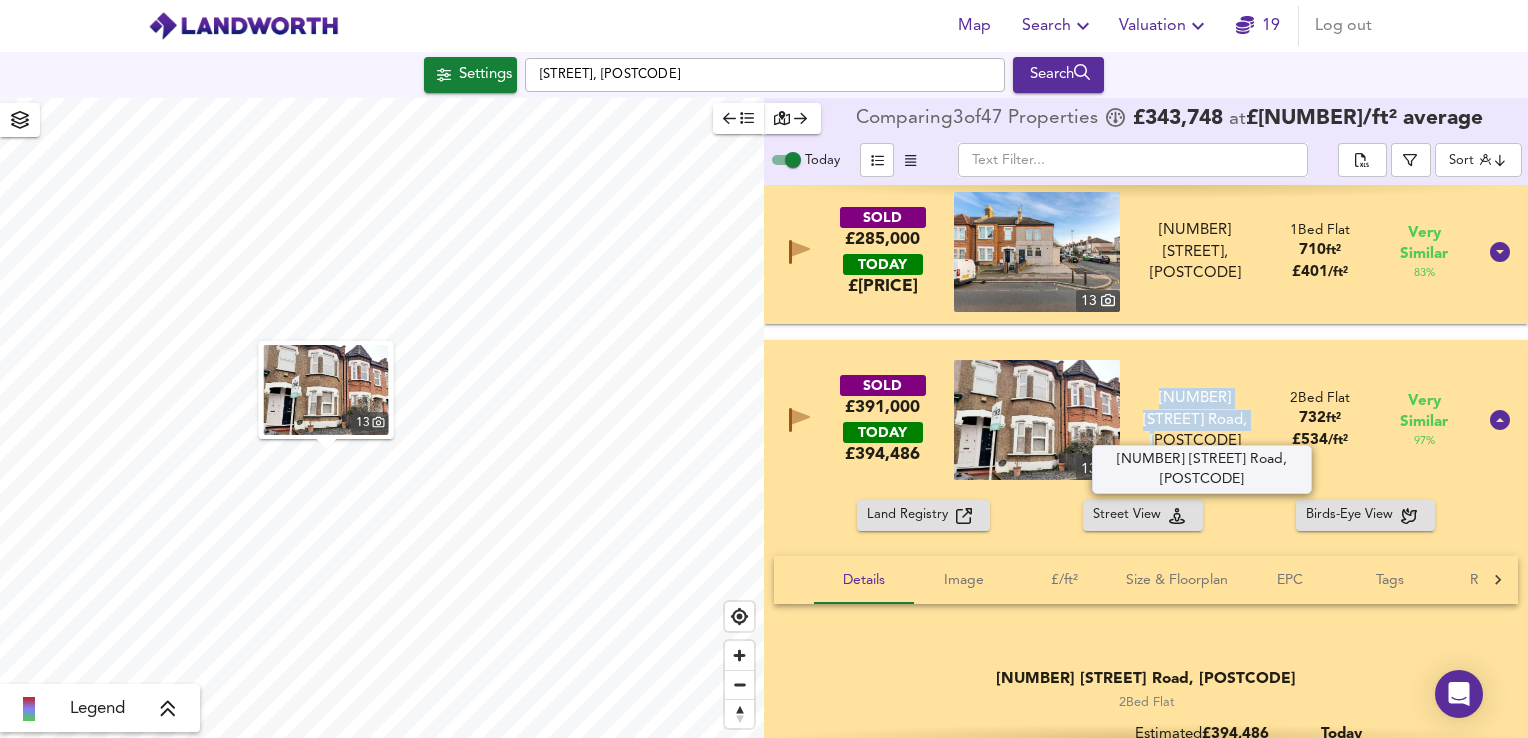 drag, startPoint x: 1128, startPoint y: 409, endPoint x: 1244, endPoint y: 430, distance: 117.88554 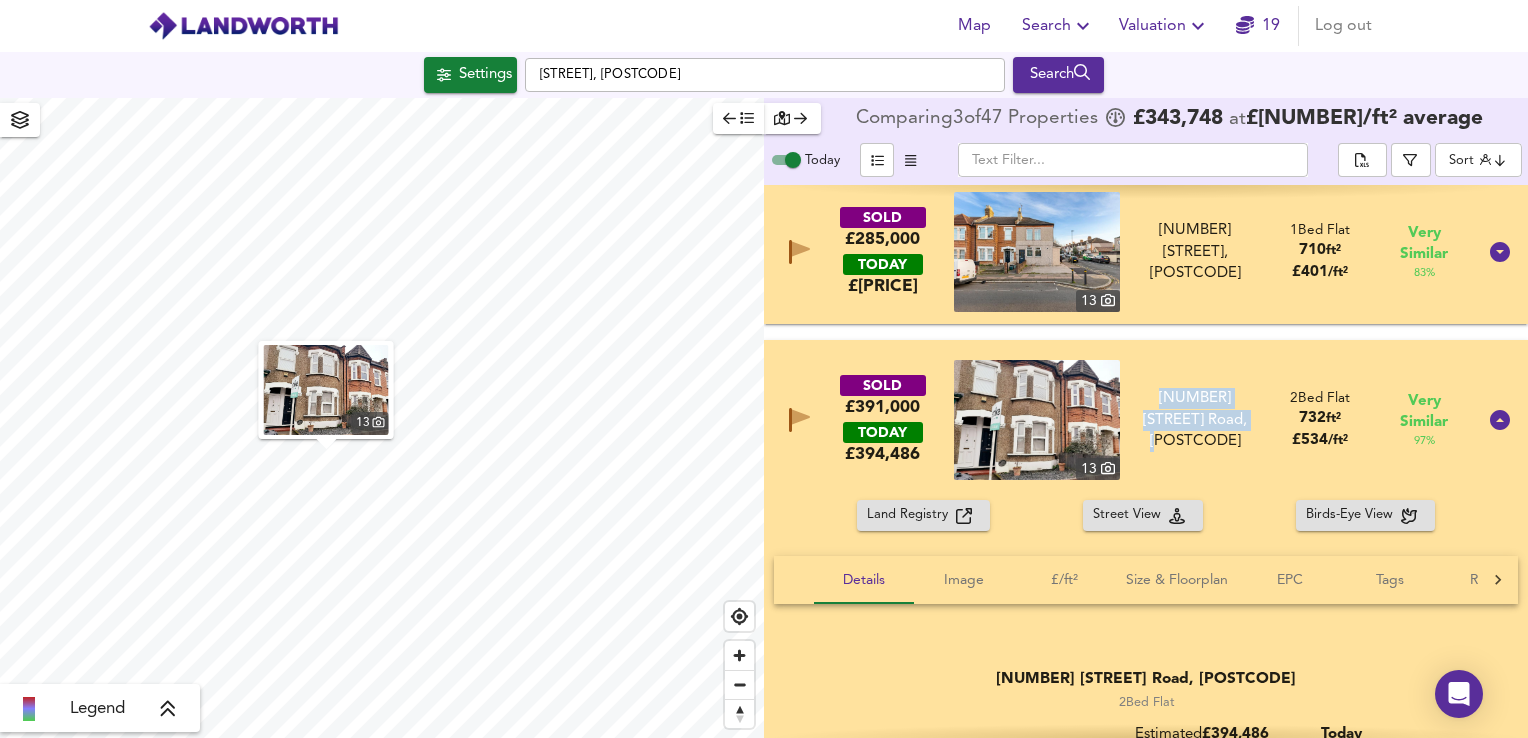 click at bounding box center [1037, 420] 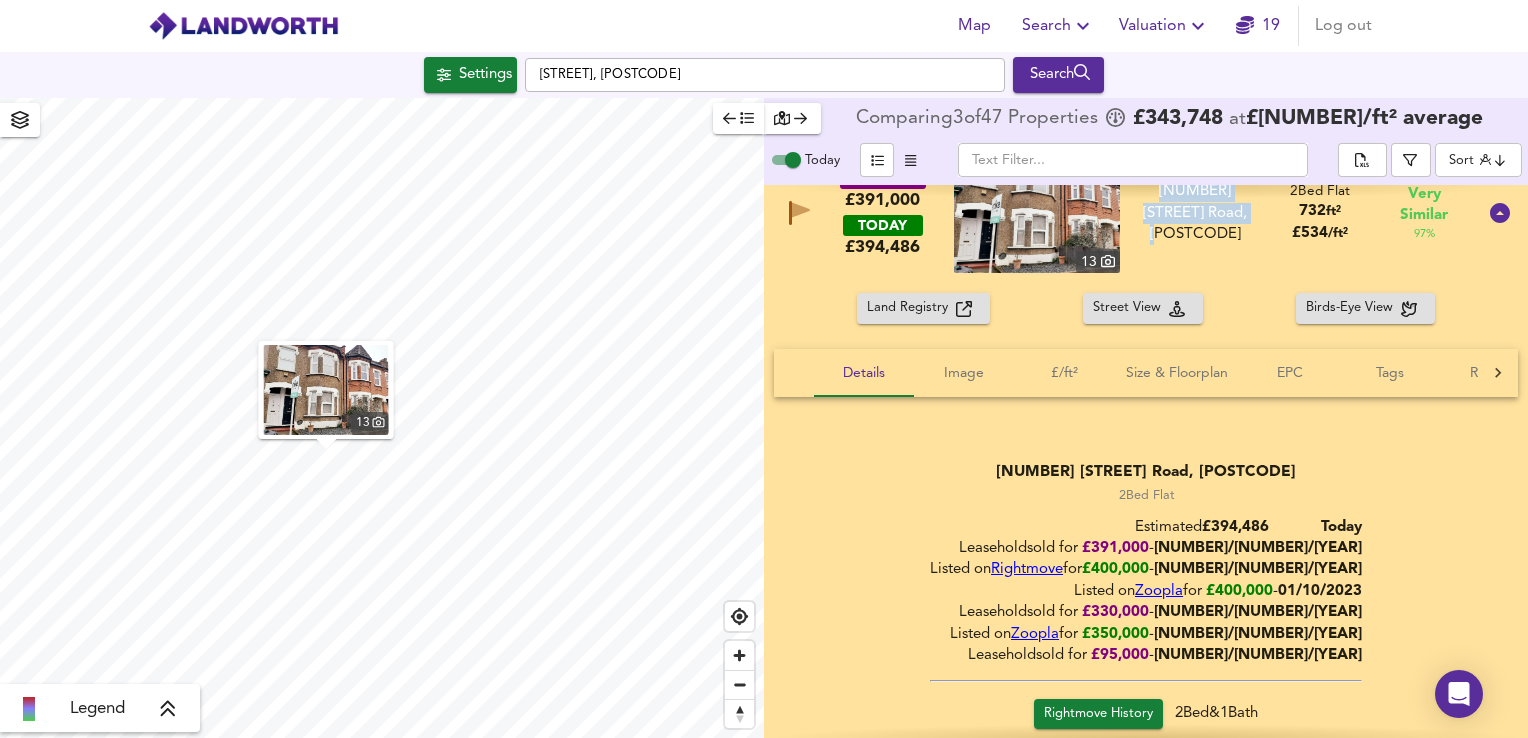scroll, scrollTop: 521, scrollLeft: 0, axis: vertical 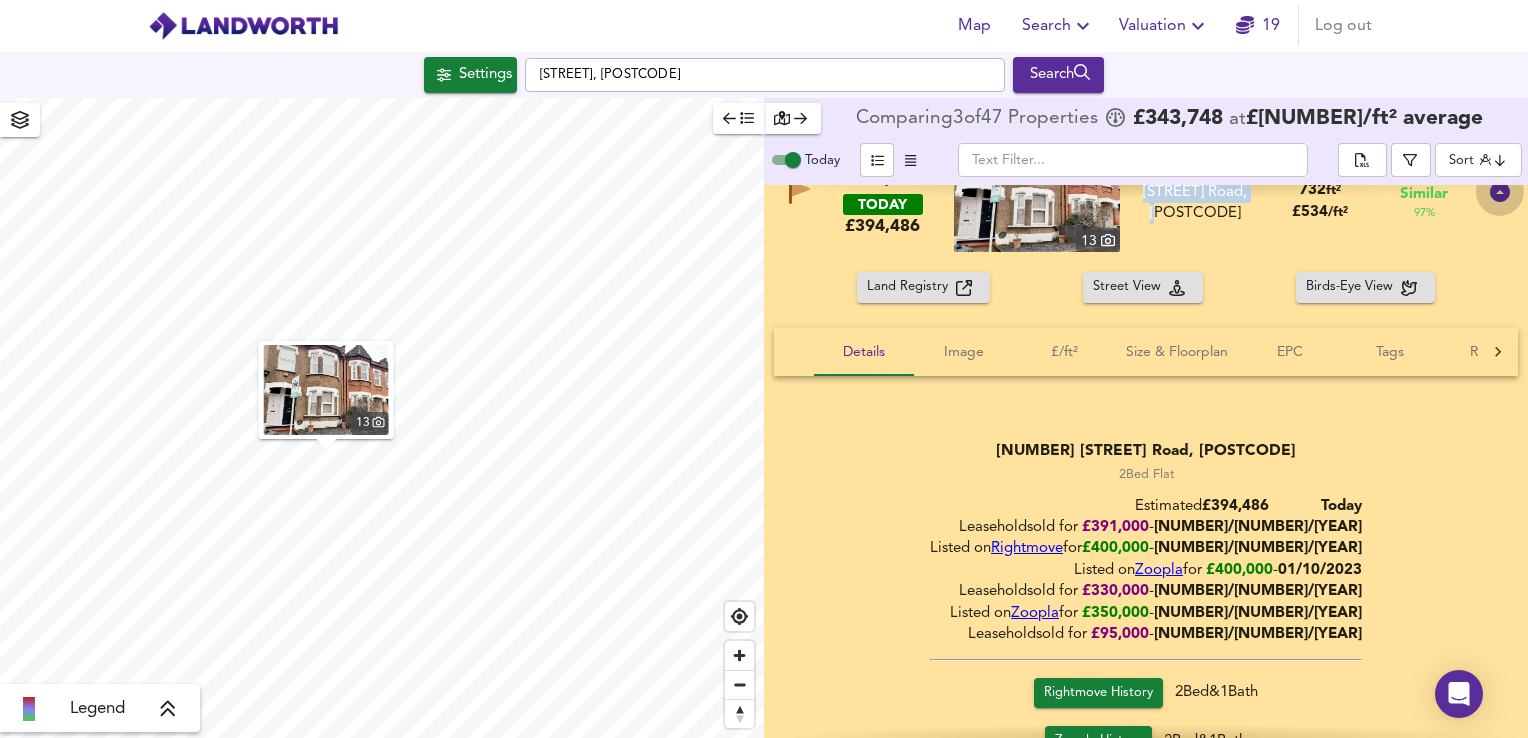 click at bounding box center (1500, 192) 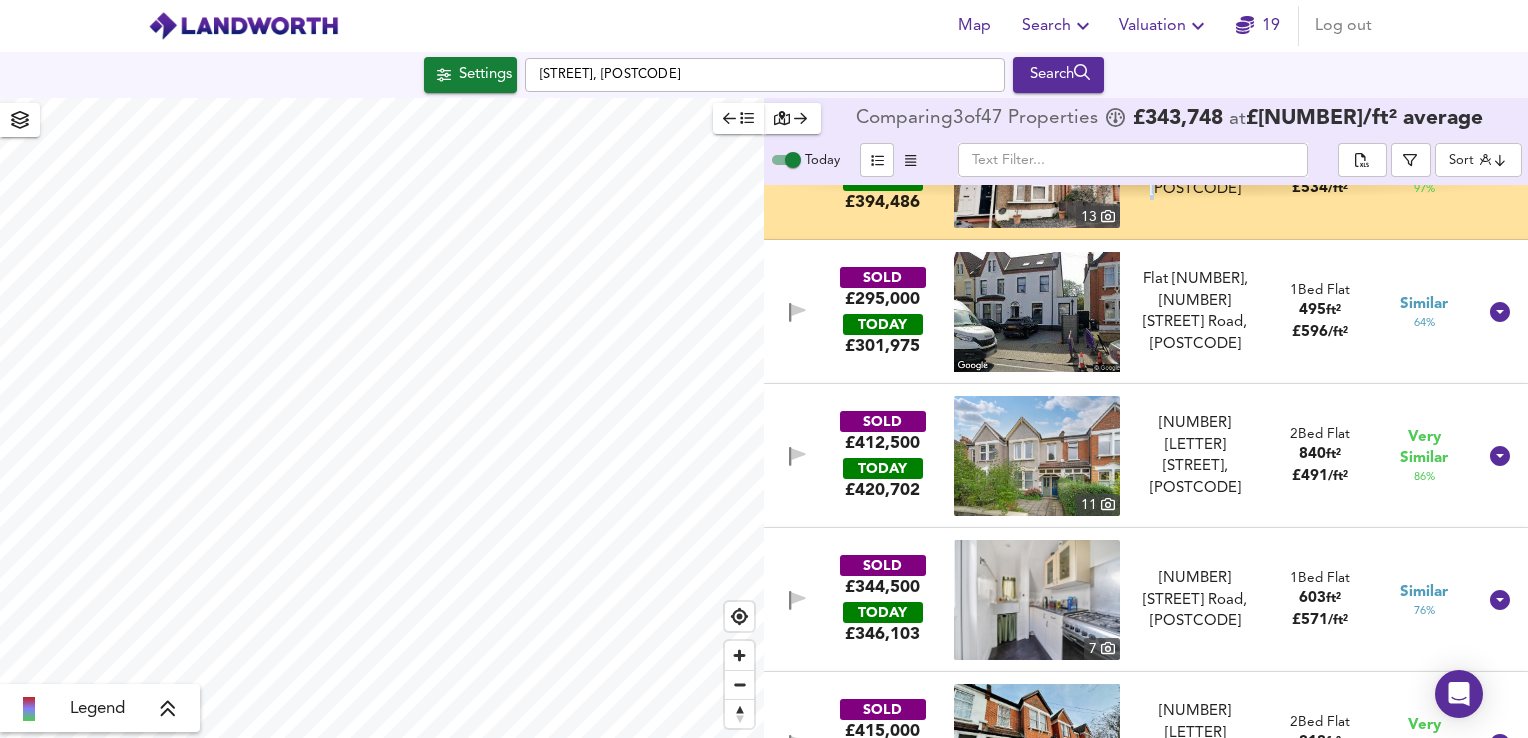 click on "SOLD £[PRICE]   TODAY  £ [PRICE] Flat [NUMBER], [NUMBER] [STREET] Road, [POSTCODE] Flat [NUMBER], [NUMBER] [STREET] Road, [POSTCODE] [NUMBER]  Bed   Flat [NUMBER] ft² £ [PRICE] / ft²   Similar [PERCENT] %" at bounding box center [1122, 312] 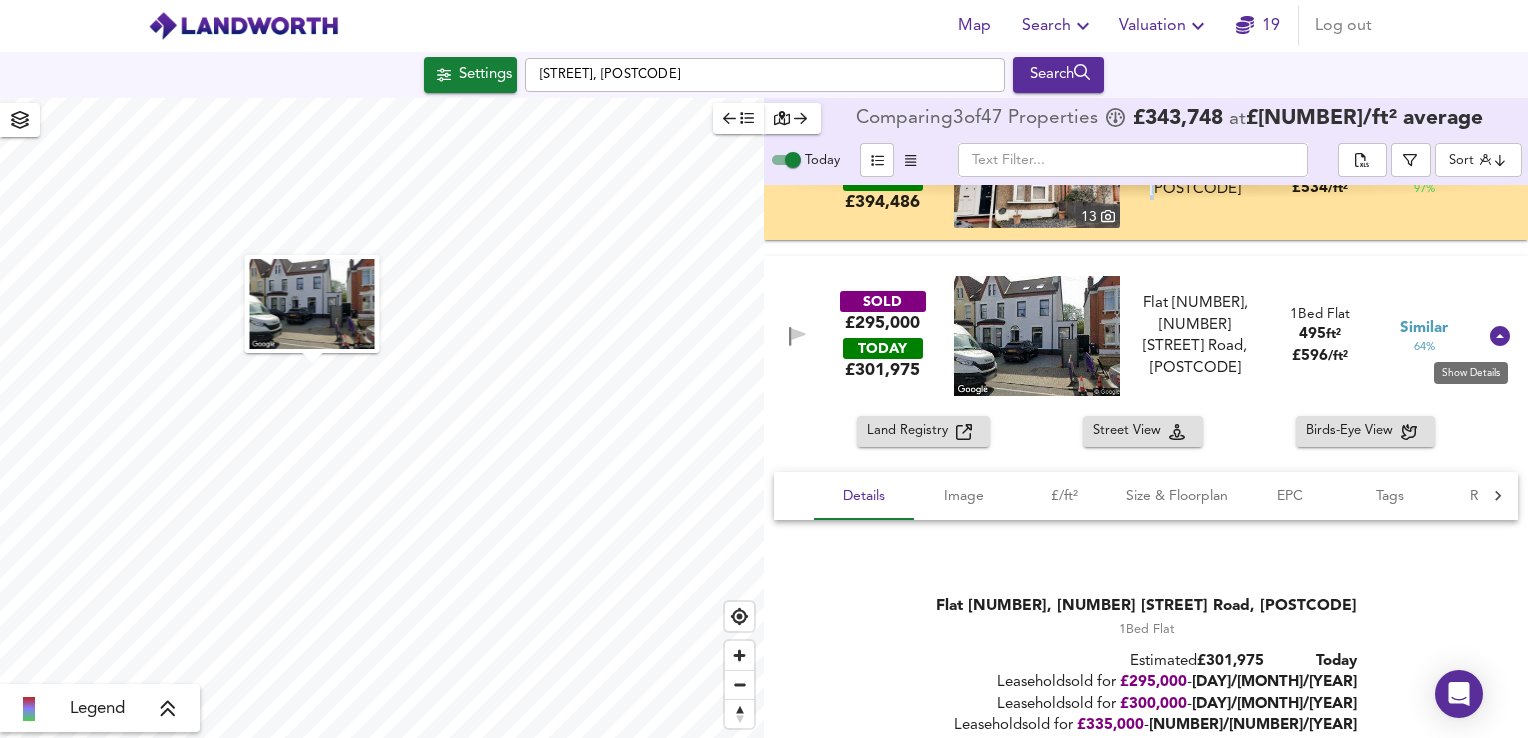 click 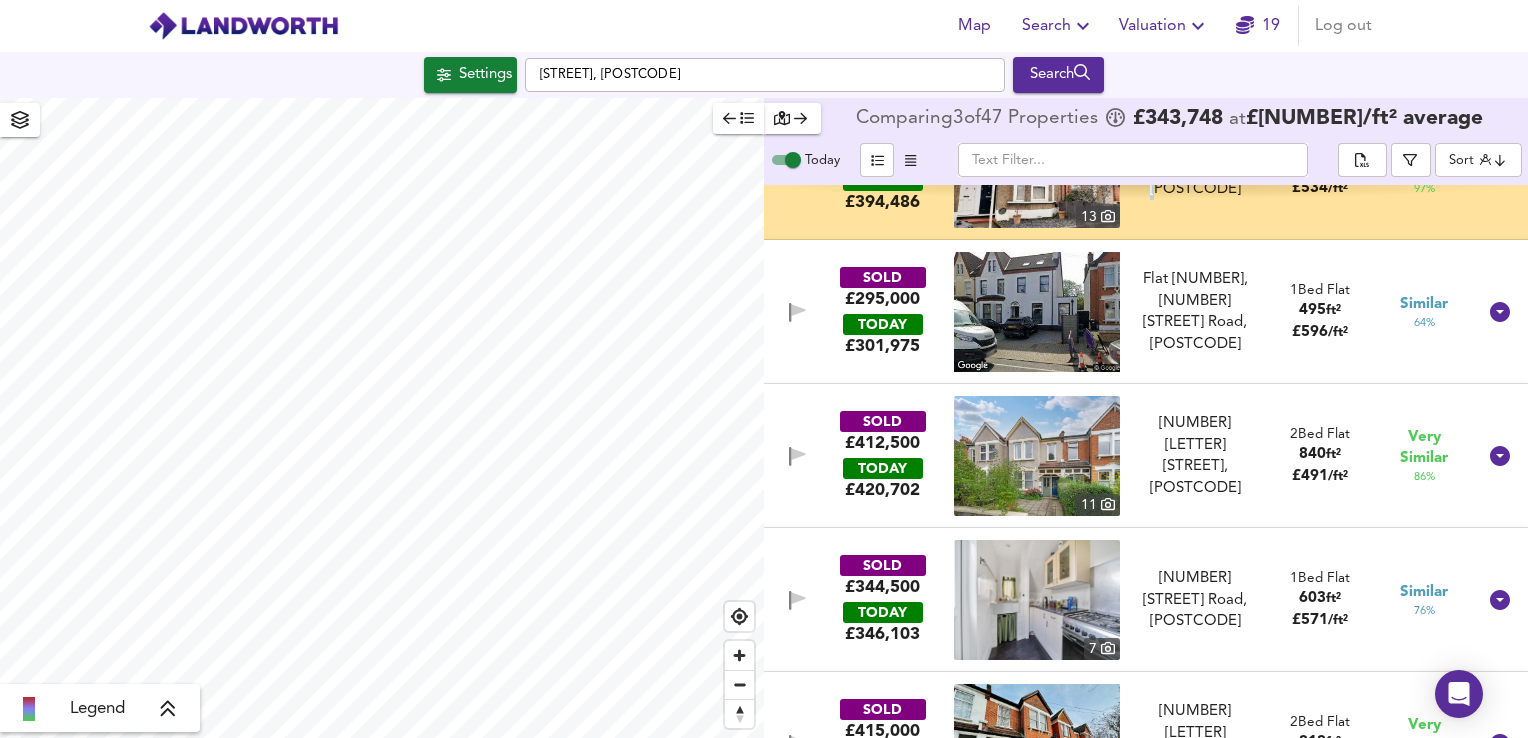 click on "SOLD £[PRICE]   TODAY  £ [PRICE] Flat [NUMBER], [NUMBER] [STREET] Road, [POSTCODE] Flat [NUMBER], [NUMBER] [STREET] Road, [POSTCODE] [NUMBER]  Bed   Flat [NUMBER] ft² £ [PRICE] / ft²   Similar [PERCENT] %" at bounding box center (1122, 312) 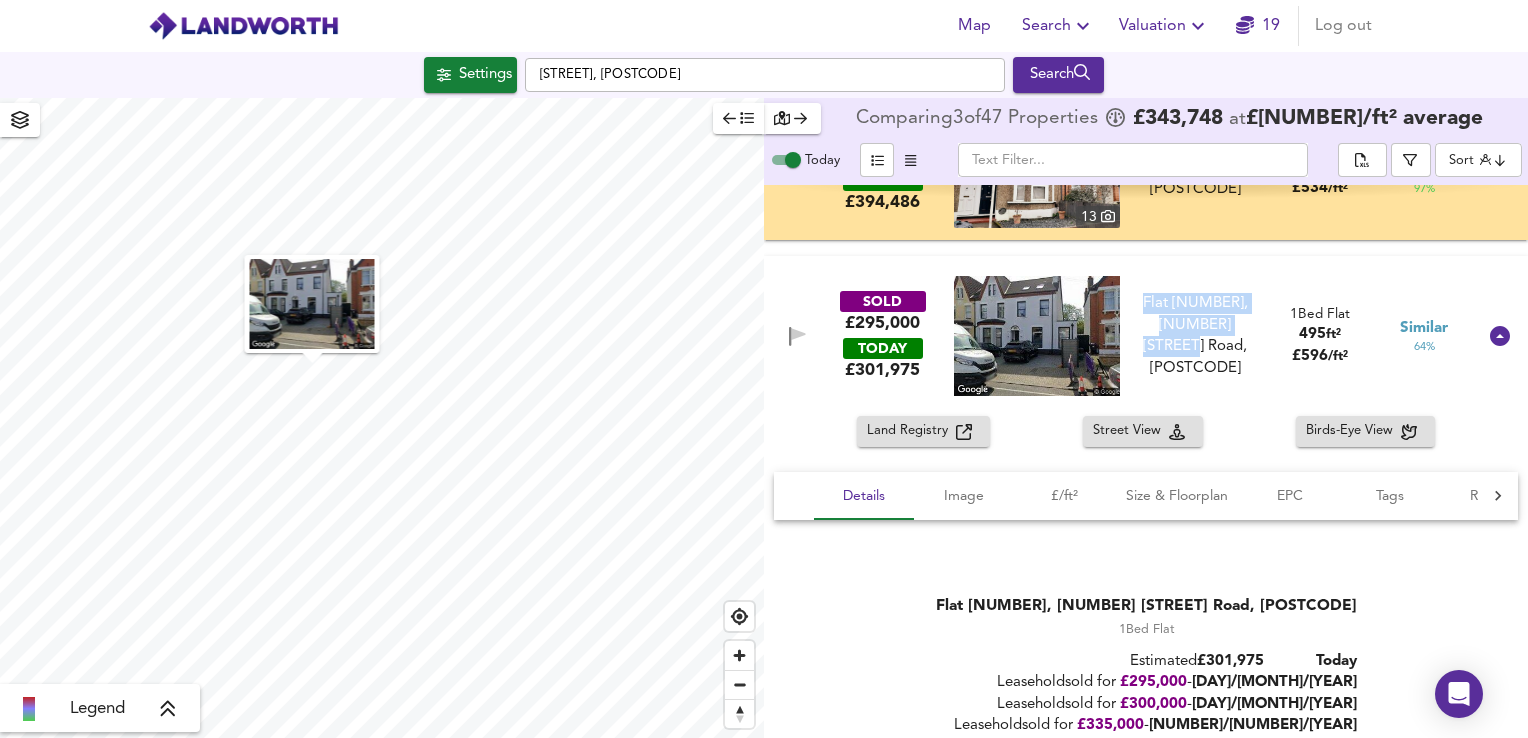 drag, startPoint x: 1139, startPoint y: 325, endPoint x: 1255, endPoint y: 358, distance: 120.60265 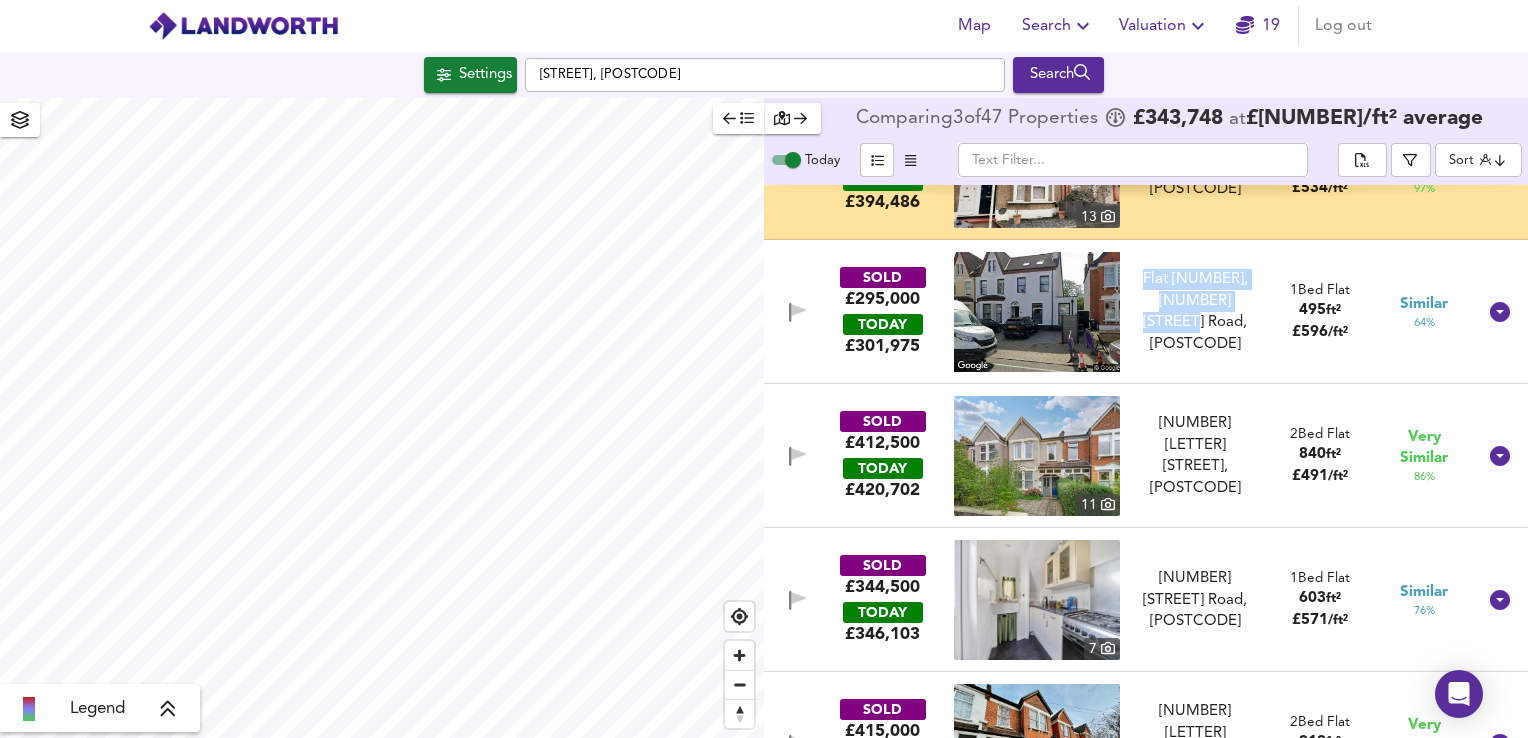 drag, startPoint x: 1255, startPoint y: 358, endPoint x: 1222, endPoint y: 382, distance: 40.804413 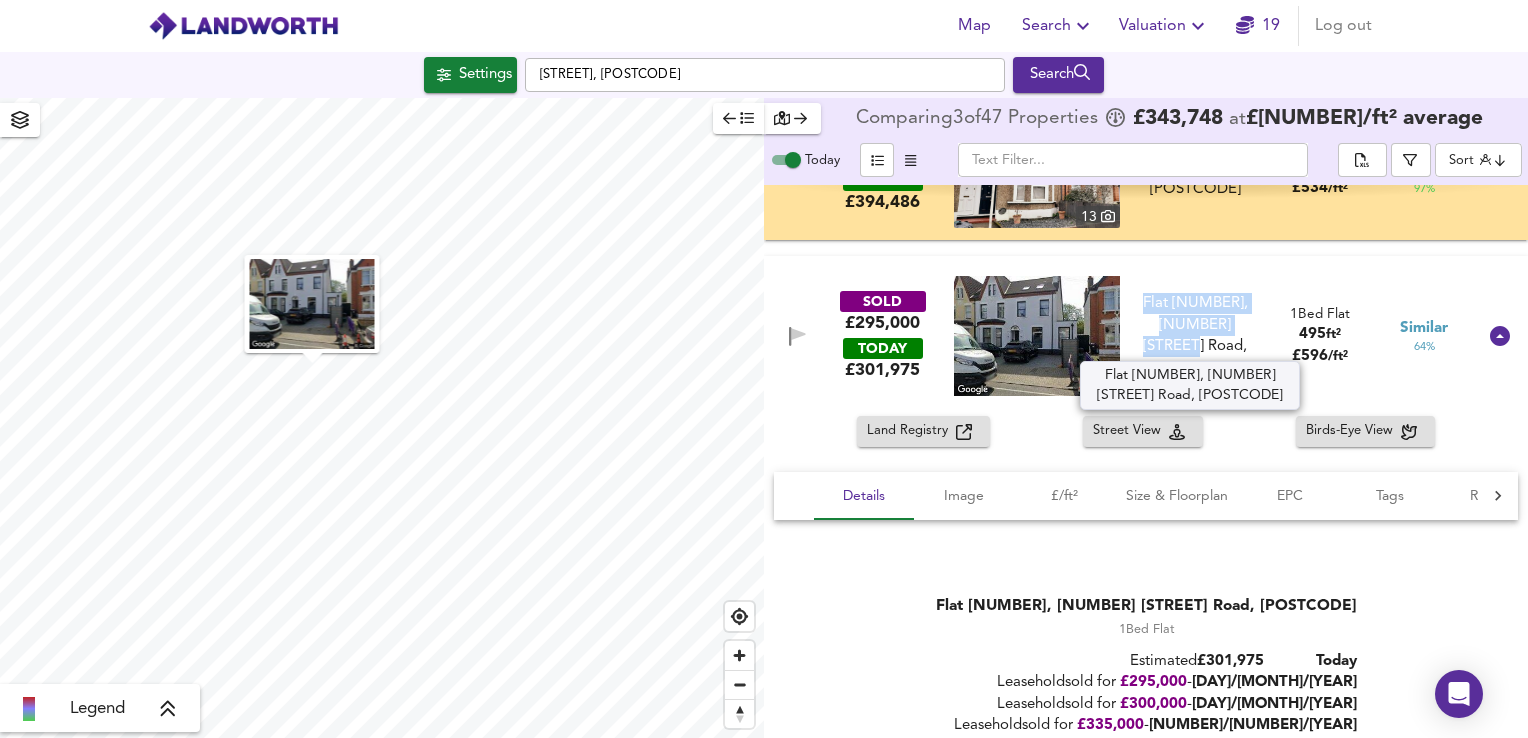 copy on "Flat [NUMBER], [NUMBER] [STREET] Road, [POSTCODE]" 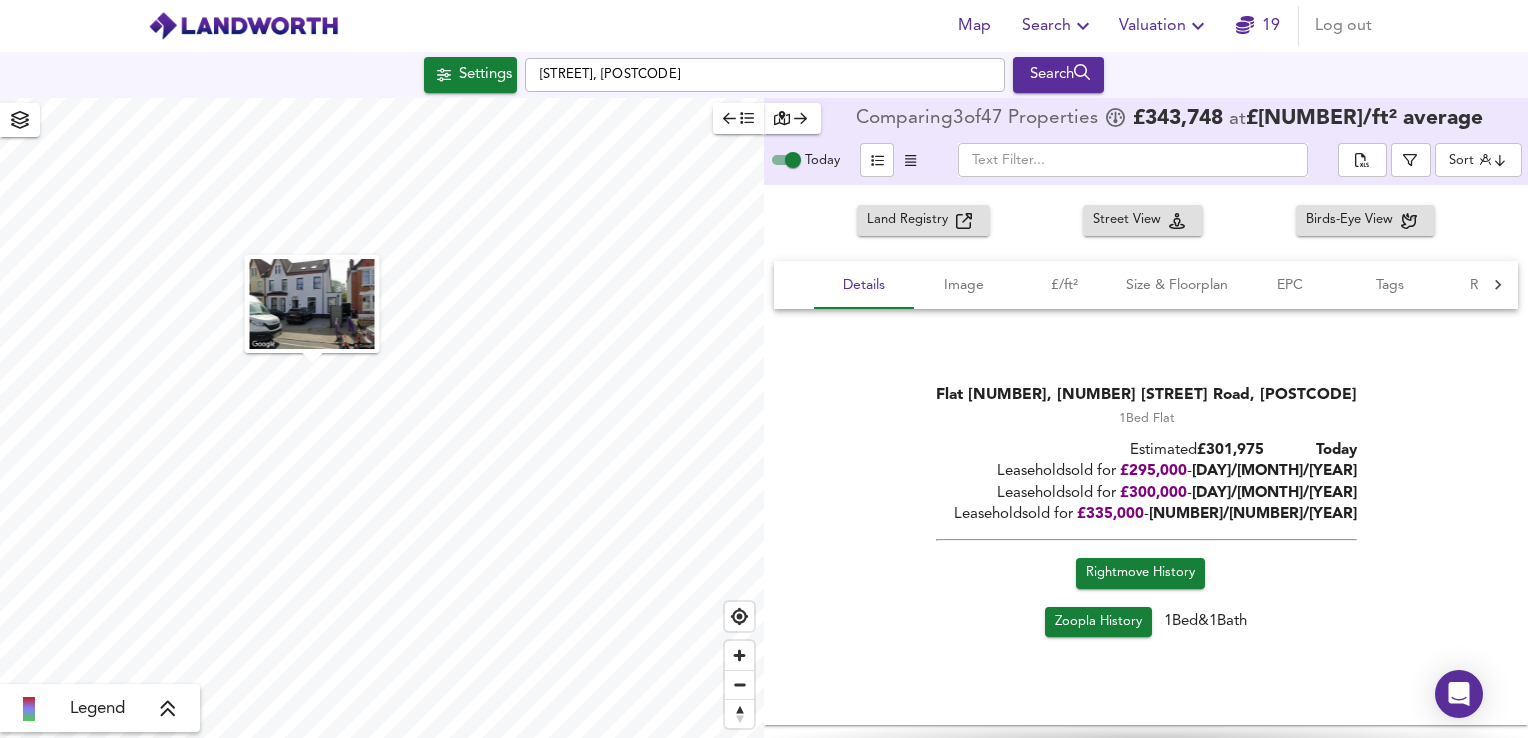 scroll, scrollTop: 594, scrollLeft: 0, axis: vertical 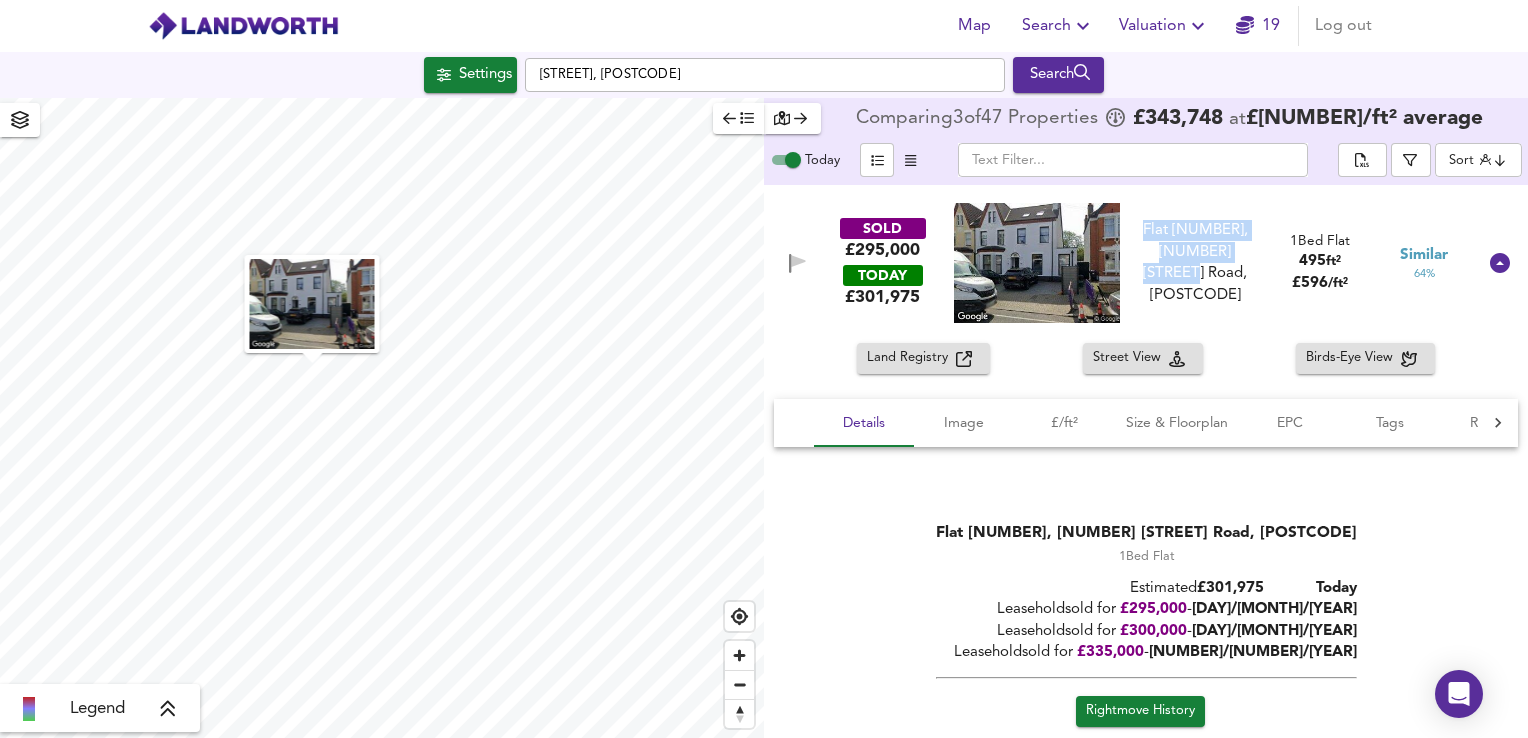 click at bounding box center [1037, 263] 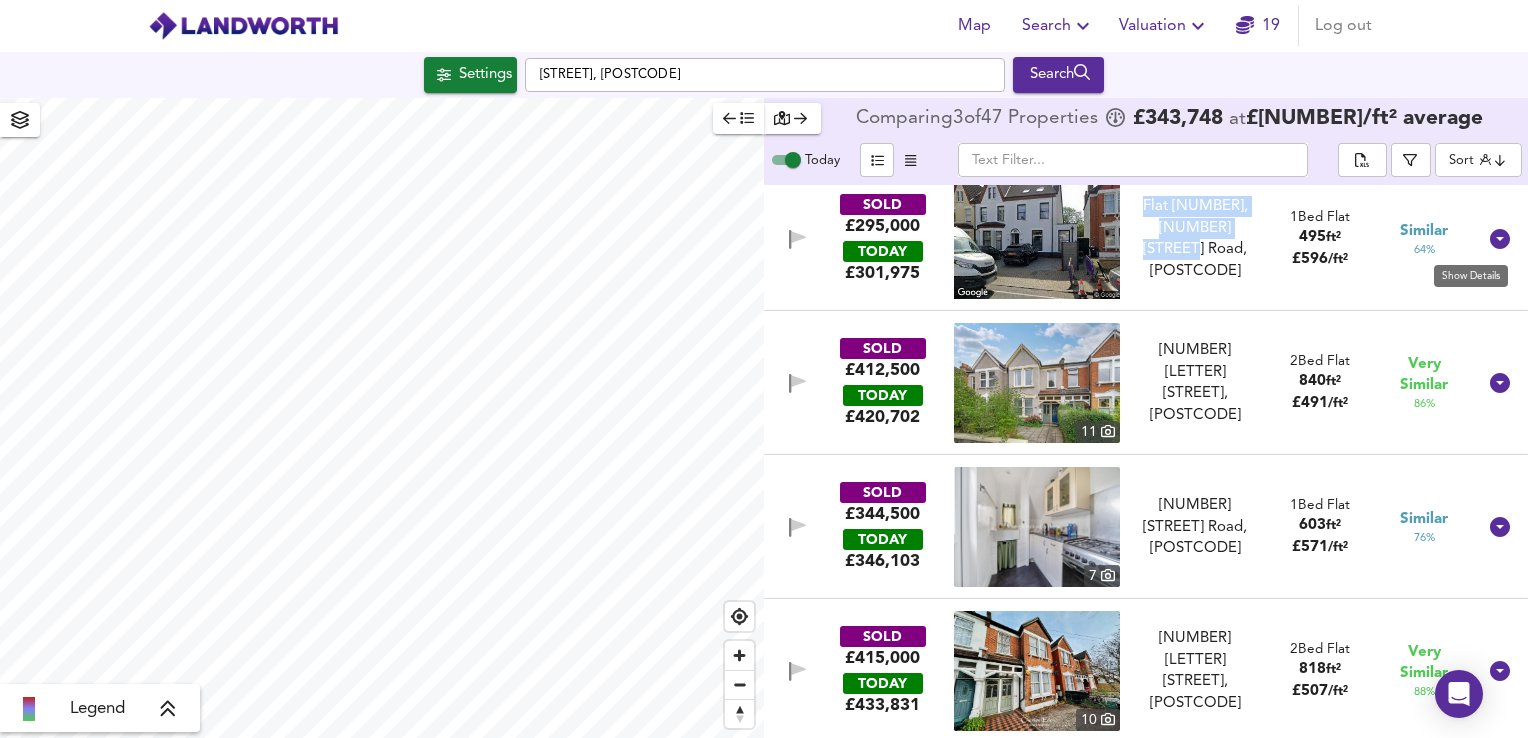 click 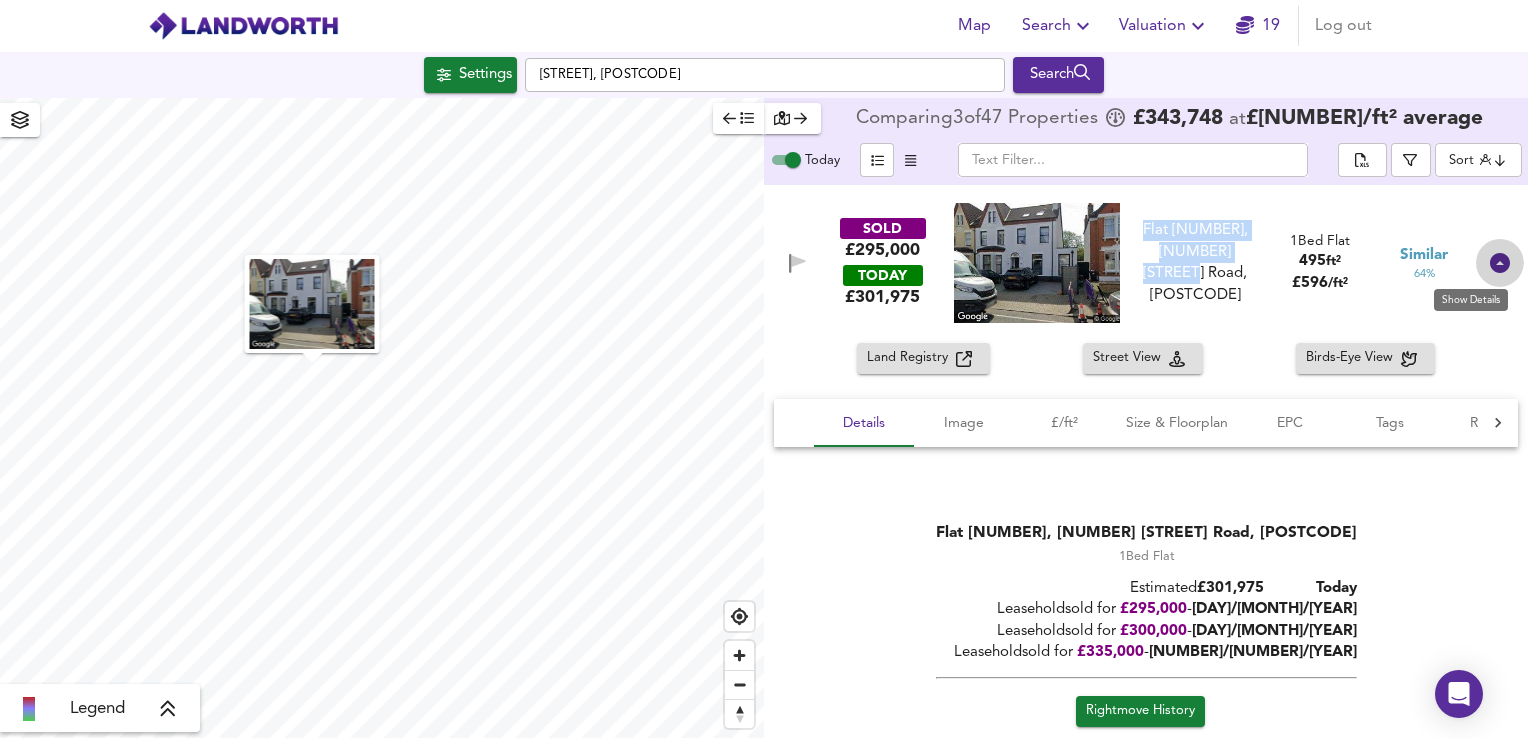 click 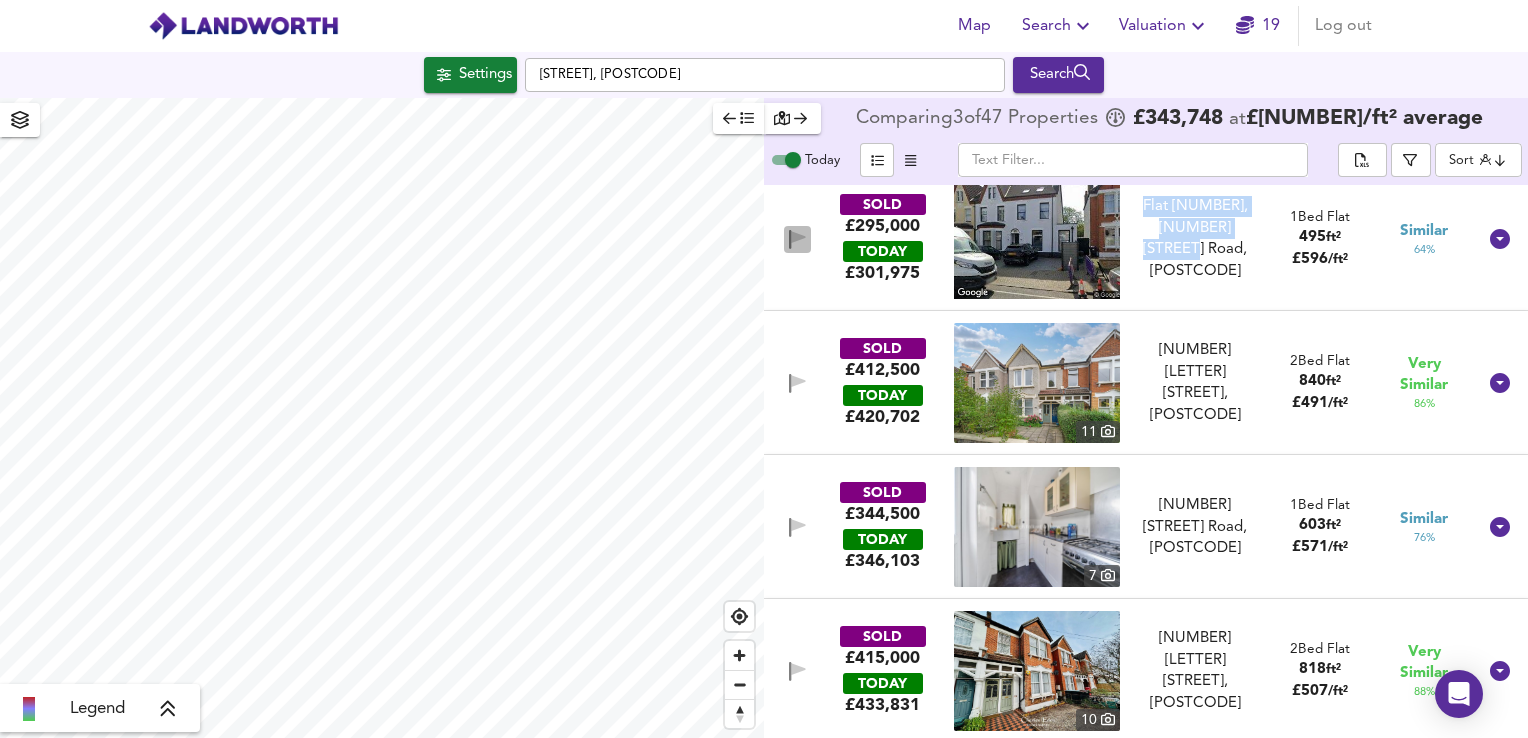 click 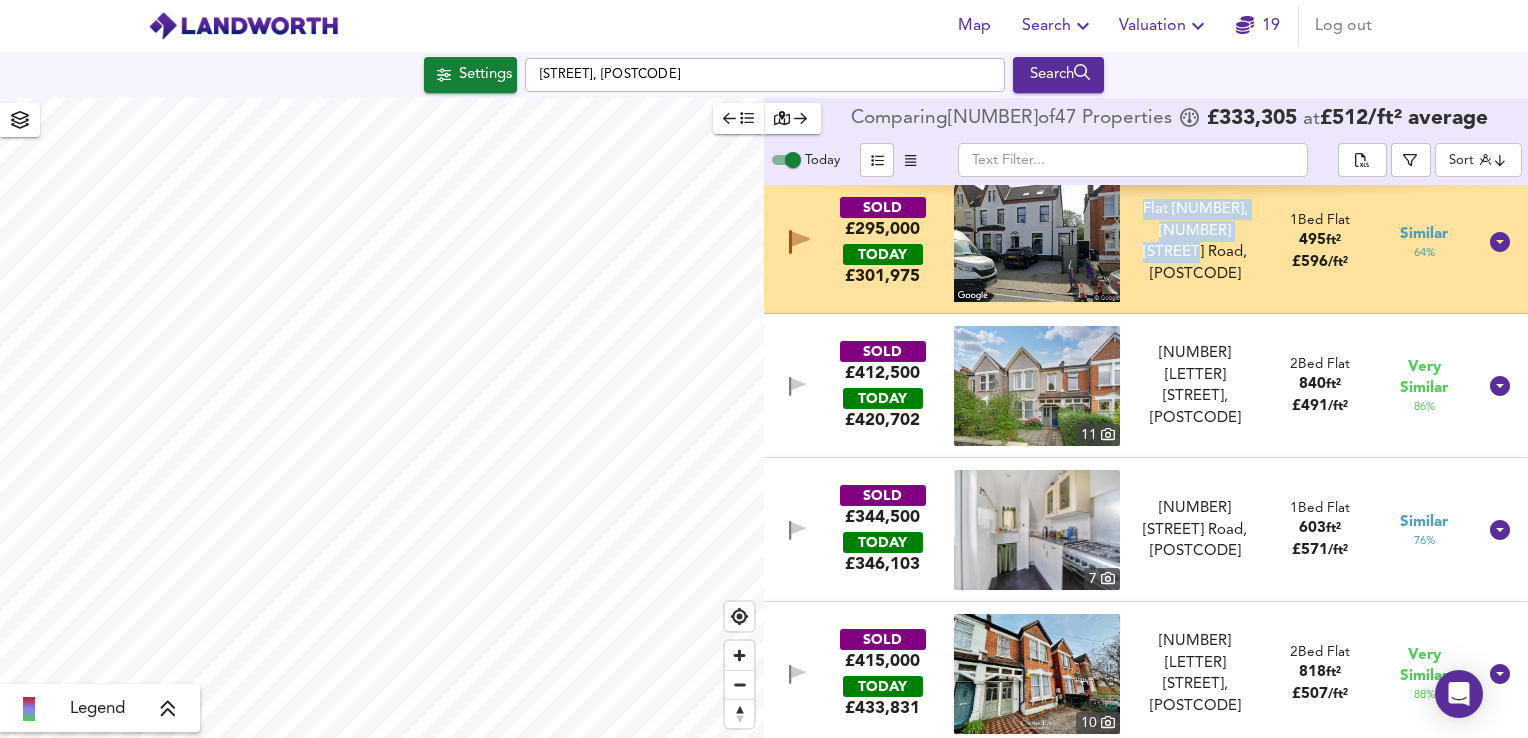 scroll, scrollTop: 592, scrollLeft: 0, axis: vertical 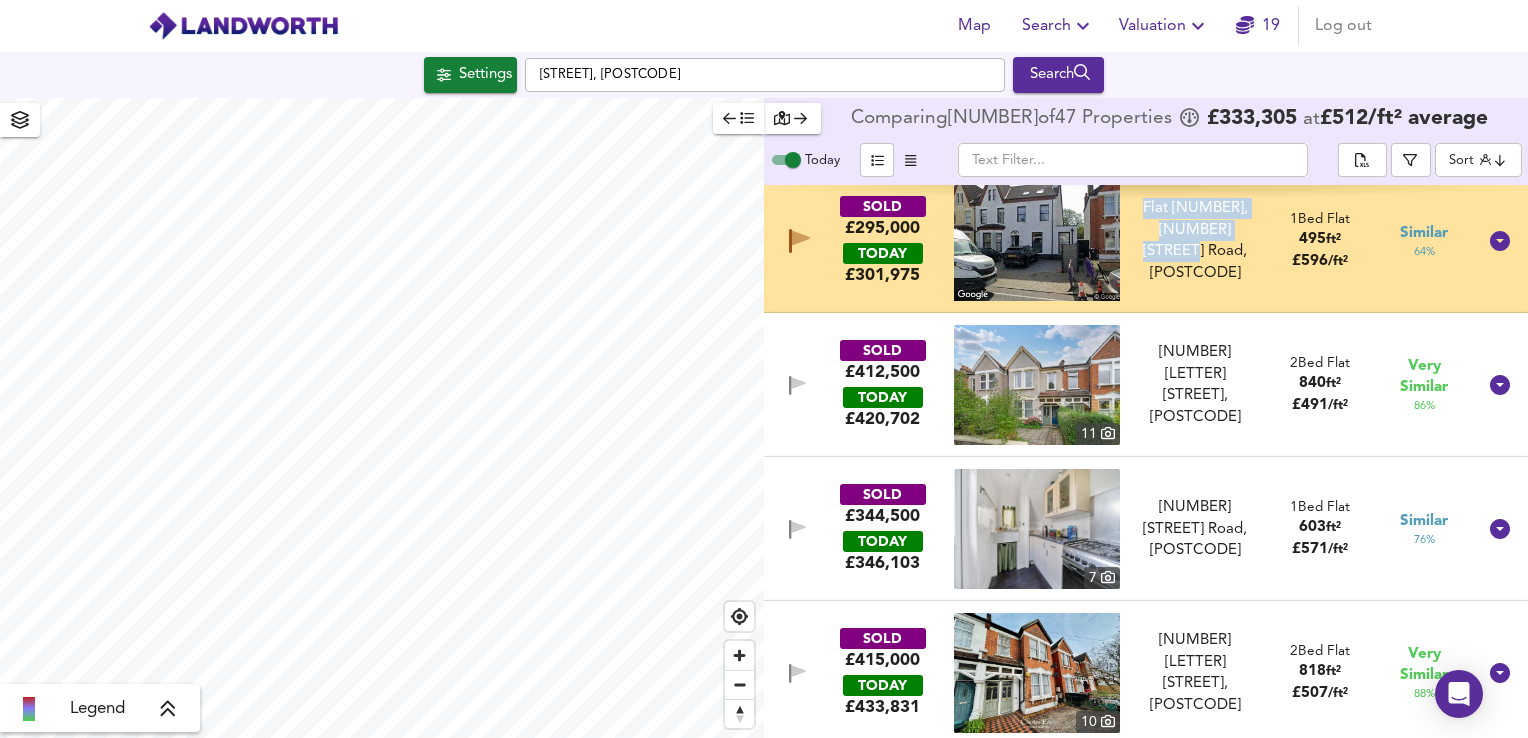 click on "SOLD £[PRICE]   TODAY  £ [PRICE]   [NUMBER]     [NUMBER] [STREET] Road, [POSTCODE] [NUMBER] [STREET] Road, [POSTCODE] [NUMBER]  Bed   Flat [NUMBER] ft² £ [PRICE] / ft²   Similar [PERCENT] %" at bounding box center (1122, 529) 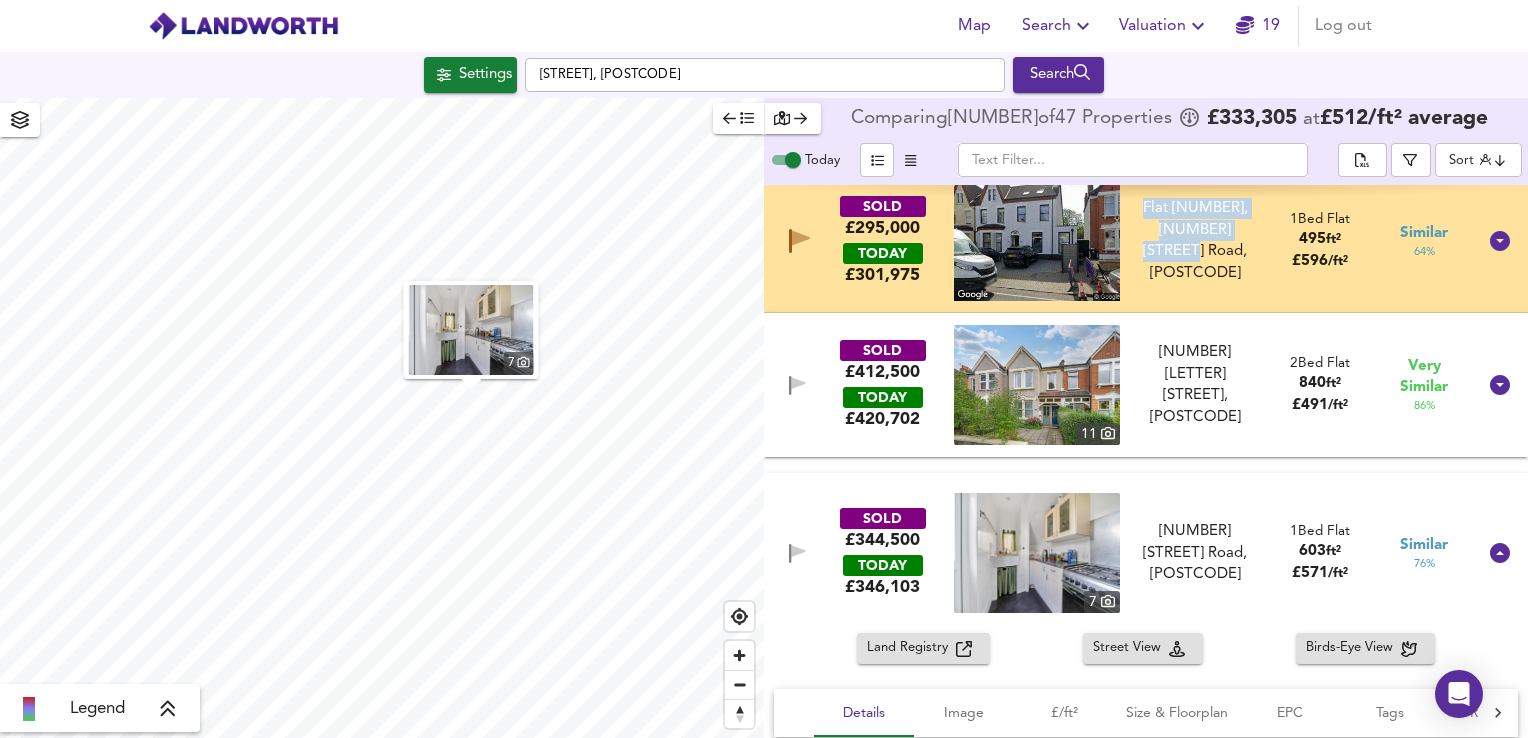 click on "SOLD £[PRICE]   TODAY  £ [PRICE]   [NUMBER]   32a [STREET], [POSTCODE] 32a [STREET], [POSTCODE] [NUMBER]  Bed   Flat [AREA] ft² £ [PRICE] / ft²   Very Similar [PERCENTAGE] %" at bounding box center [1122, 385] 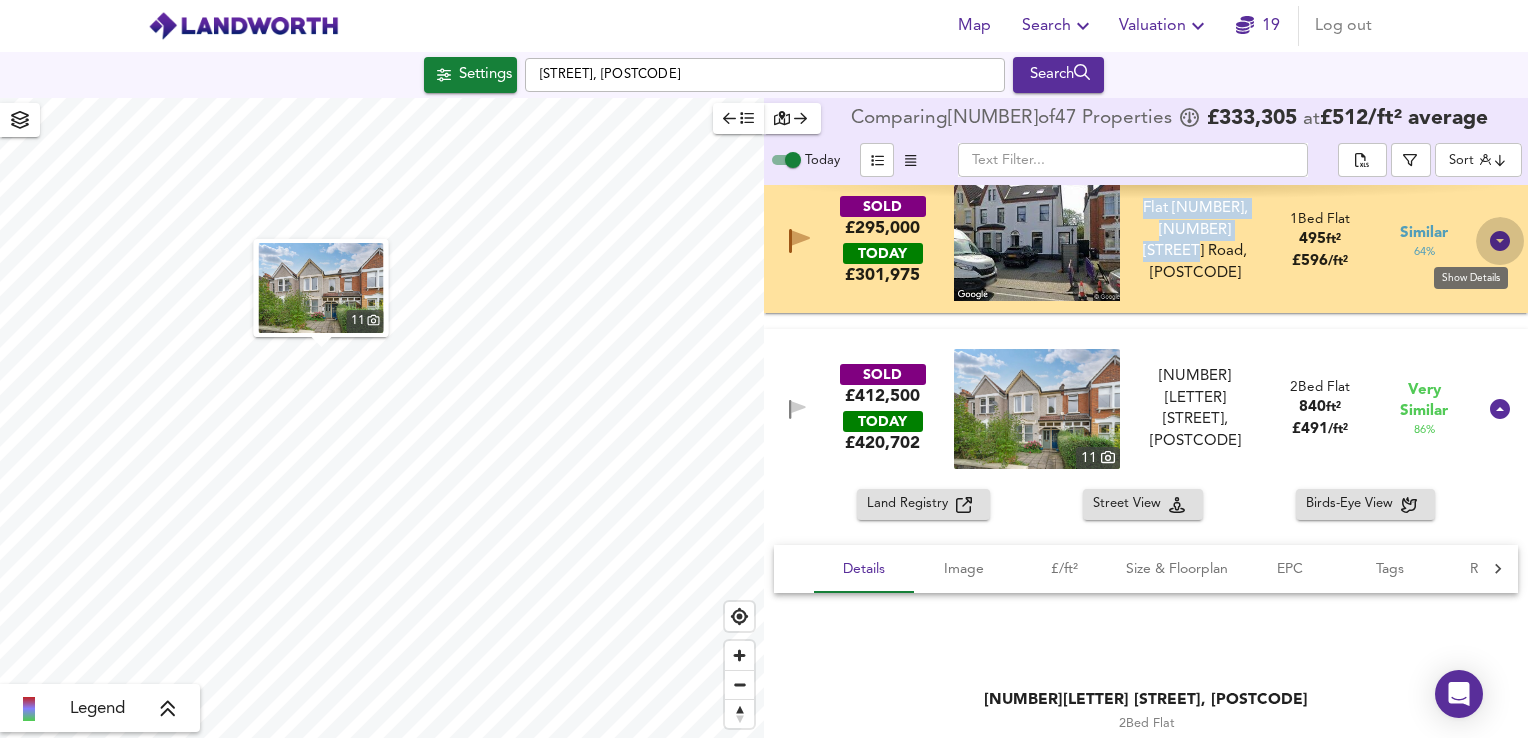 click 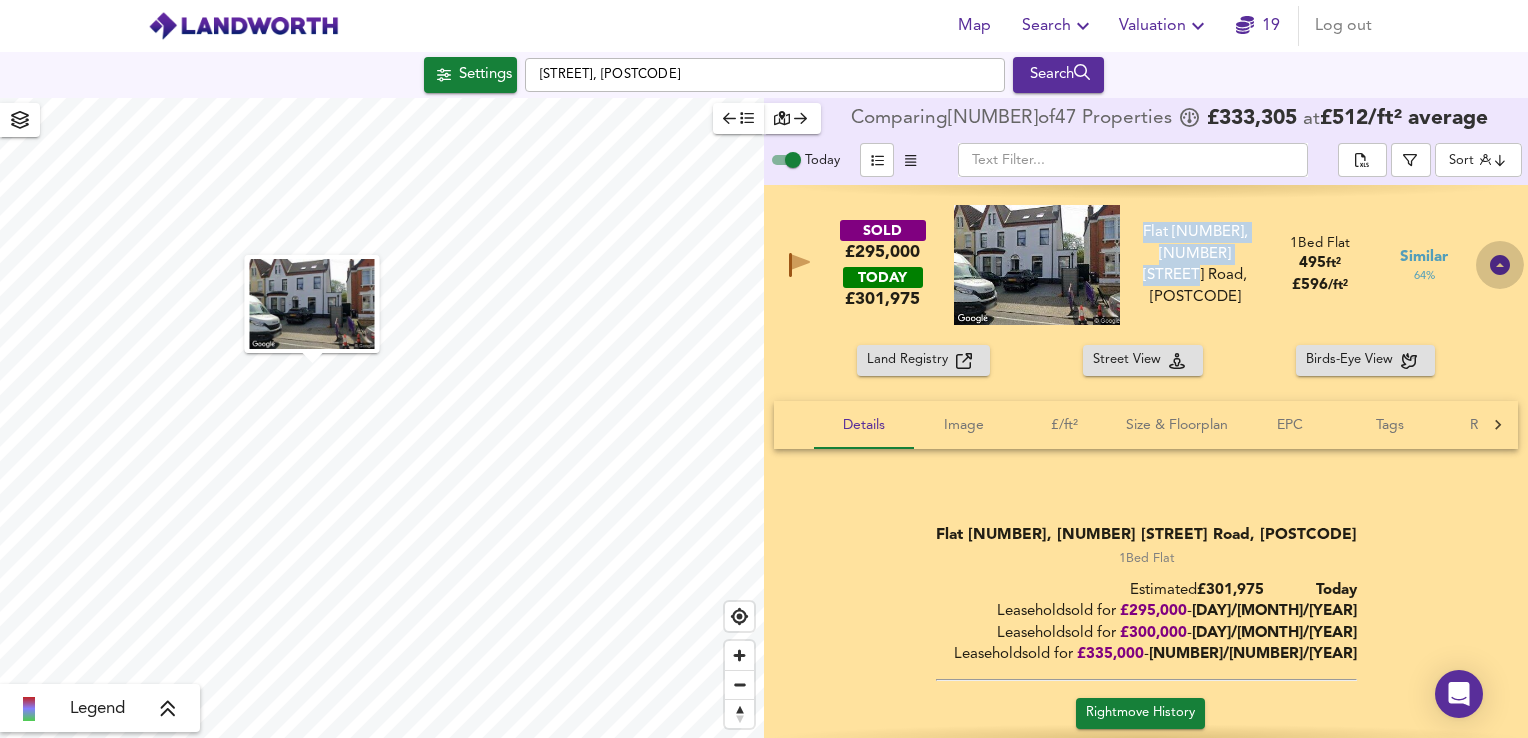 click at bounding box center [1500, 265] 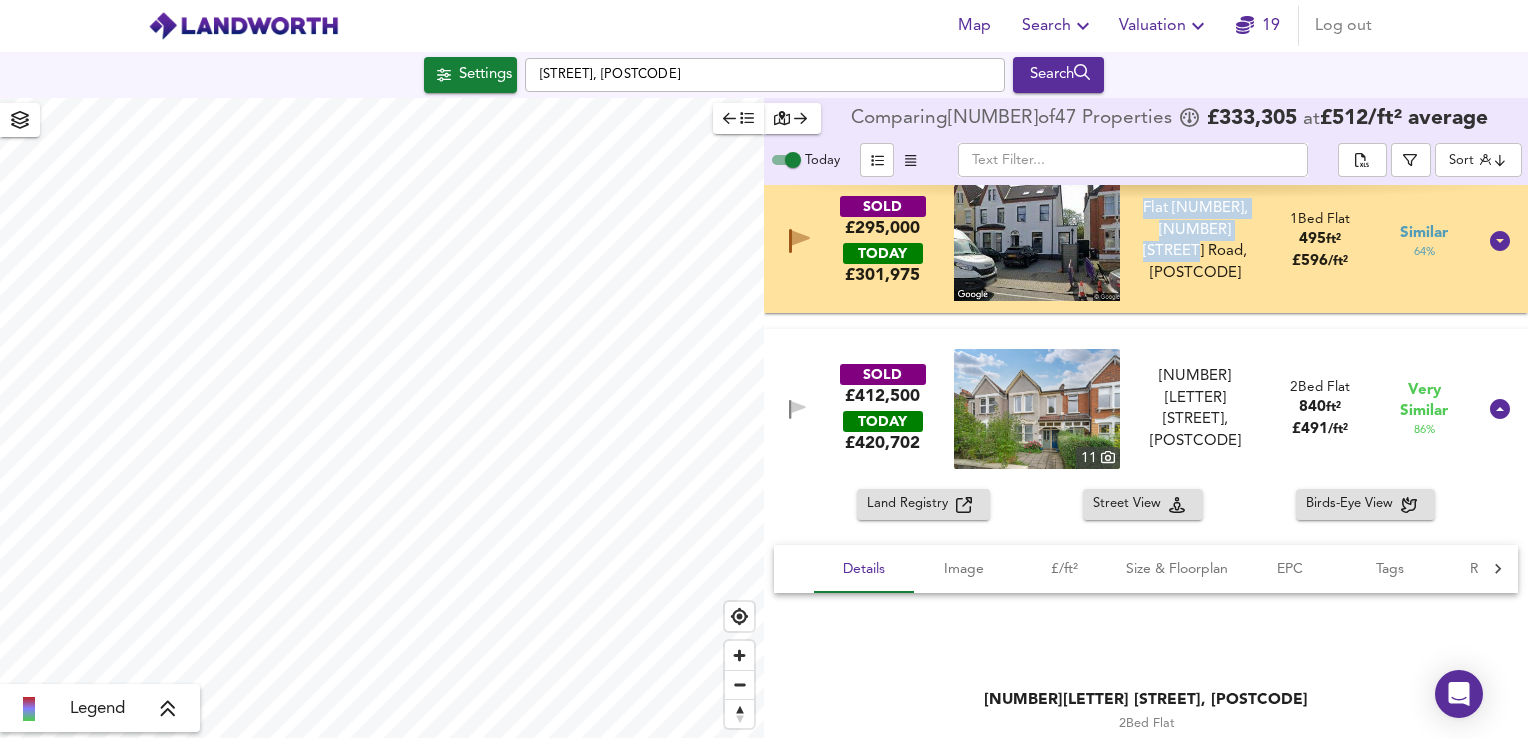 click 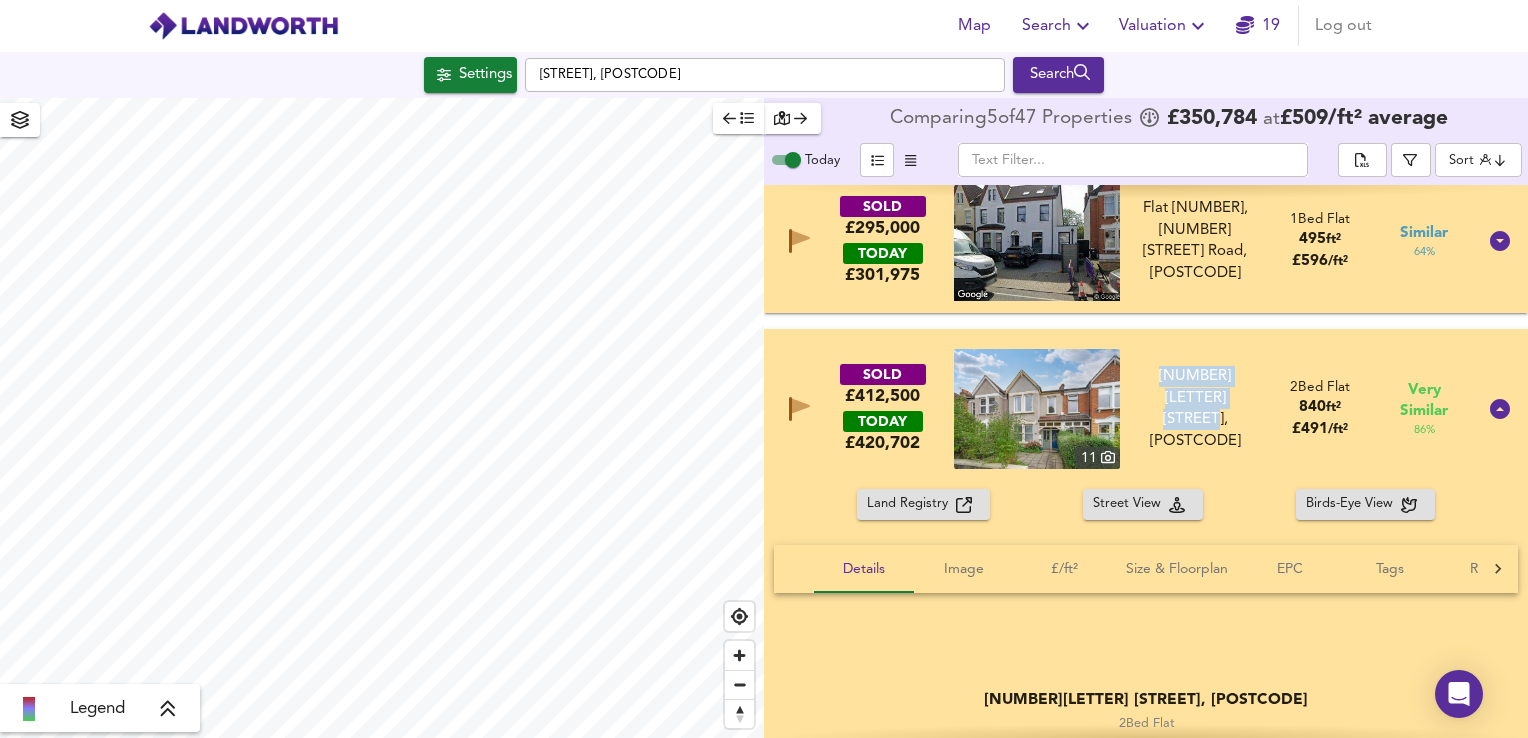 drag, startPoint x: 1136, startPoint y: 398, endPoint x: 1235, endPoint y: 433, distance: 105.00476 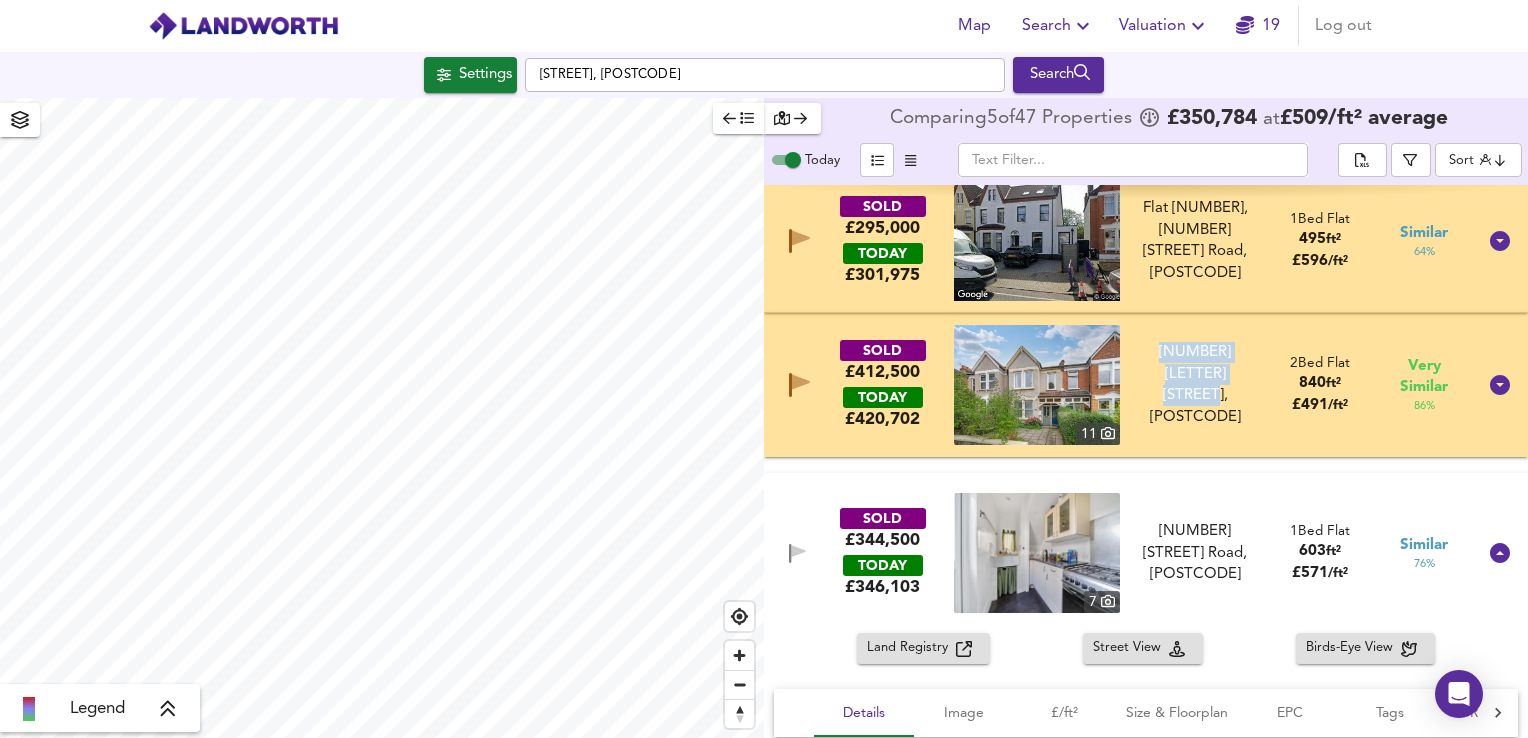 drag, startPoint x: 1235, startPoint y: 433, endPoint x: 1196, endPoint y: 401, distance: 50.447994 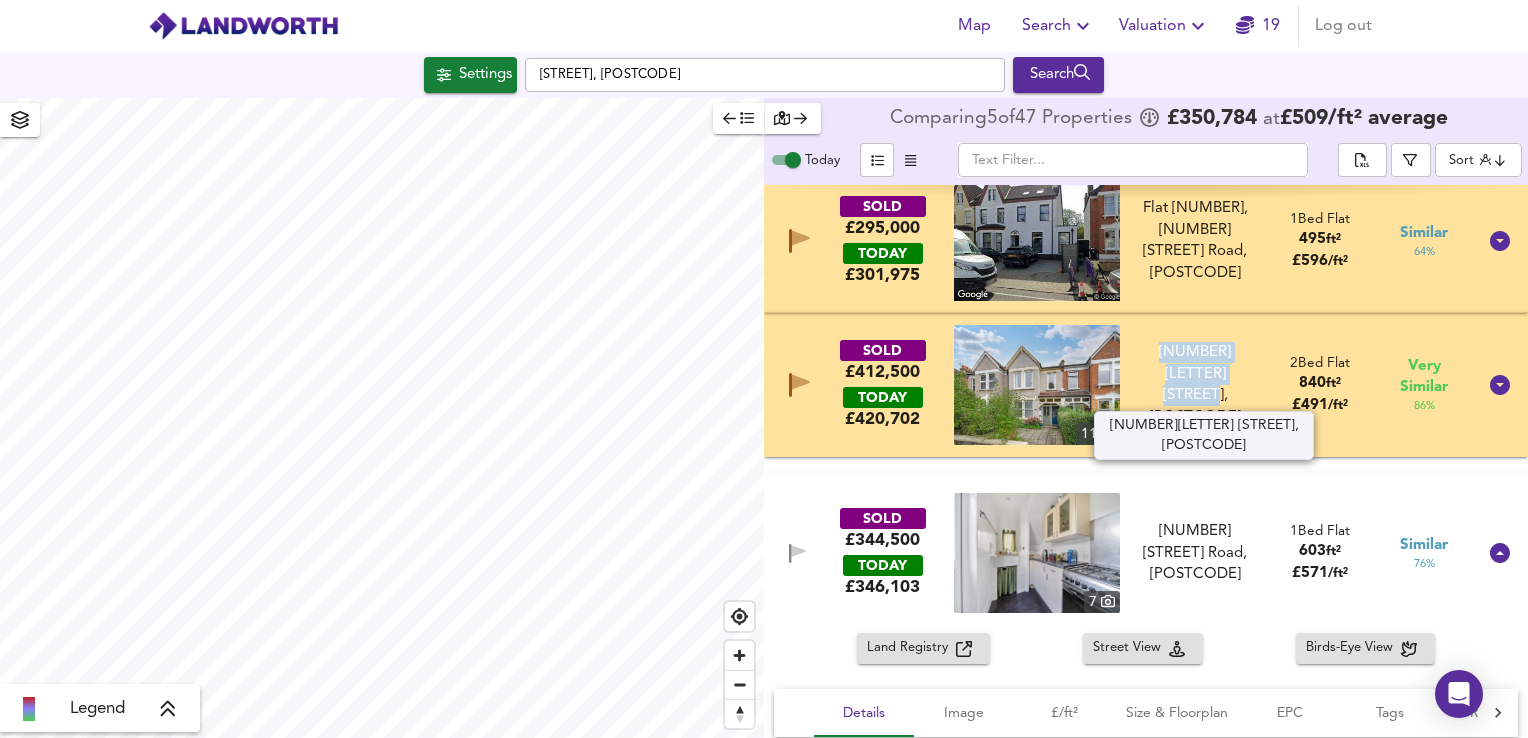 copy on "[NUMBER][LETTER] [STREET], [POSTCODE]" 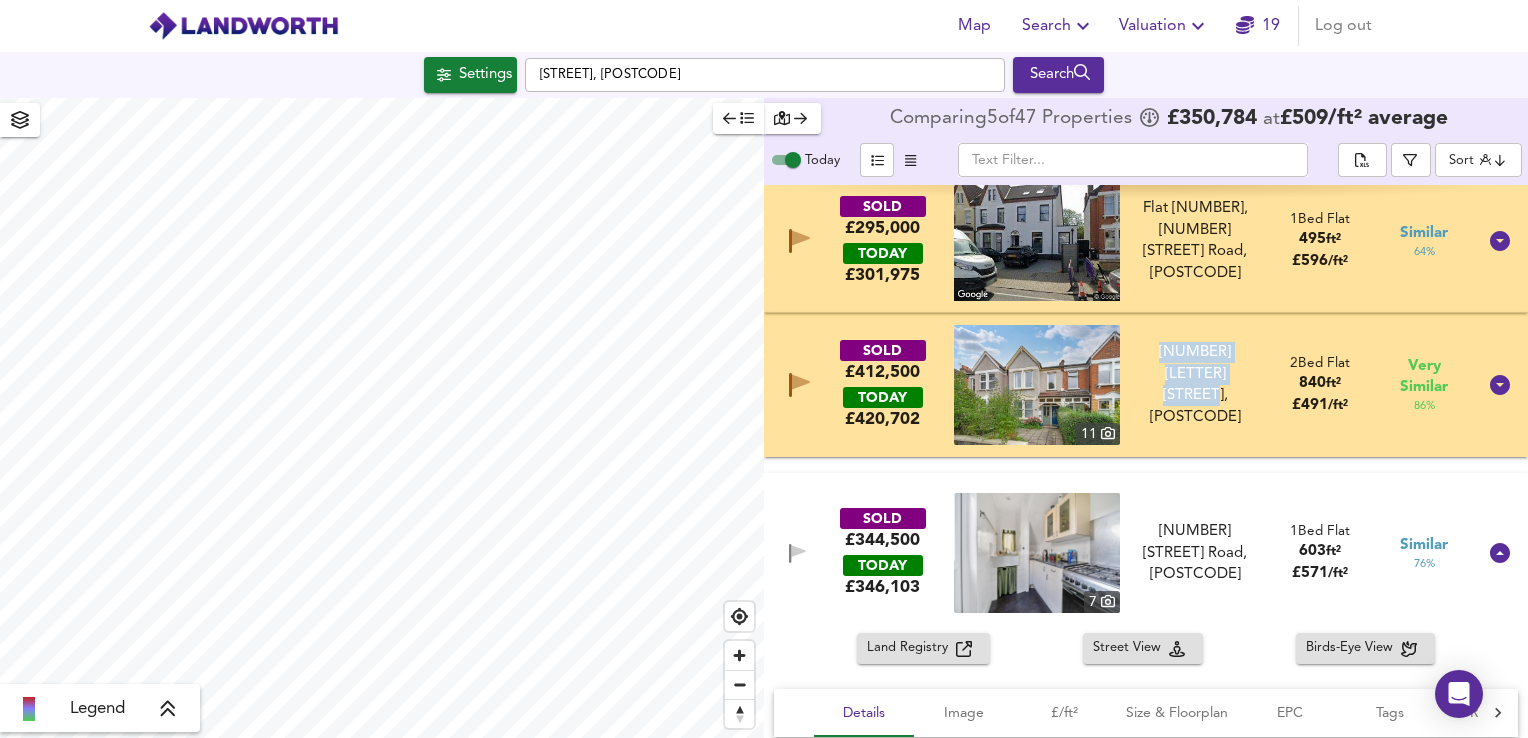 click at bounding box center [1037, 385] 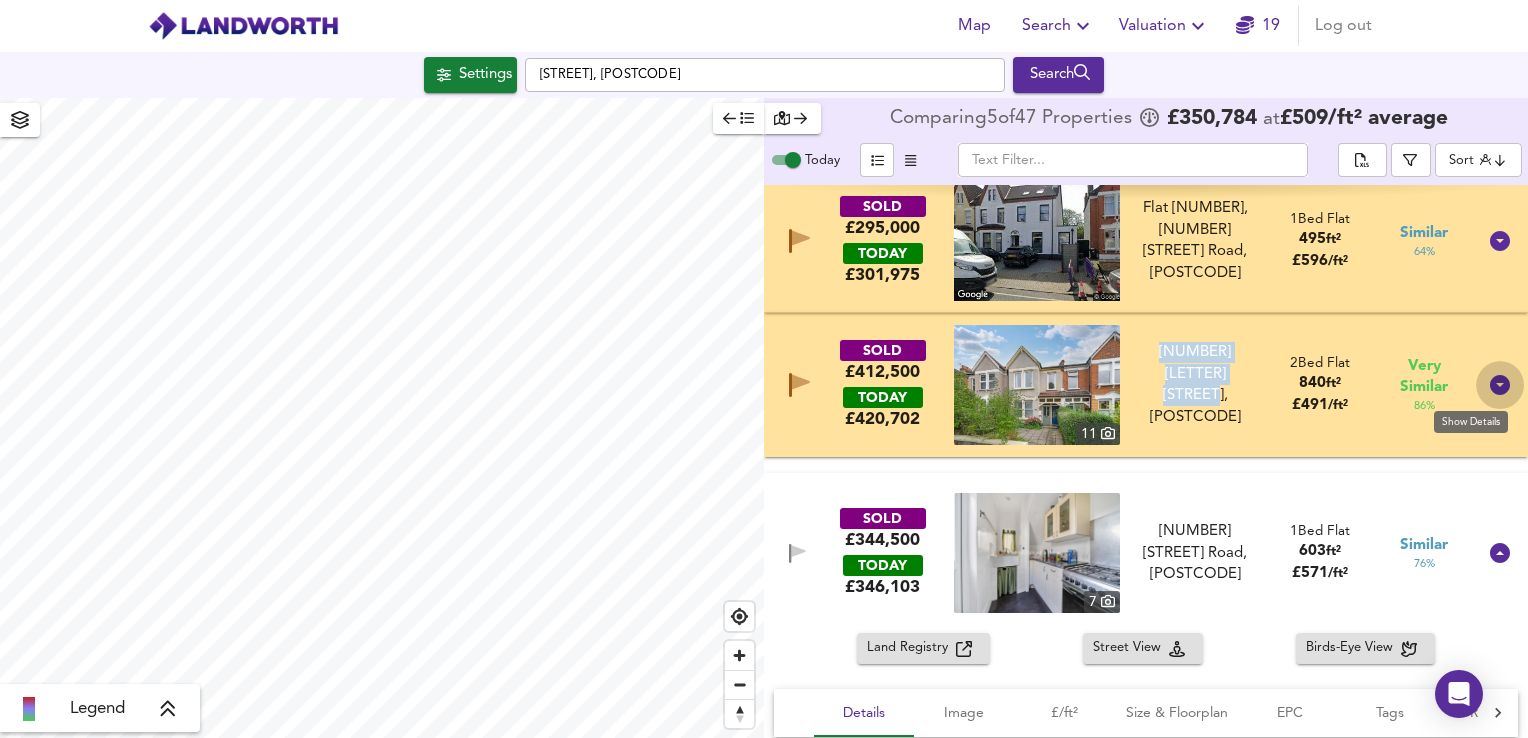 click 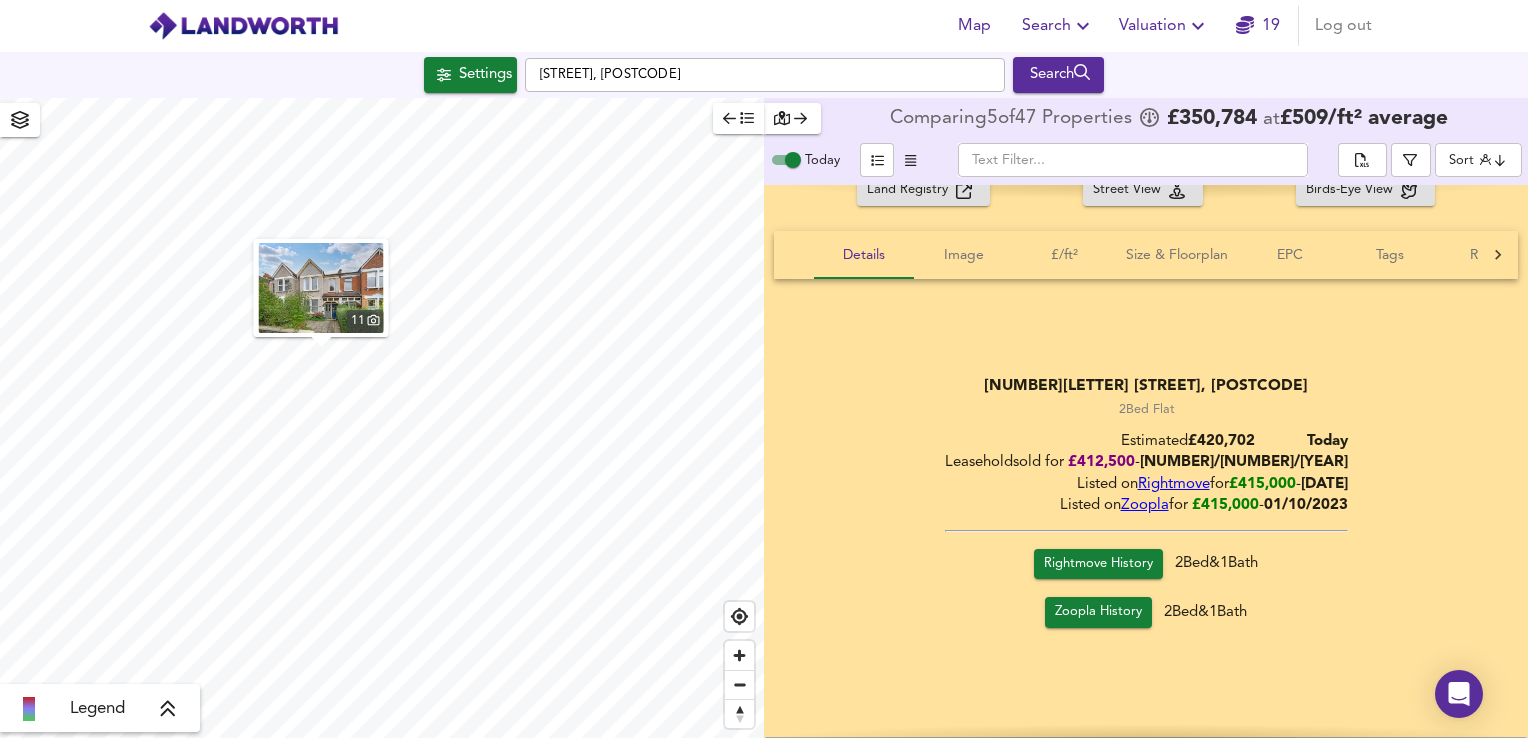 scroll, scrollTop: 917, scrollLeft: 0, axis: vertical 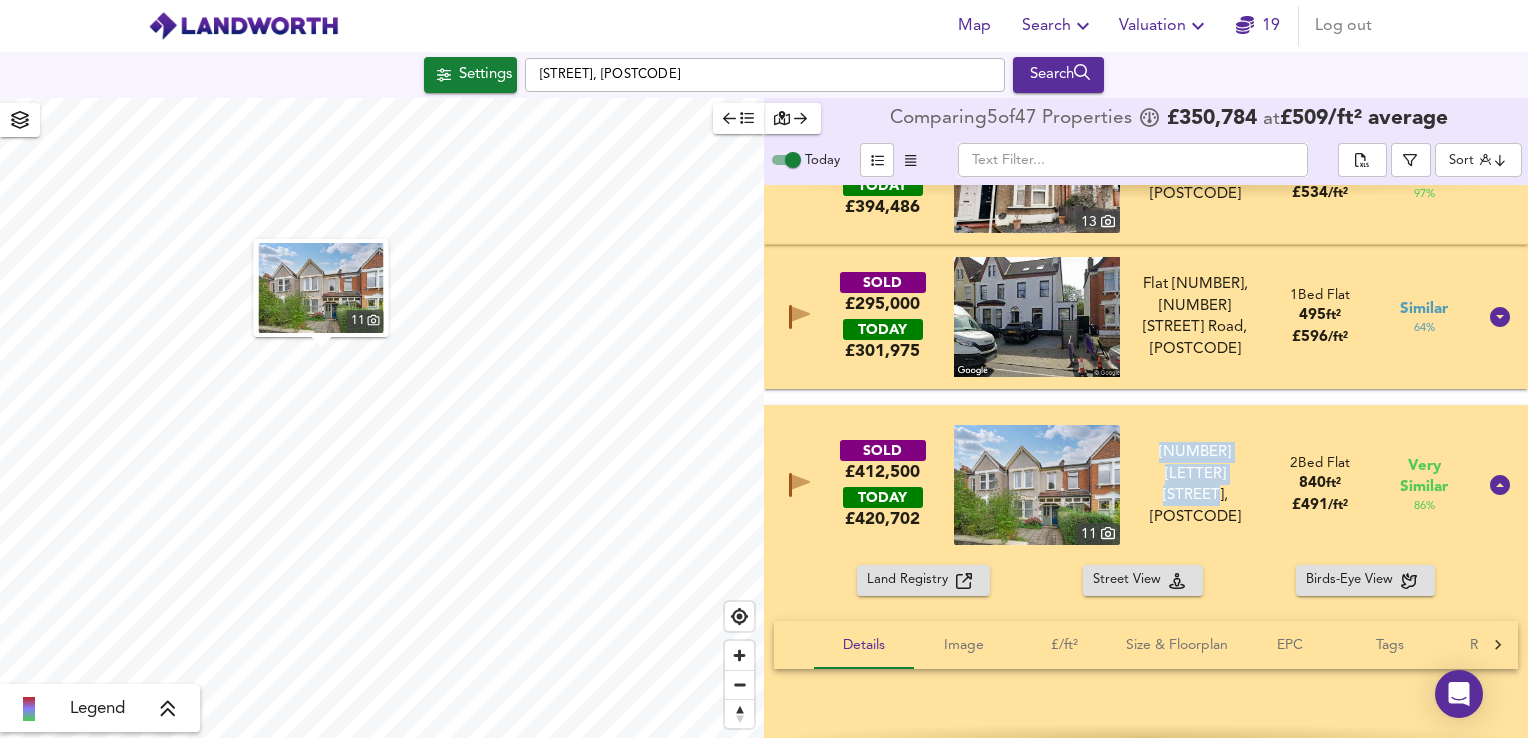 click 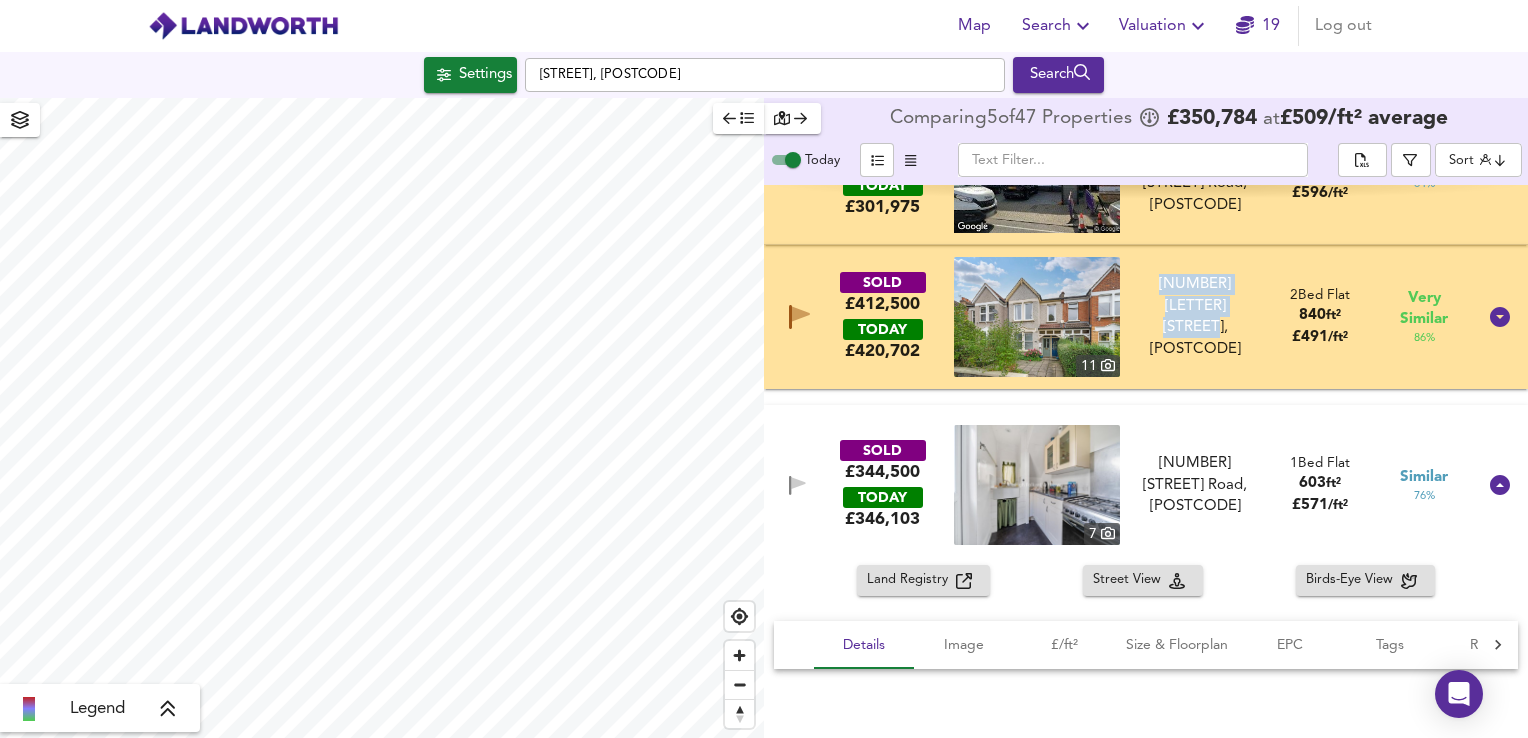 scroll, scrollTop: 639, scrollLeft: 0, axis: vertical 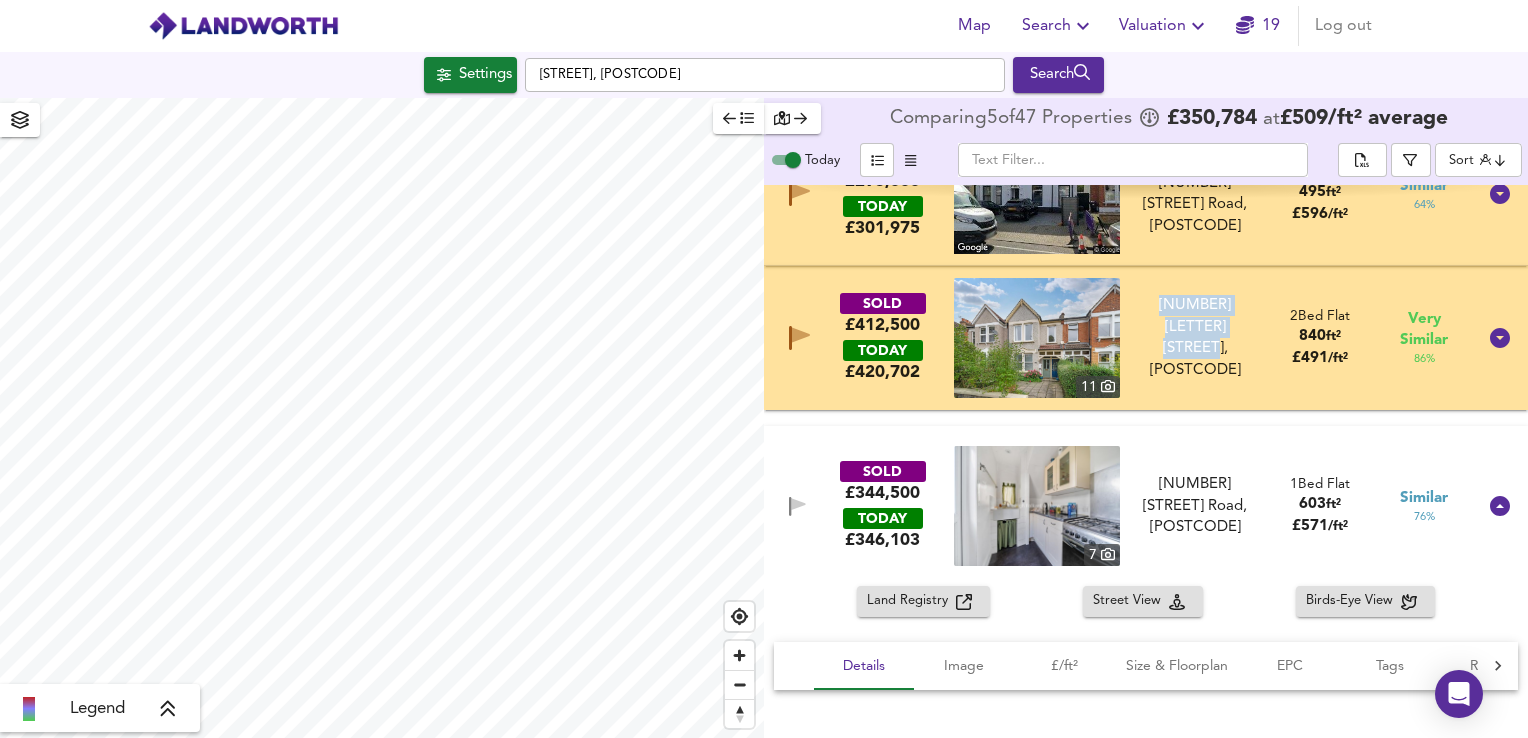 click on "SOLD £[PRICE]   TODAY  £ [PRICE]   [NUMBER]     [NUMBER] [STREET] Road, [POSTCODE] [NUMBER] [STREET] Road, [POSTCODE] [NUMBER]  Bed   Flat [NUMBER] ft² £ [PRICE] / ft²   Similar [PERCENT] %" at bounding box center (1122, 506) 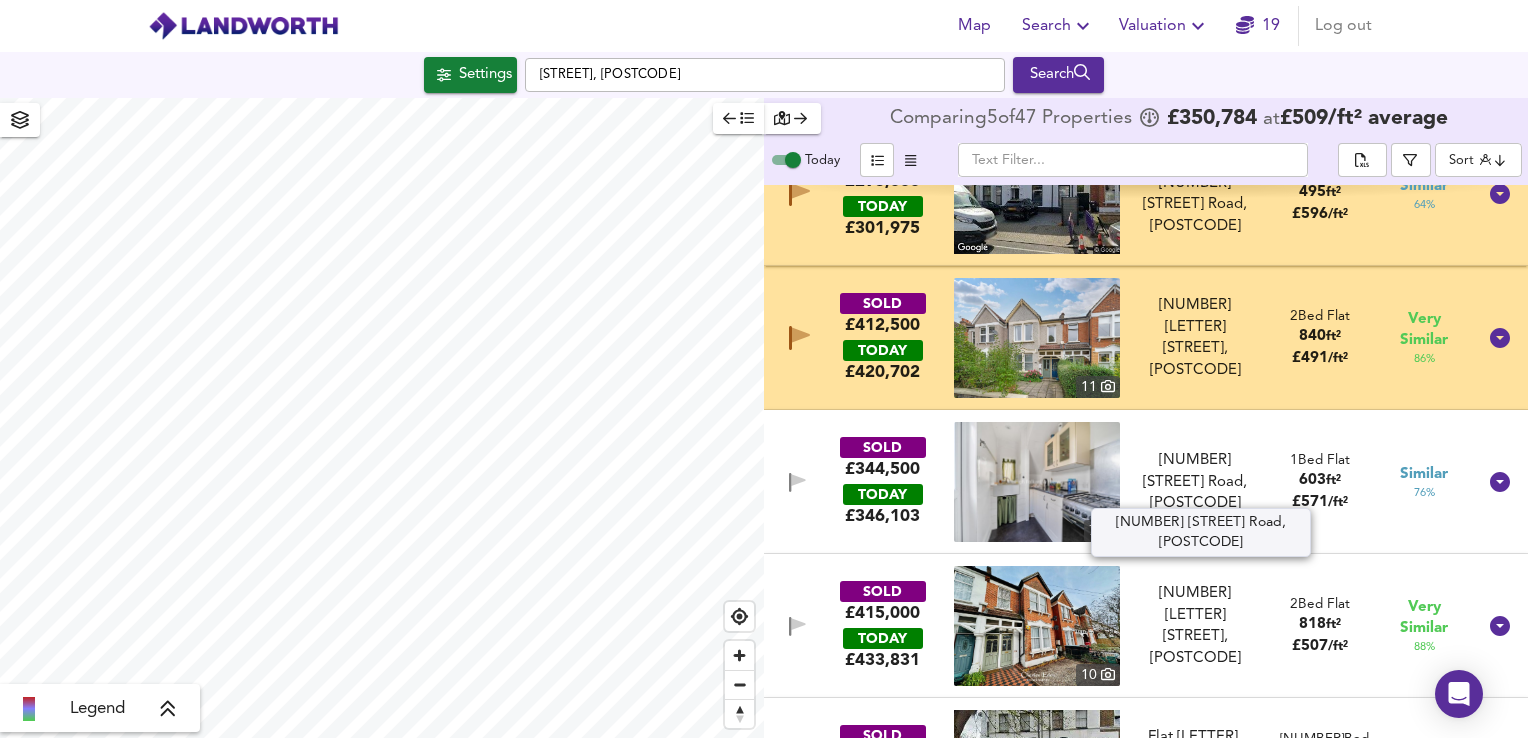 click on "[NUMBER] [STREET] Road, [POSTCODE]" at bounding box center (1195, 482) 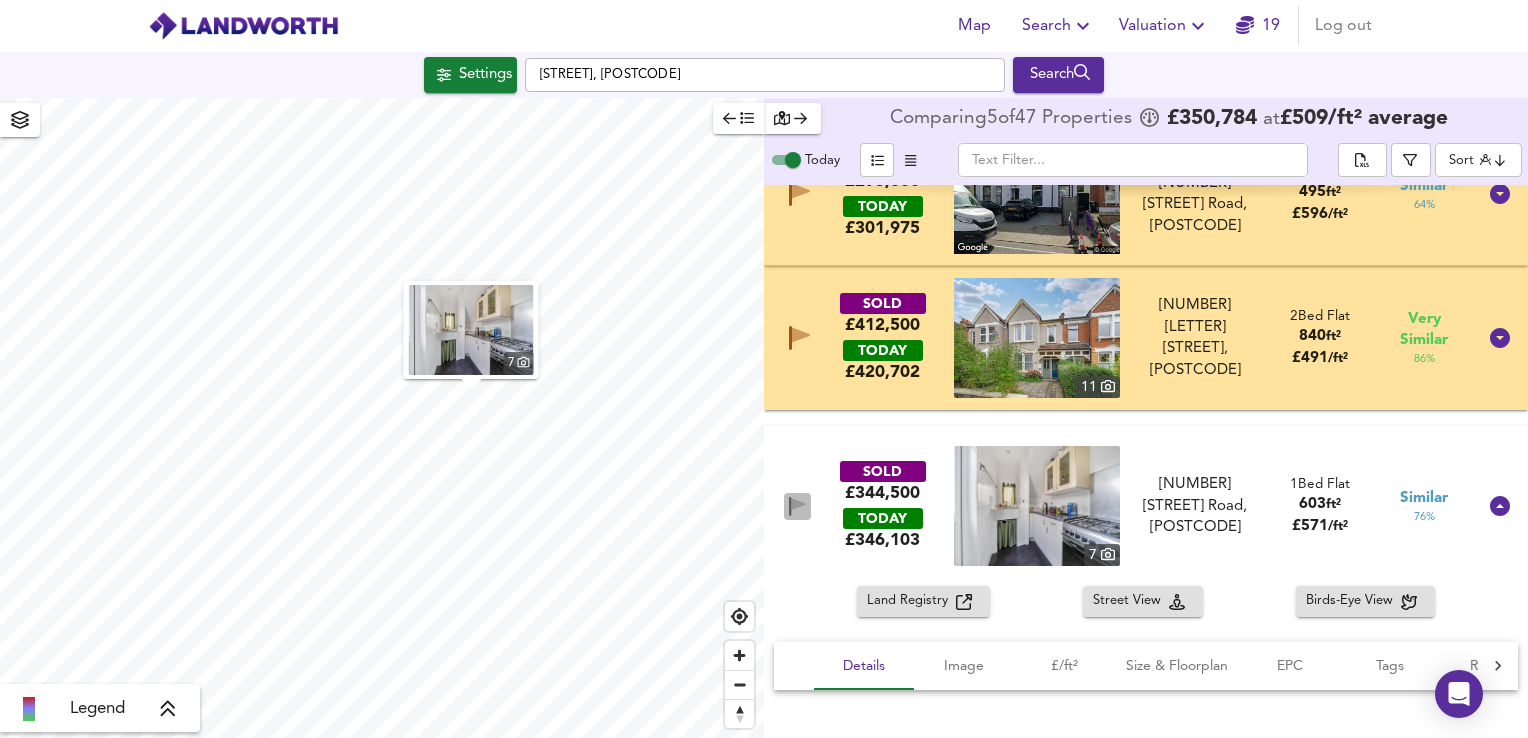click at bounding box center [797, 506] 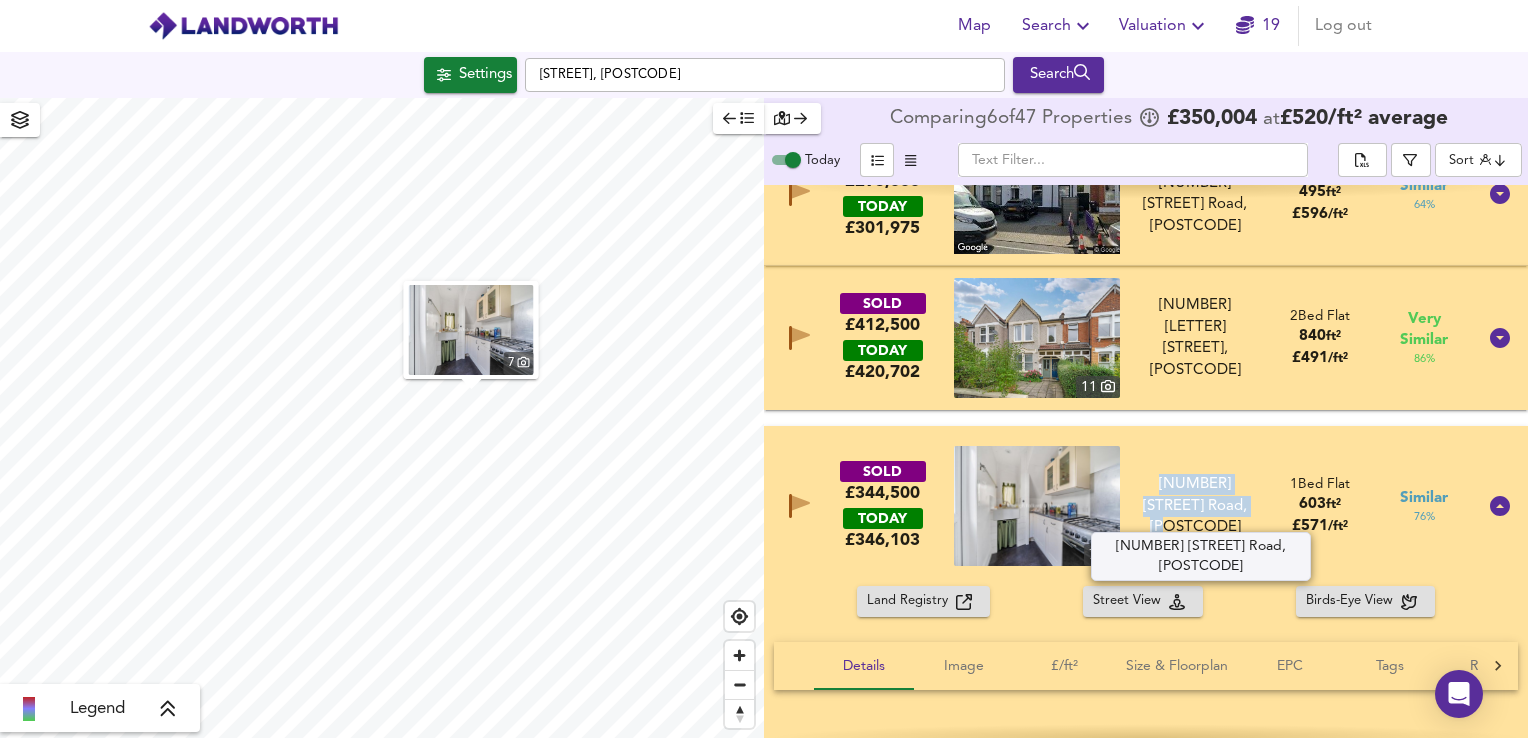 drag, startPoint x: 1148, startPoint y: 491, endPoint x: 1240, endPoint y: 516, distance: 95.33625 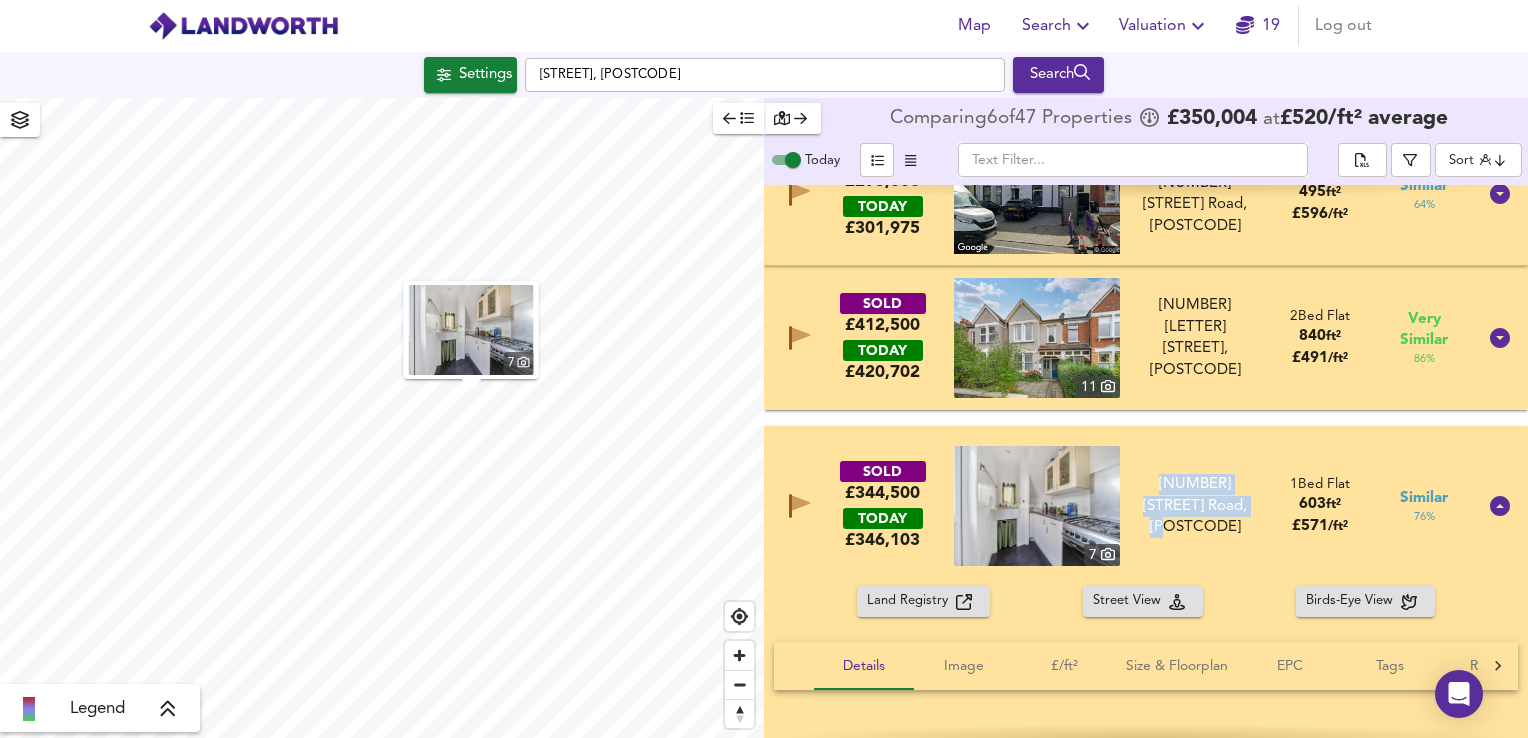 click at bounding box center [1037, 506] 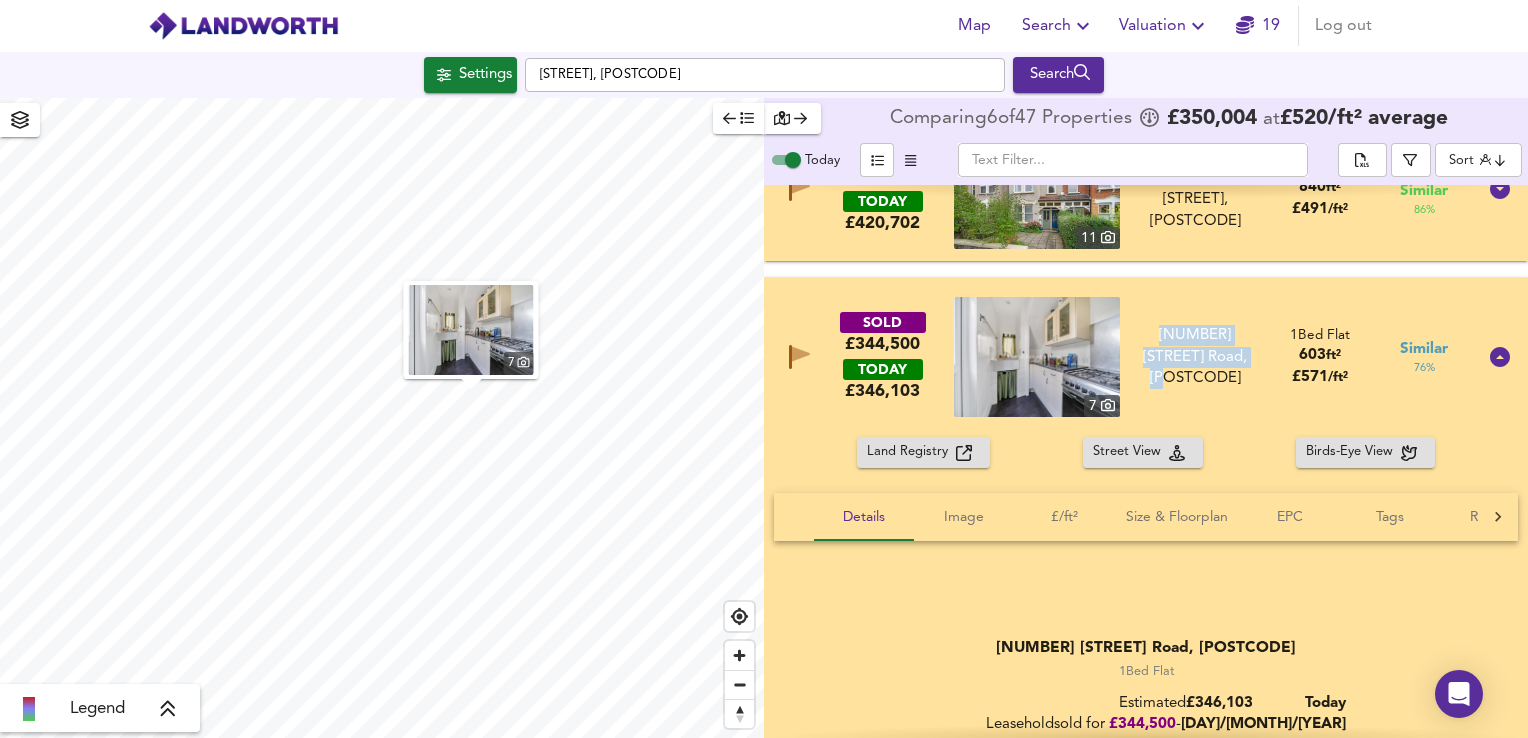 scroll, scrollTop: 830, scrollLeft: 0, axis: vertical 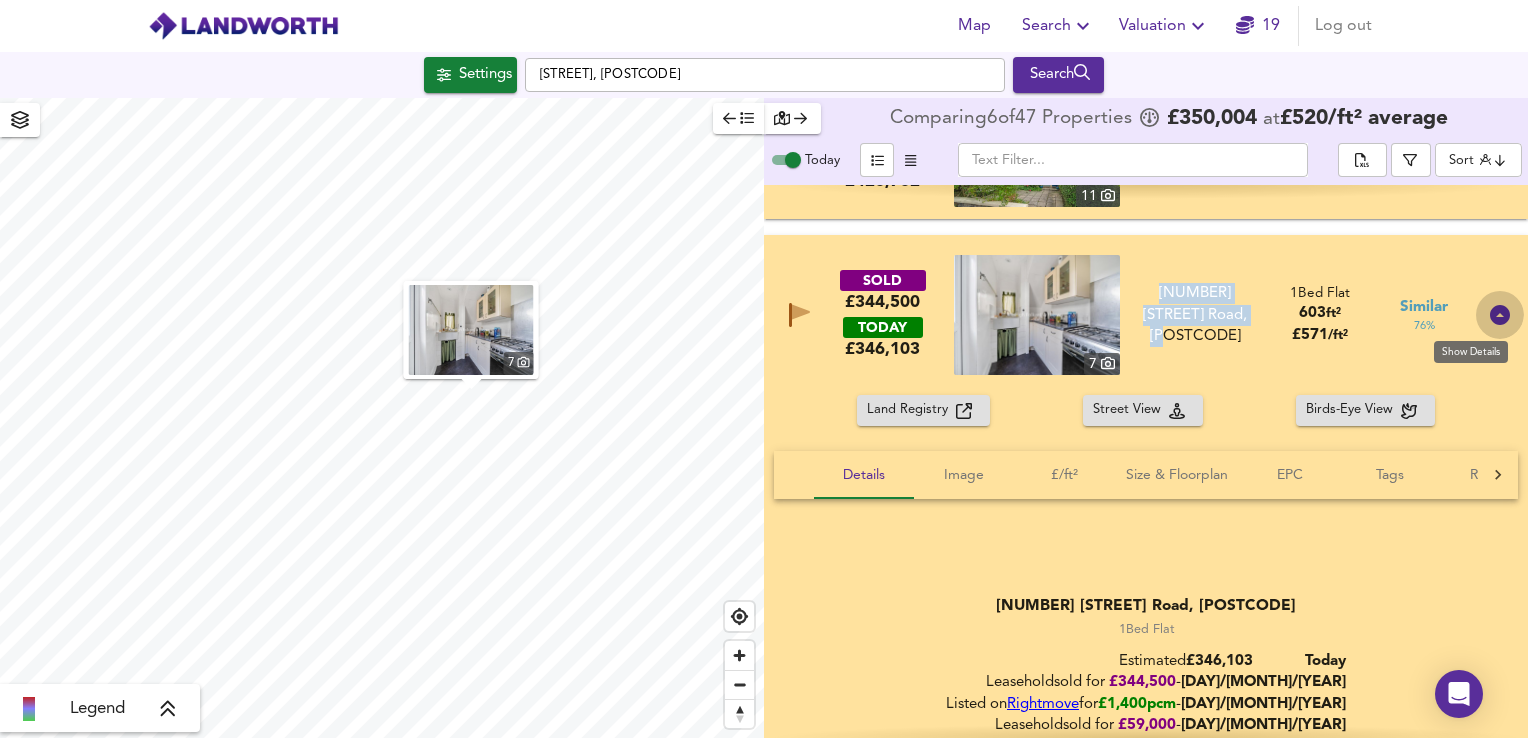 click 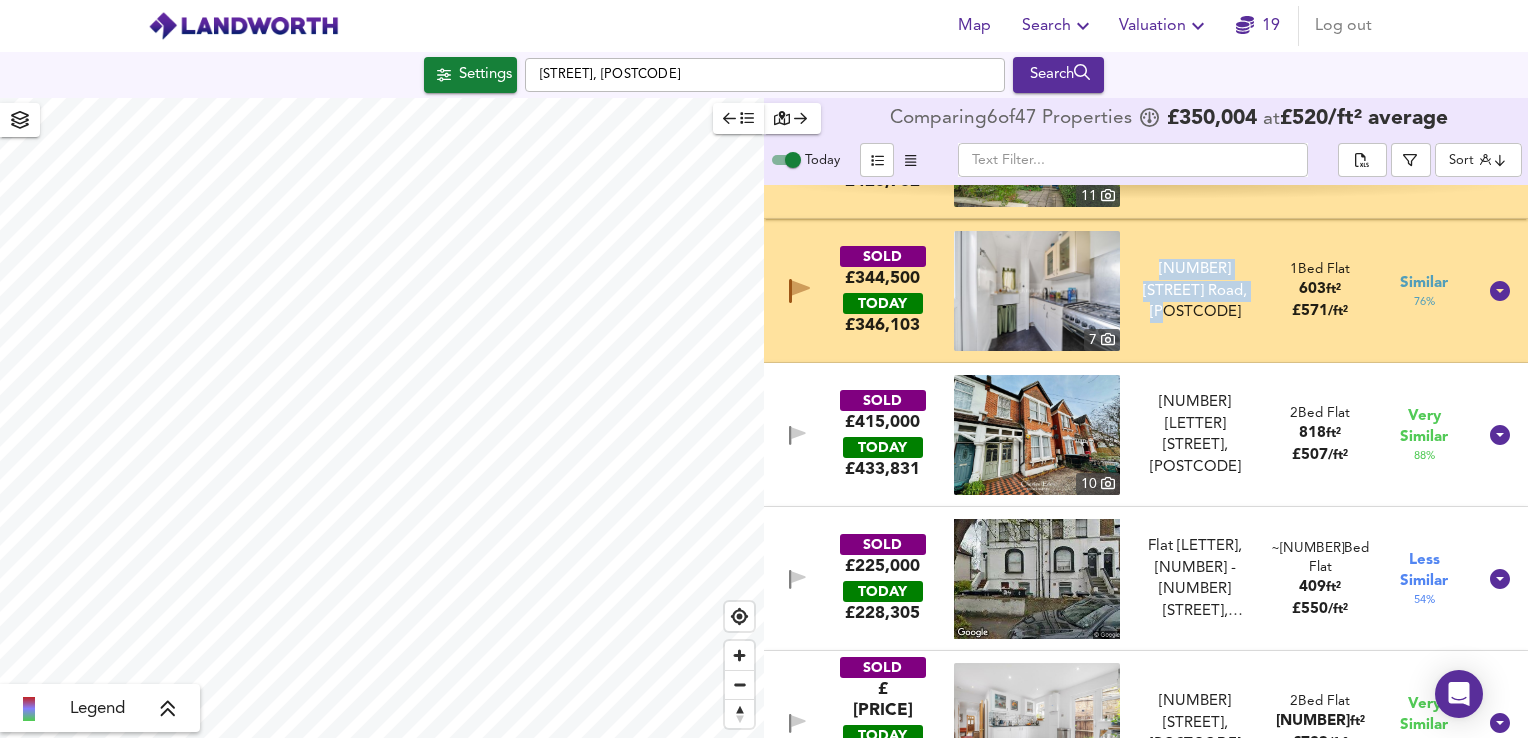 click on "SOLD £[PRICE]   TODAY  £ [PRICE] Flat [LETTER], [NUMBER] - [NUMBER] [STREET], [POSTCODE] Flat [LETTER], [NUMBER] - [NUMBER] [STREET], [POSTCODE] ~[NUMBER]  Bed We've estimated the total number of bedrooms from EPC data ([NUMBER] heated rooms)   Flat [NUMBER] ft² £ [PRICE] / ft²   Less Similar [NUMBER] %" at bounding box center (1122, 579) 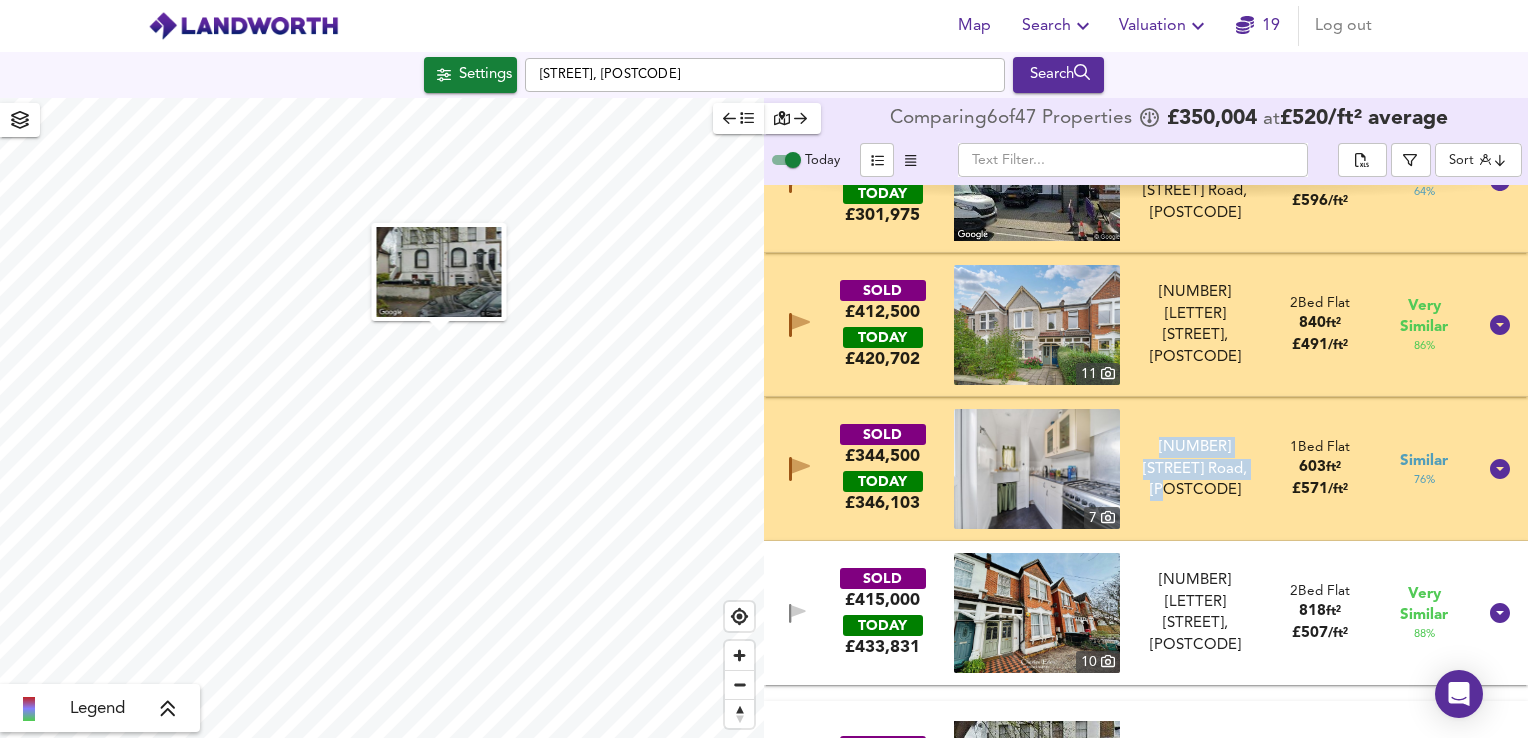 scroll, scrollTop: 0, scrollLeft: 0, axis: both 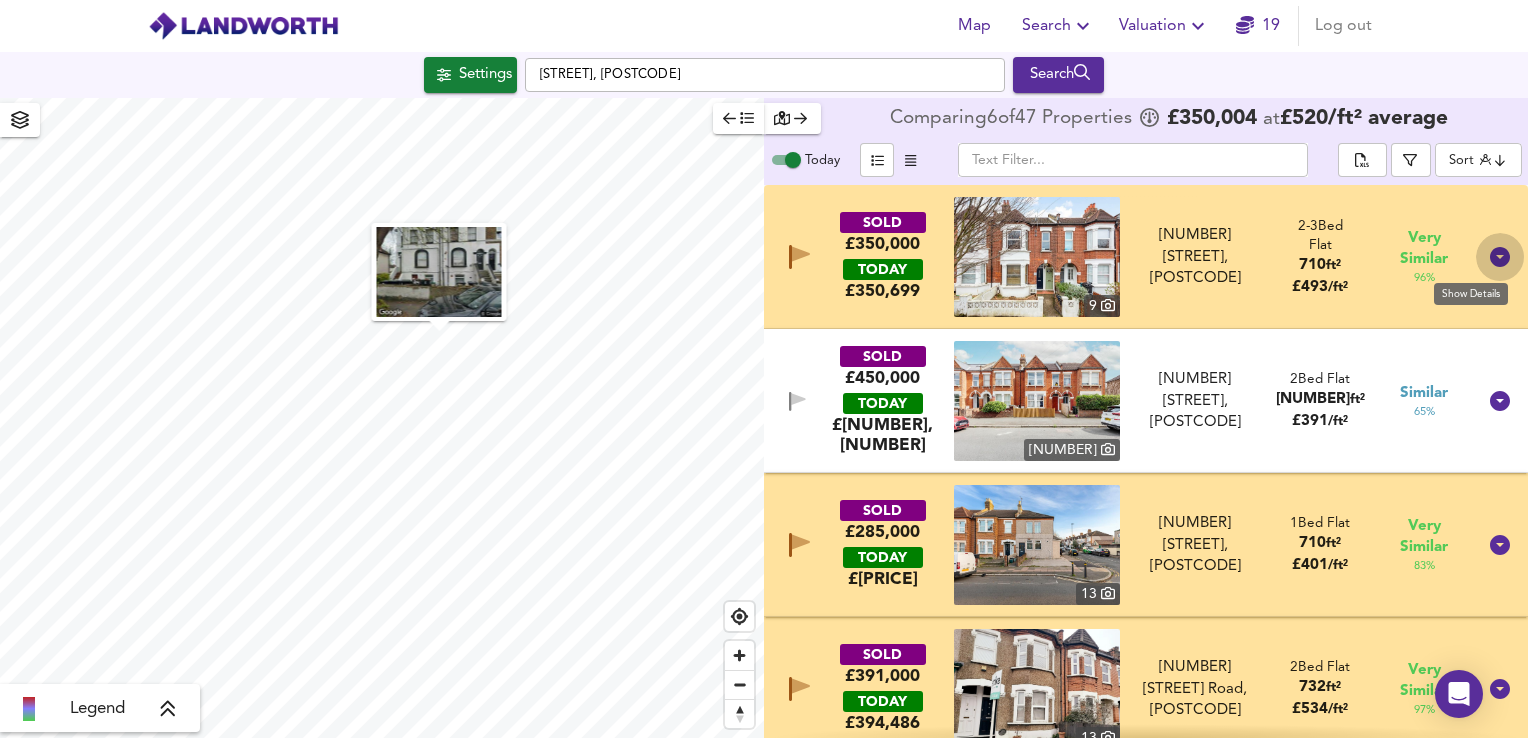 click 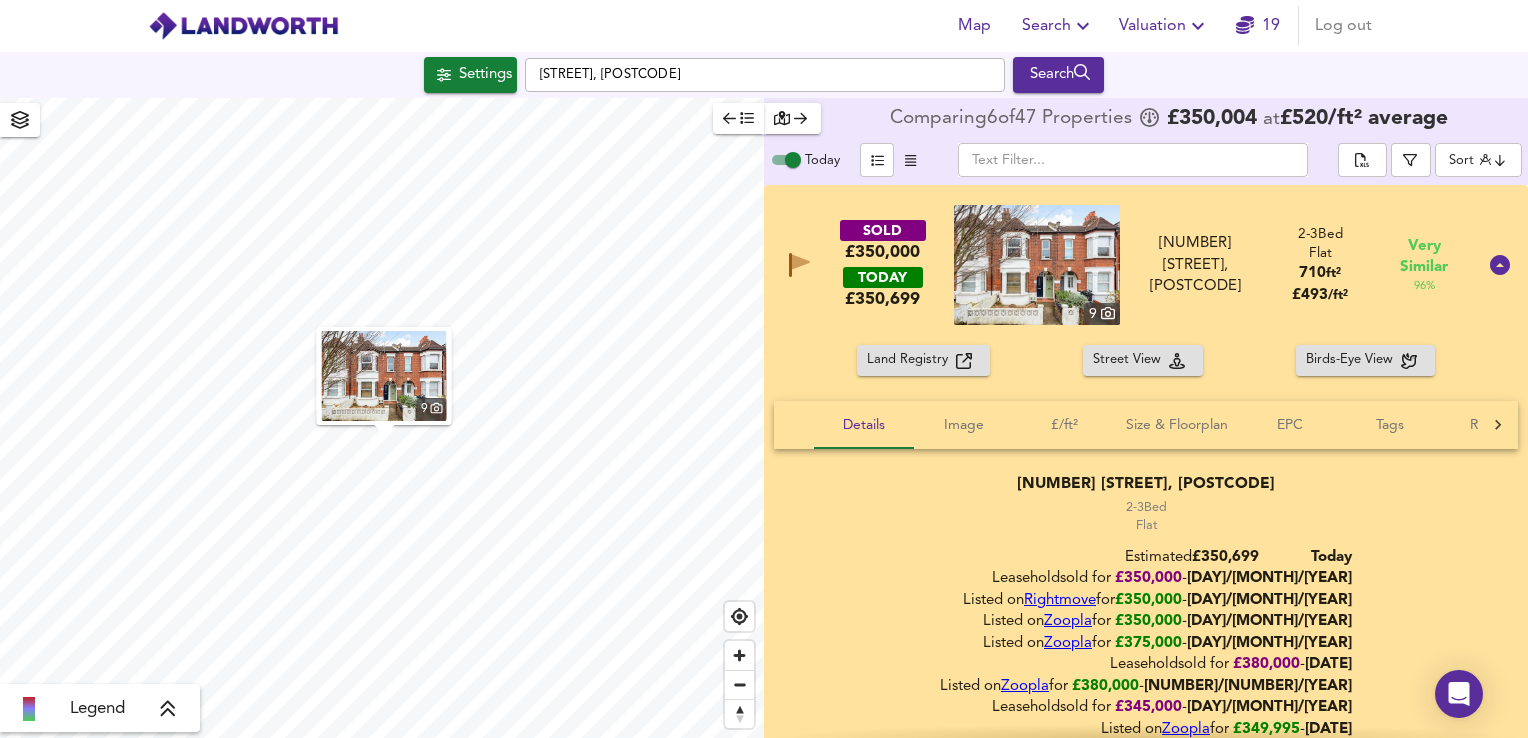 click at bounding box center (1037, 265) 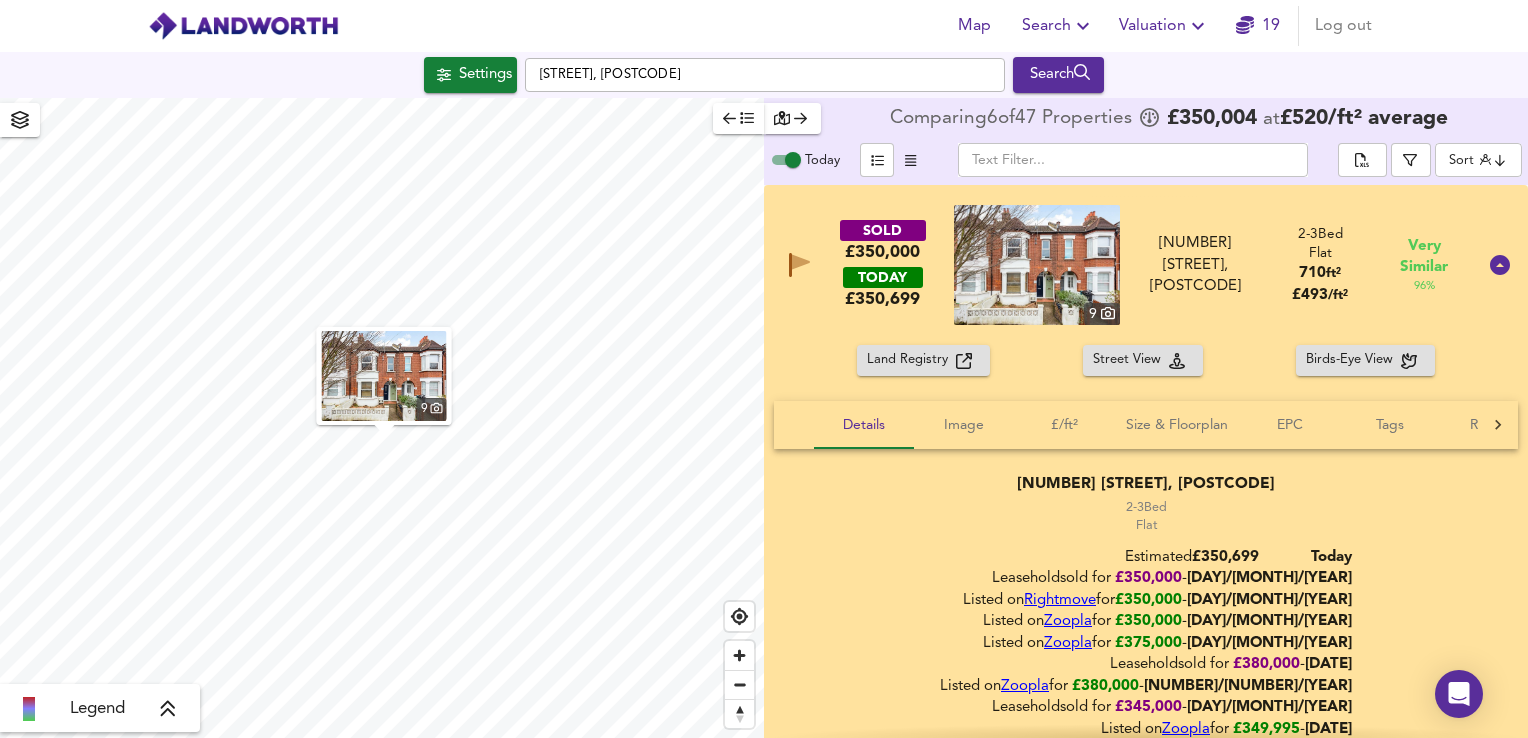 click on "Valuation" at bounding box center (1164, 26) 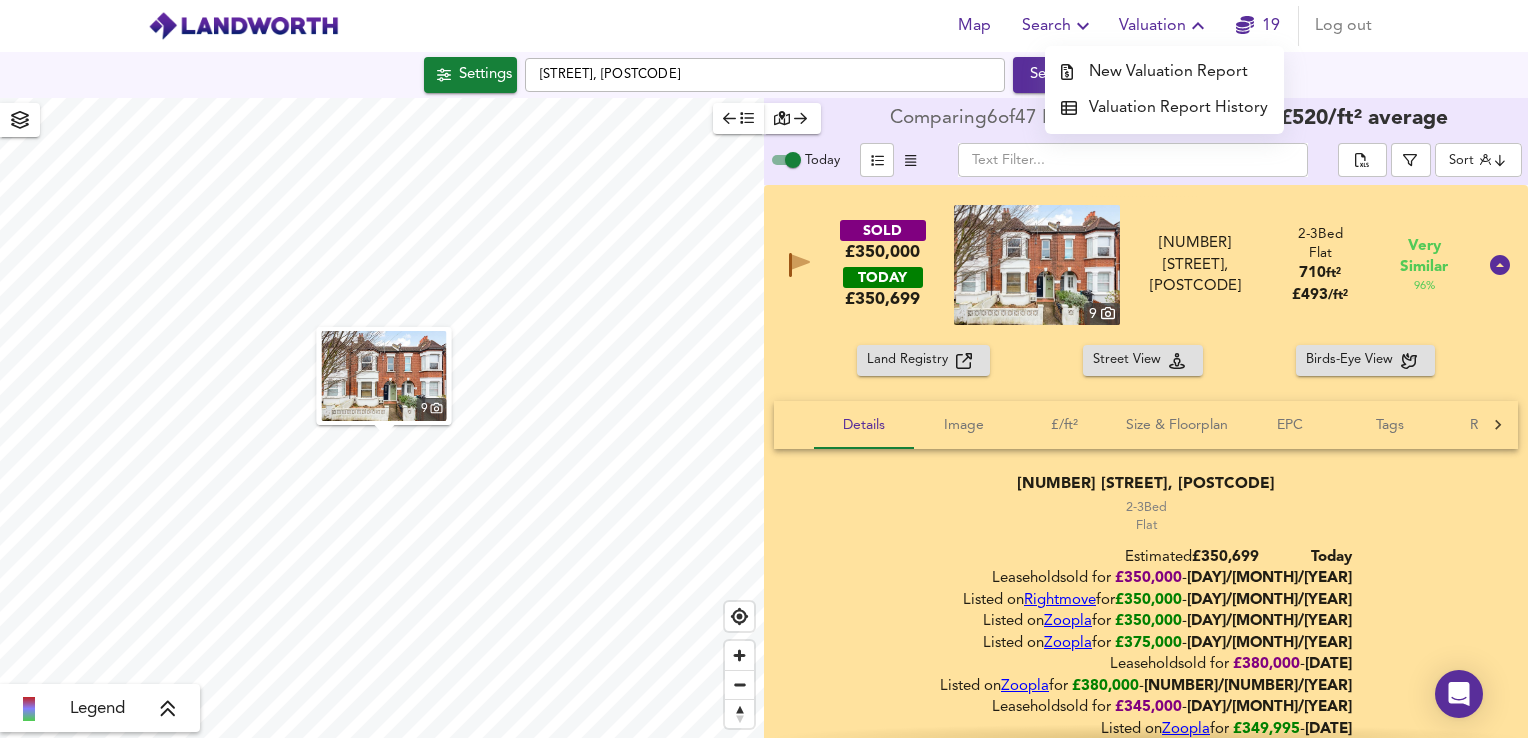 click on "New Valuation Report" at bounding box center (1164, 72) 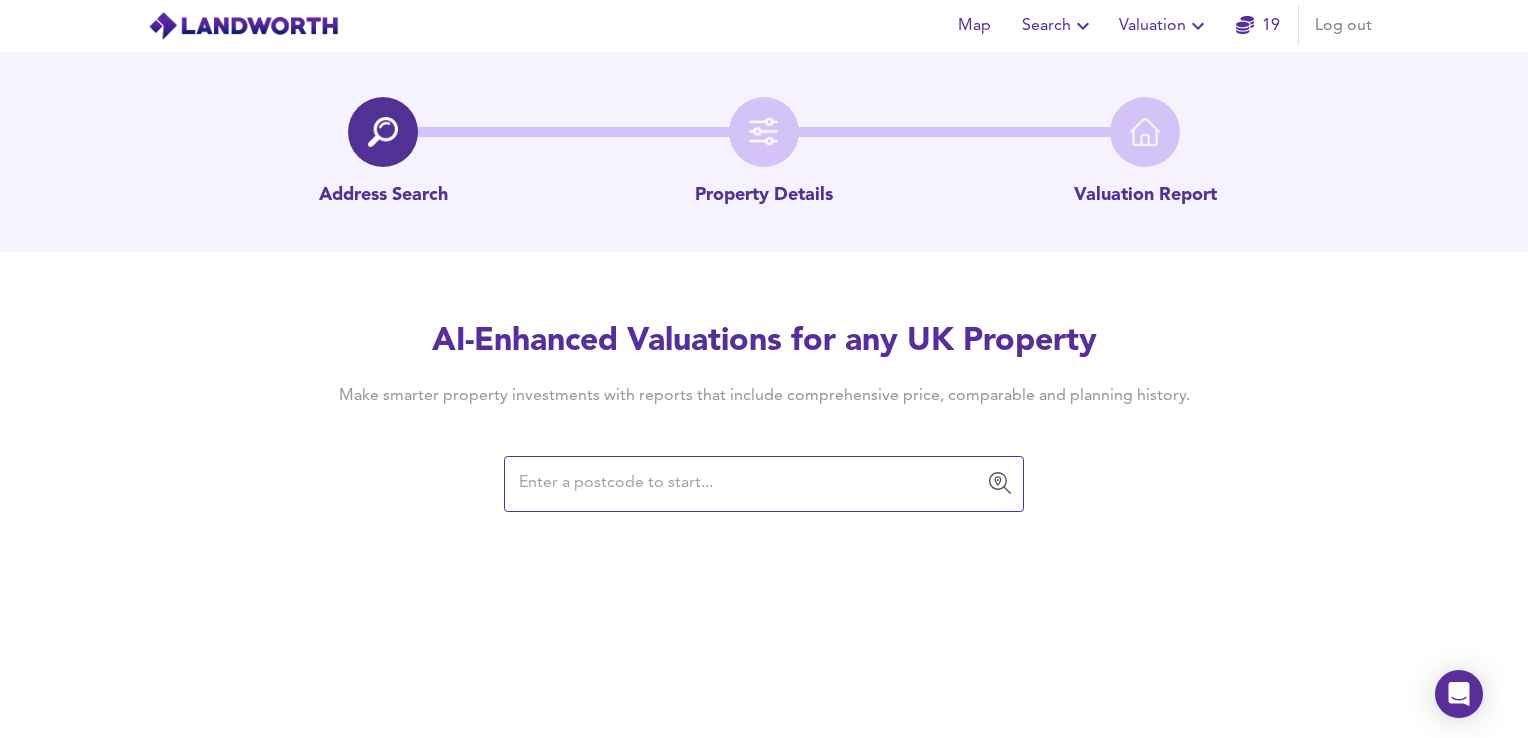 click at bounding box center (749, 484) 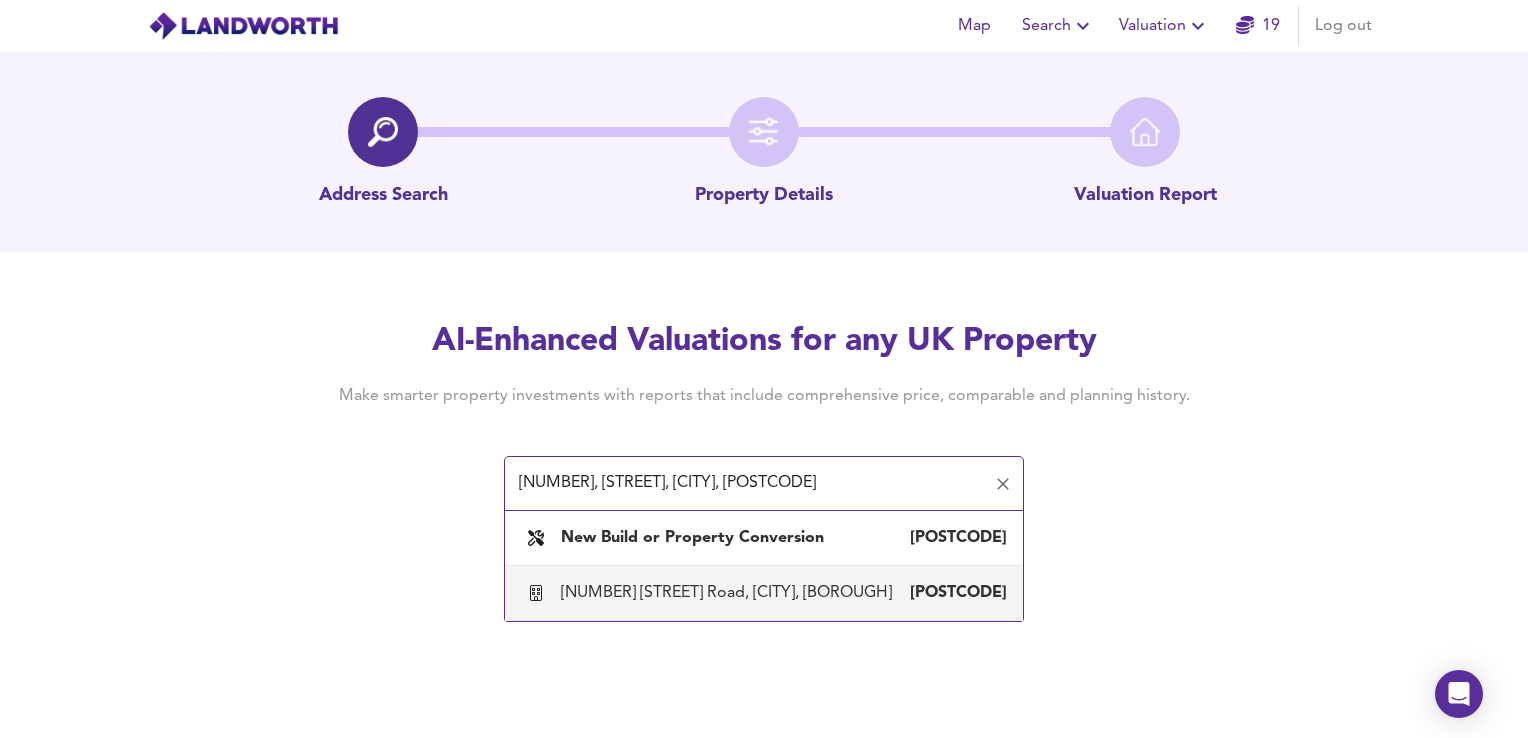click on "[NUMBER] [STREET] Road, [CITY], [BOROUGH]" at bounding box center (730, 593) 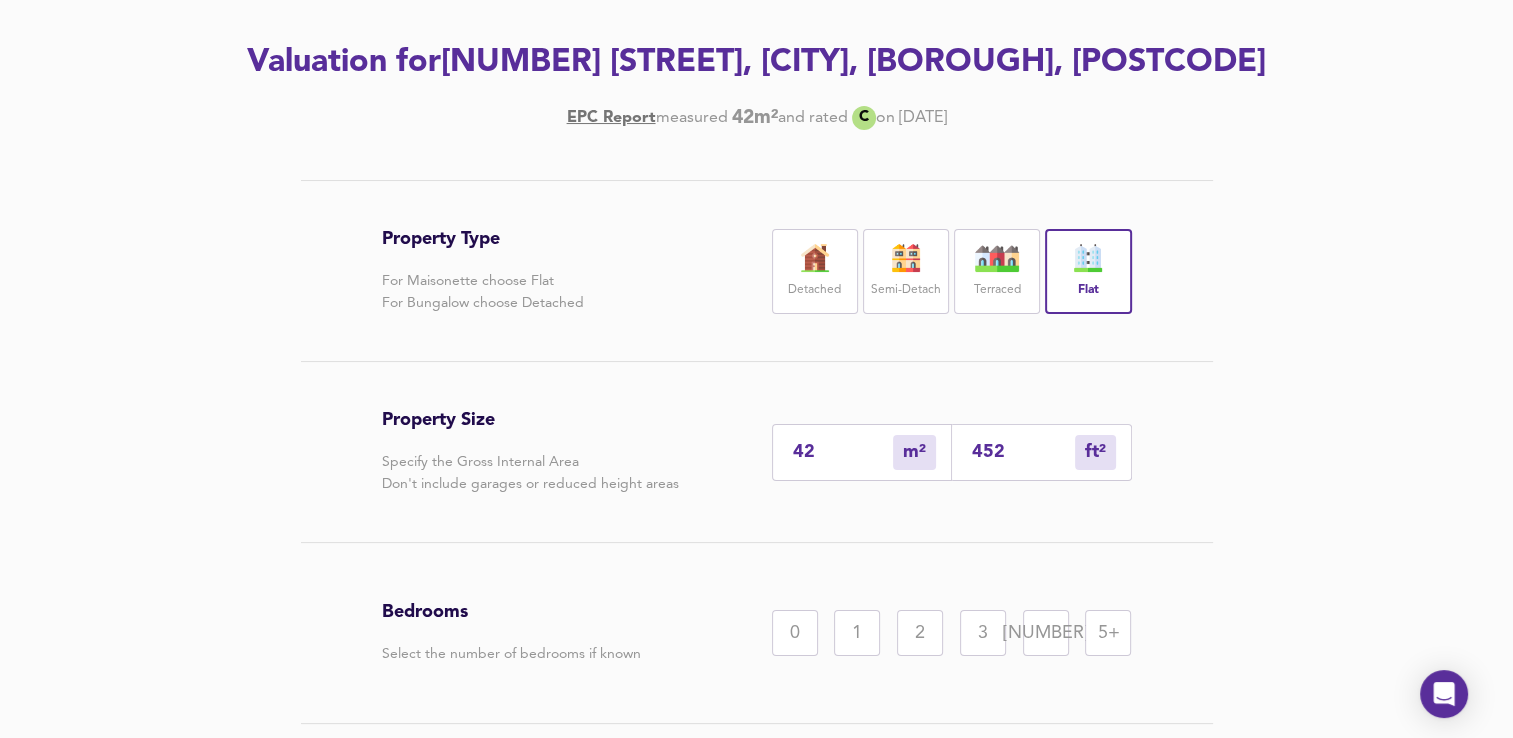 scroll, scrollTop: 263, scrollLeft: 0, axis: vertical 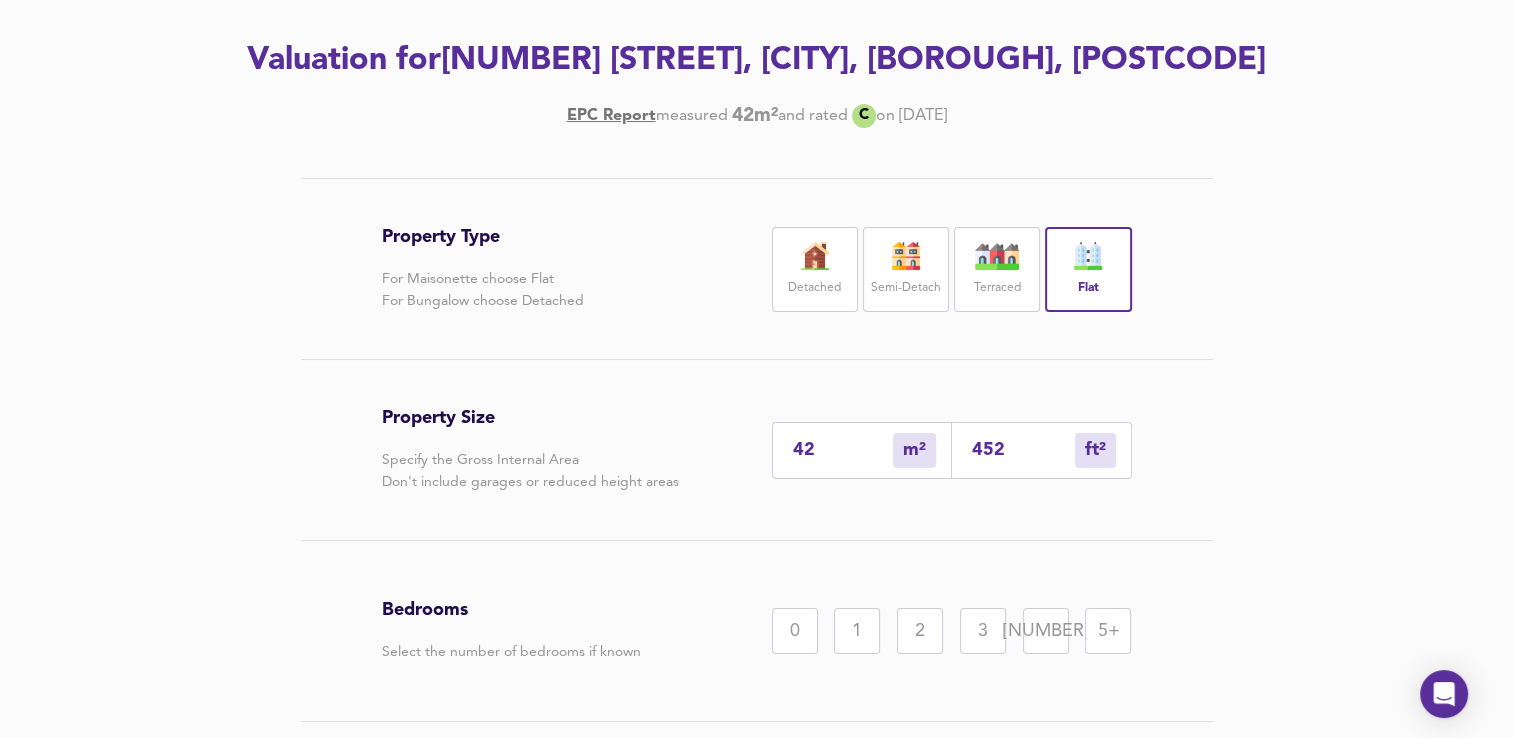 click on "2" at bounding box center [920, 631] 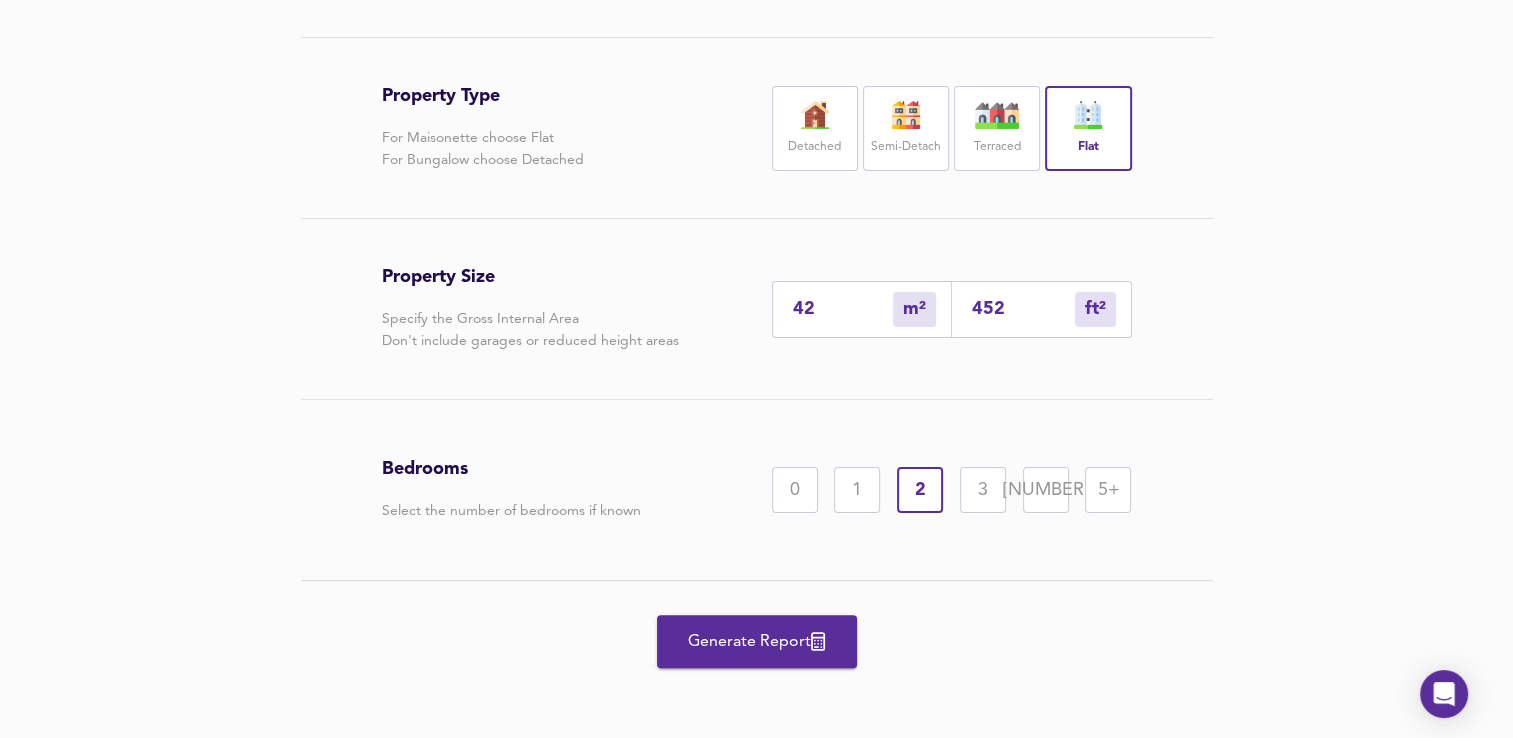 scroll, scrollTop: 405, scrollLeft: 0, axis: vertical 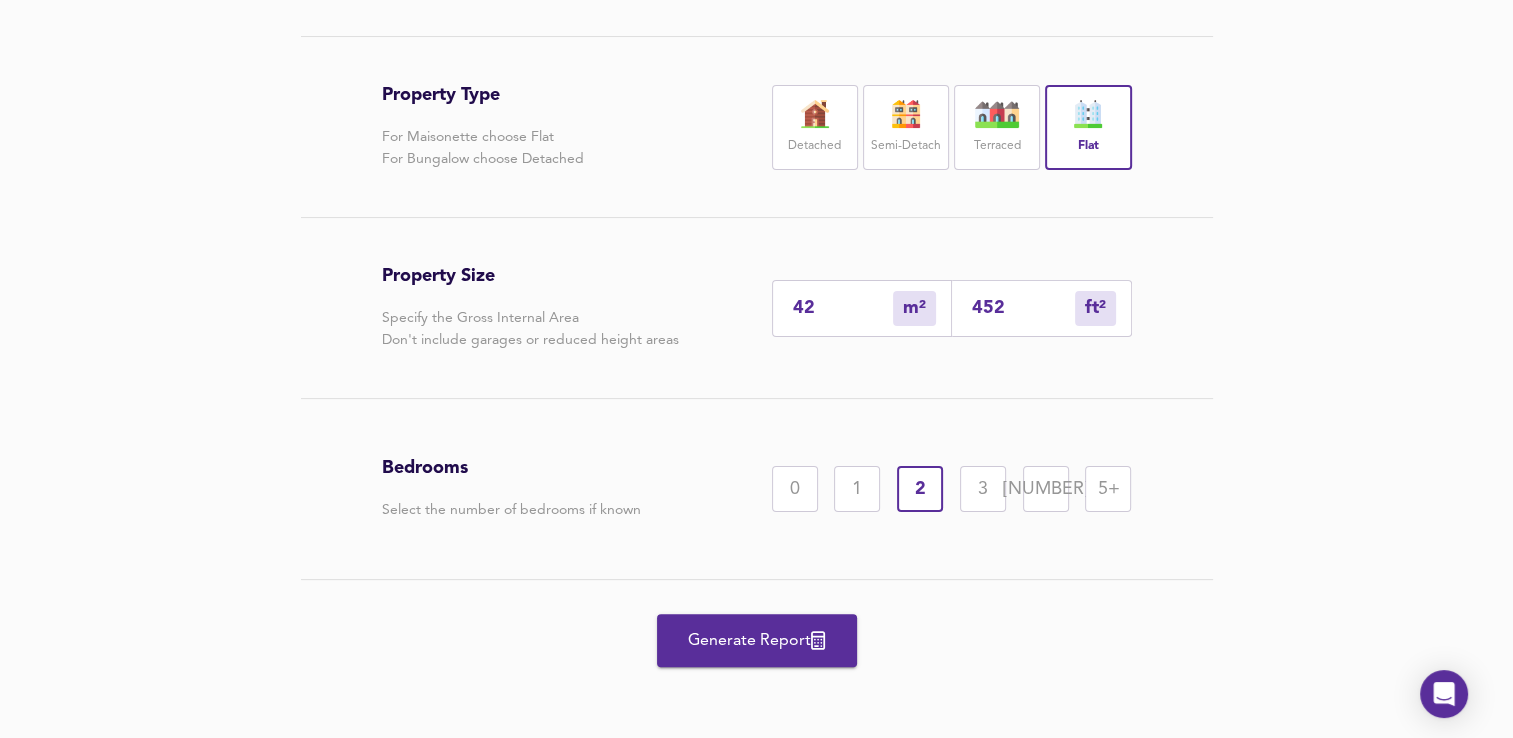 drag, startPoint x: 1018, startPoint y: 300, endPoint x: 1005, endPoint y: 302, distance: 13.152946 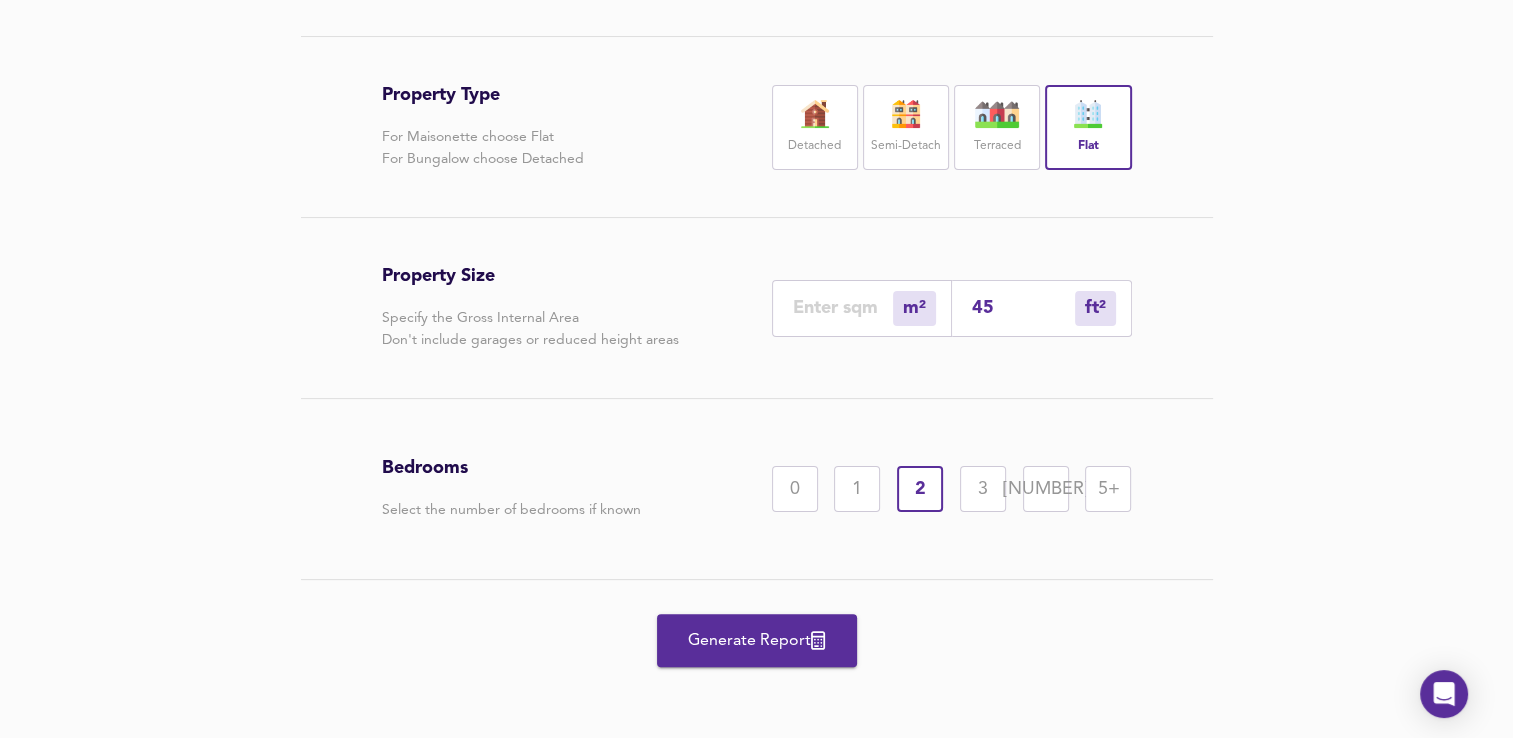type on "0" 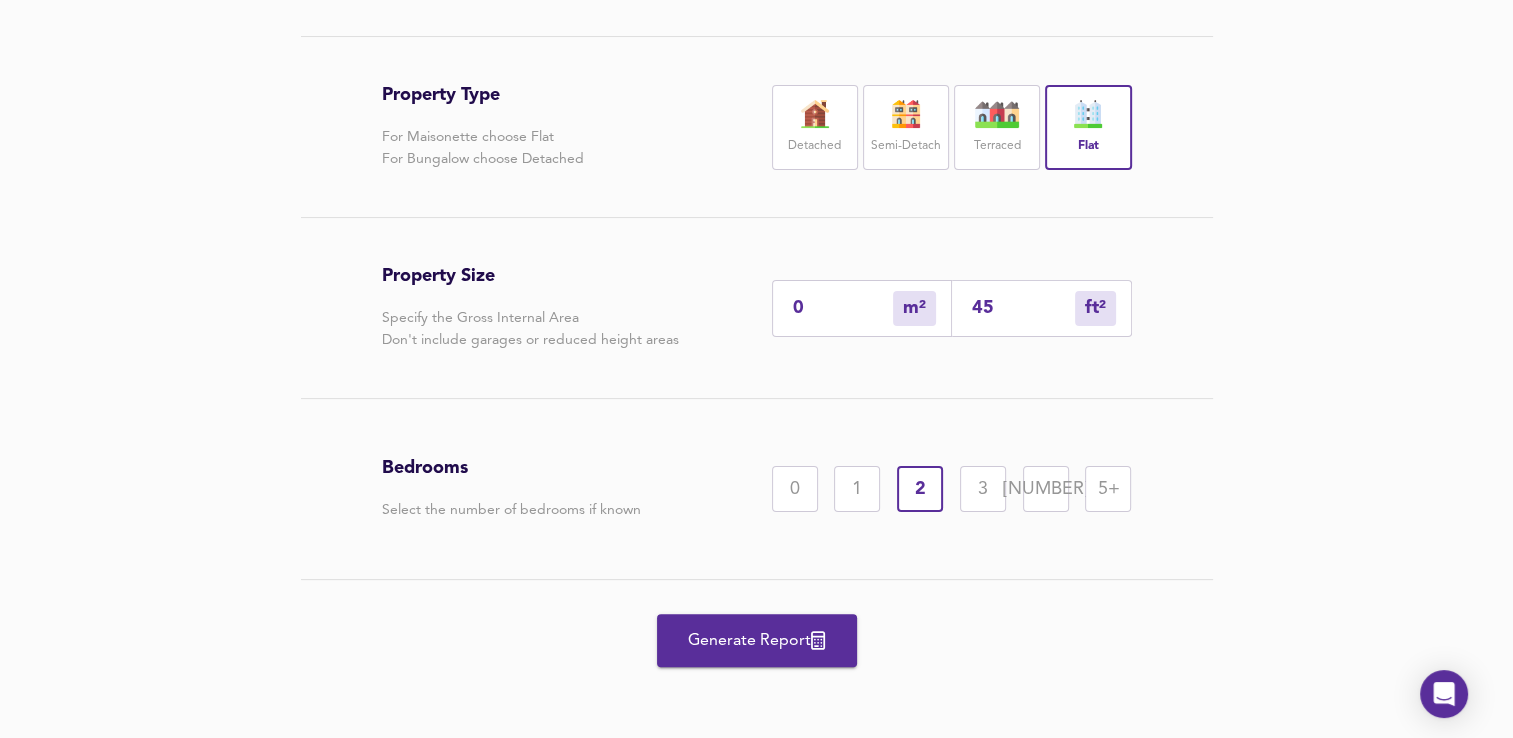 type 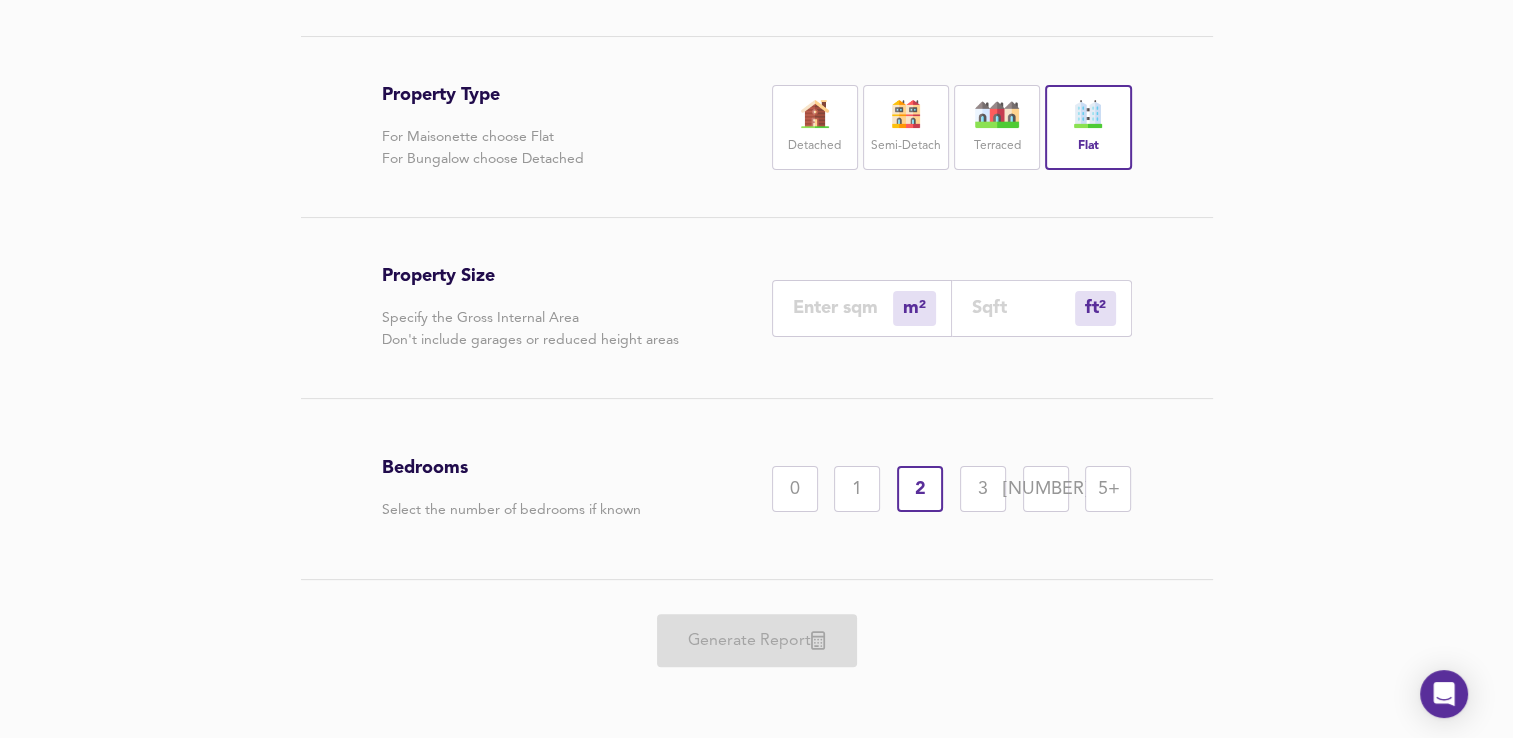 type on "0" 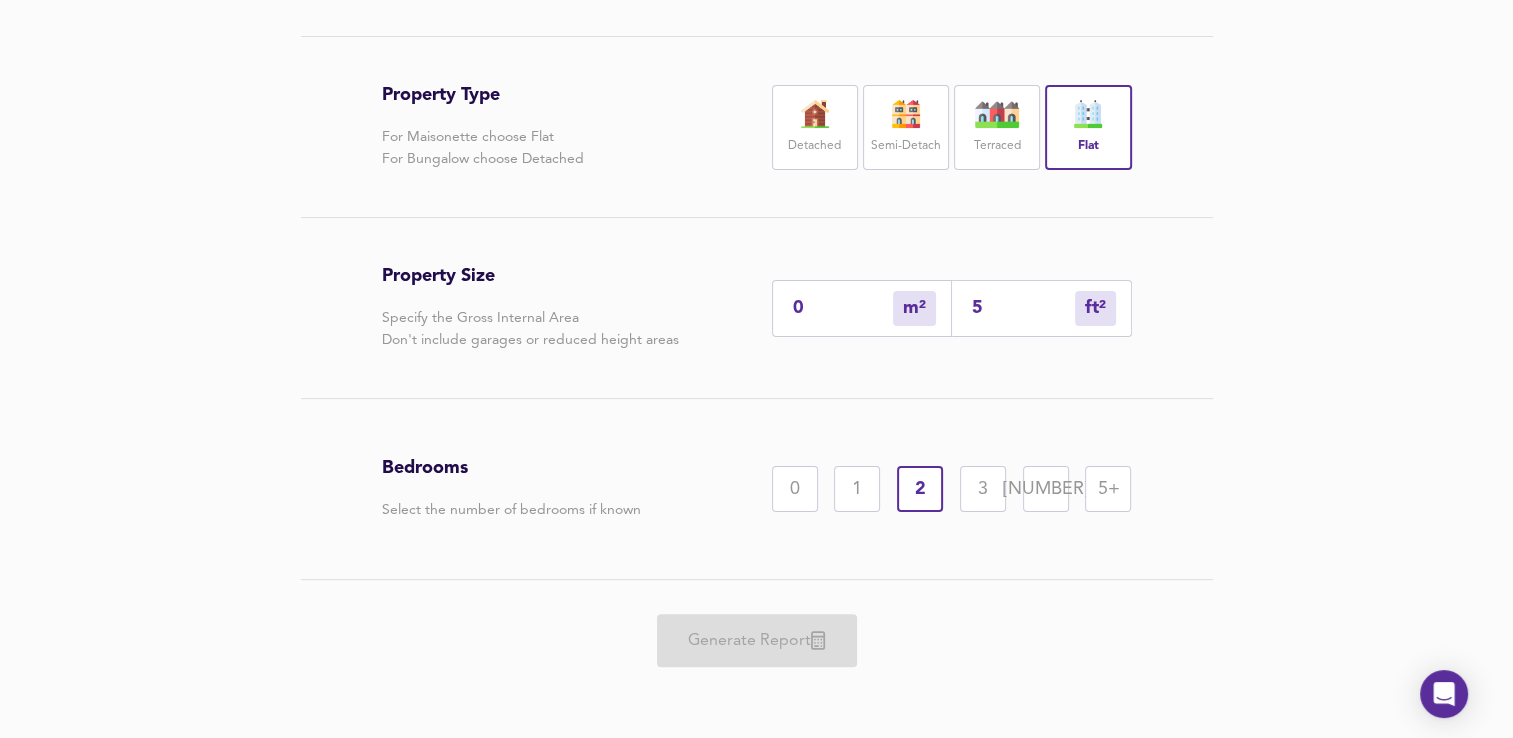 type on "5" 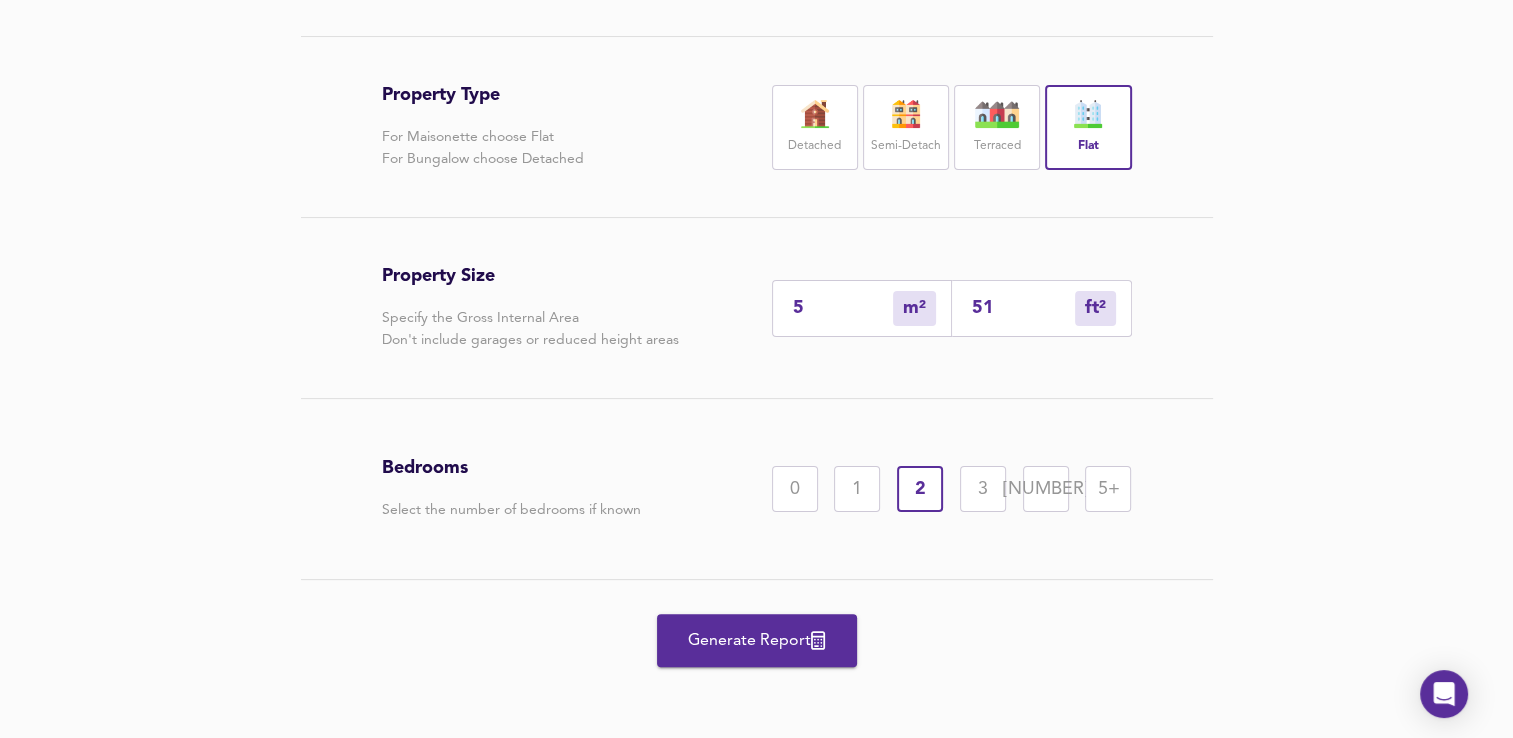 type on "48" 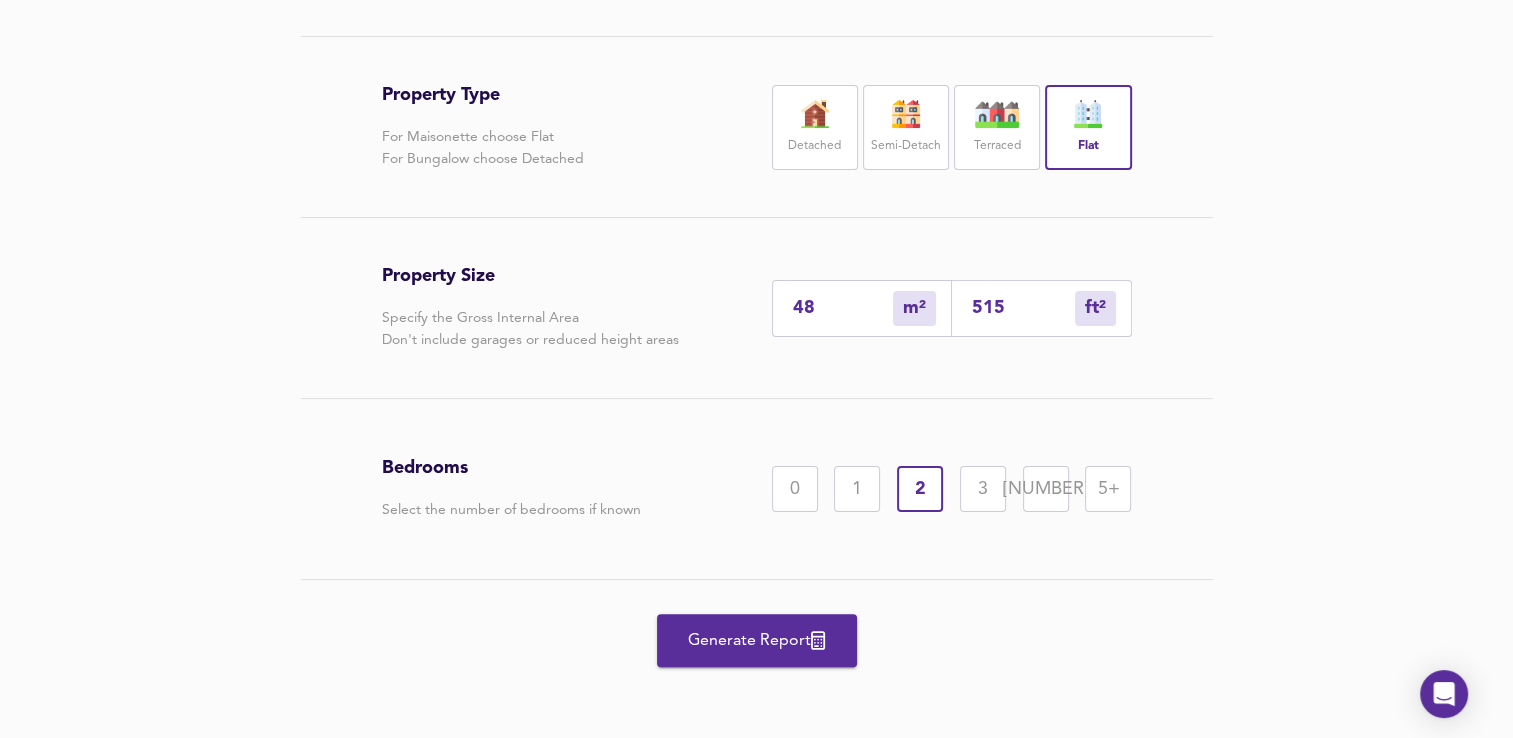 type on "515" 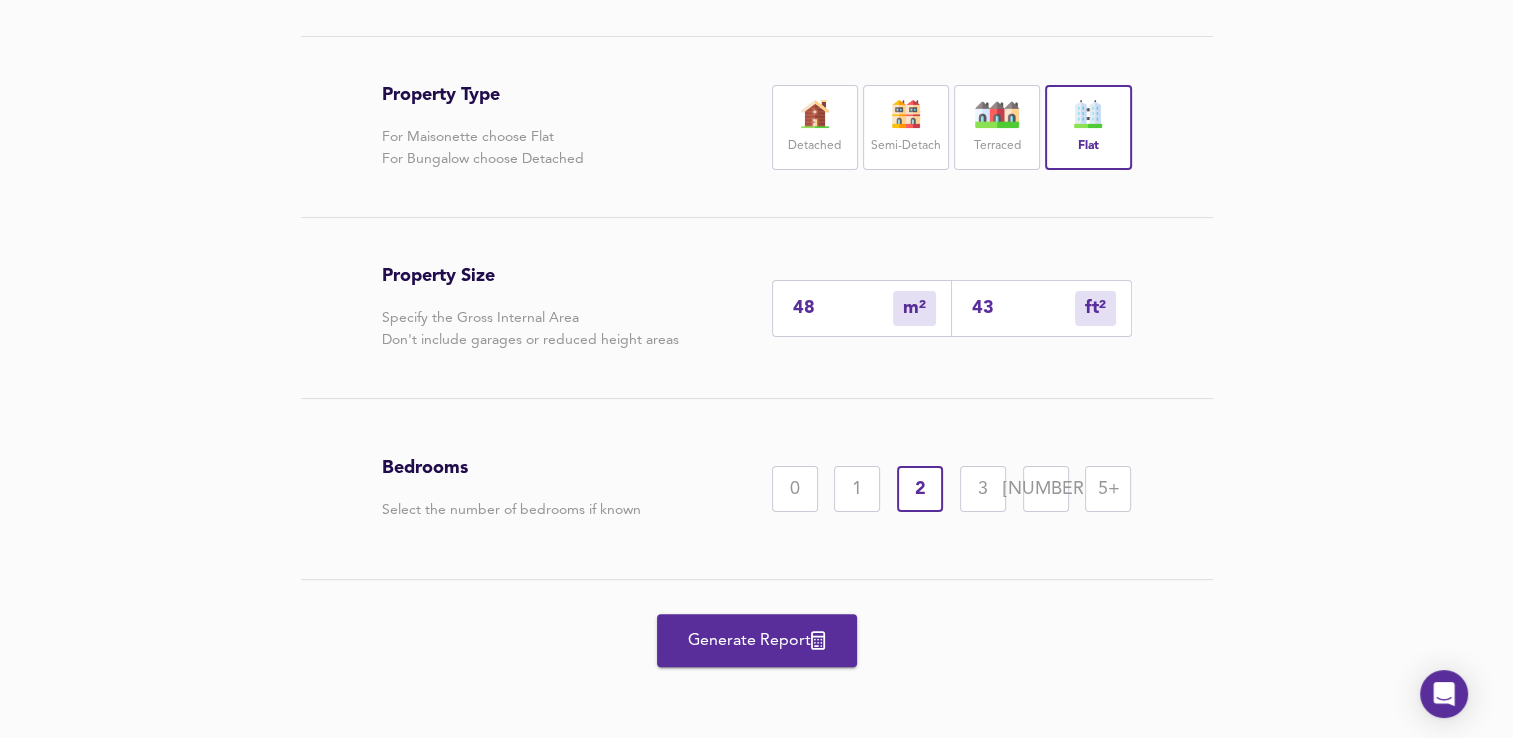 type 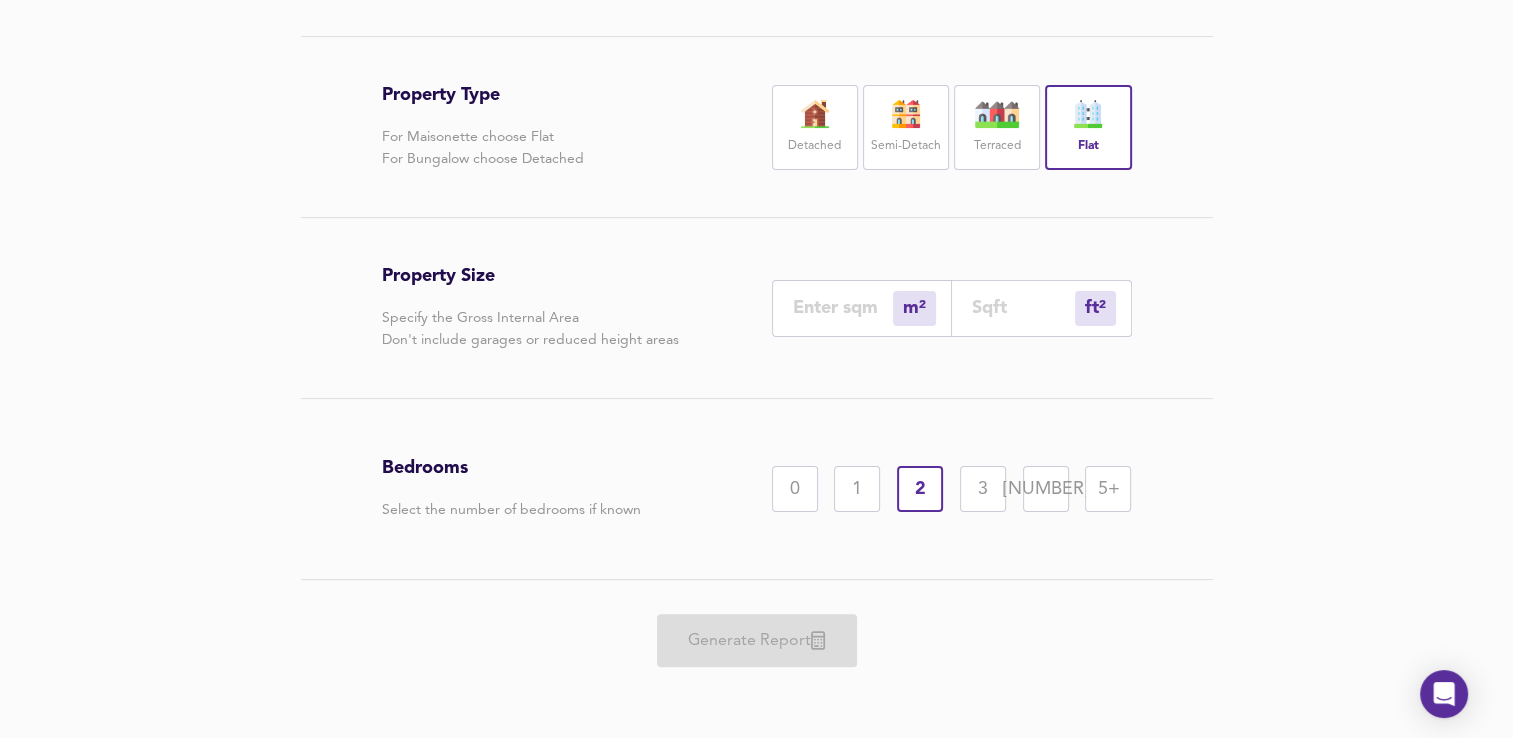 click at bounding box center (1023, 308) 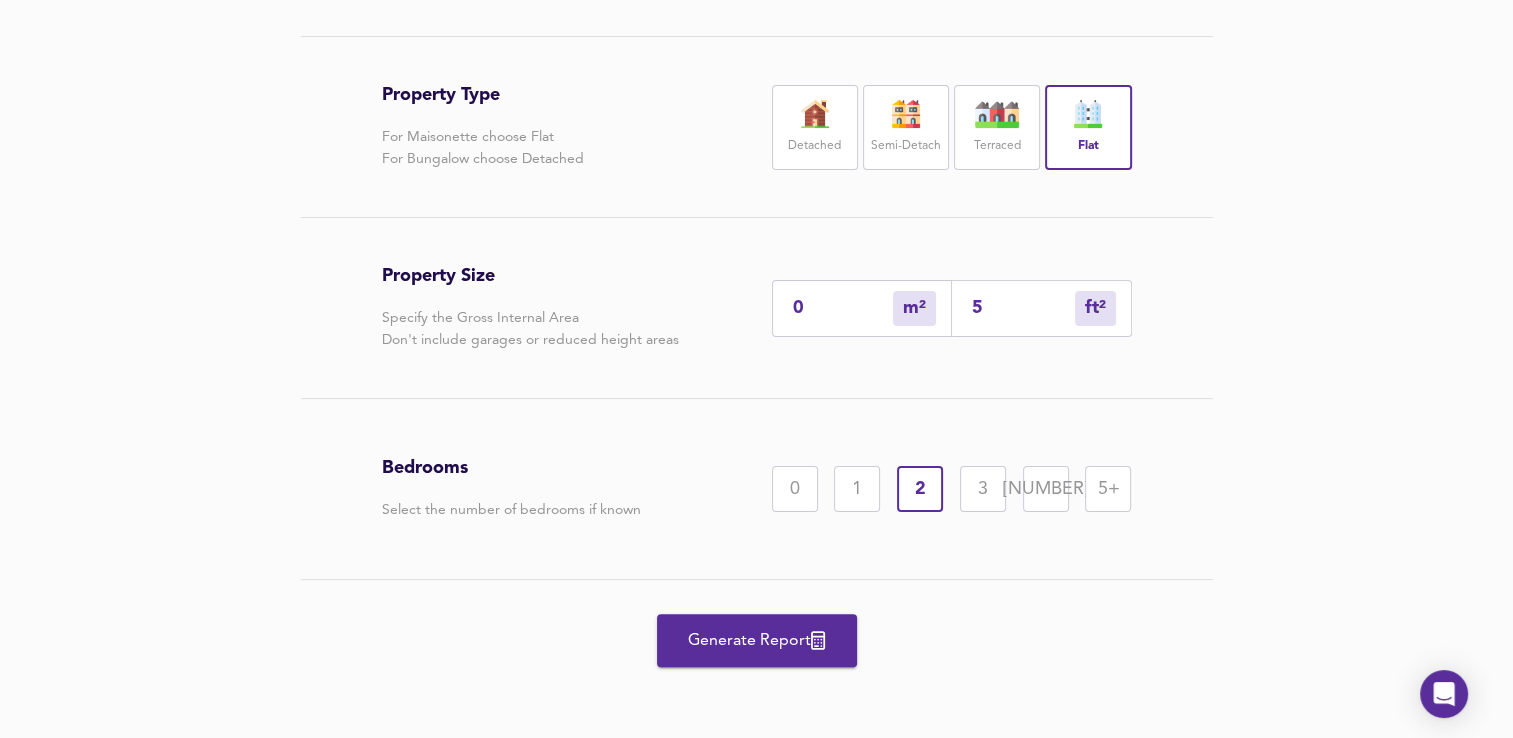 type on "5" 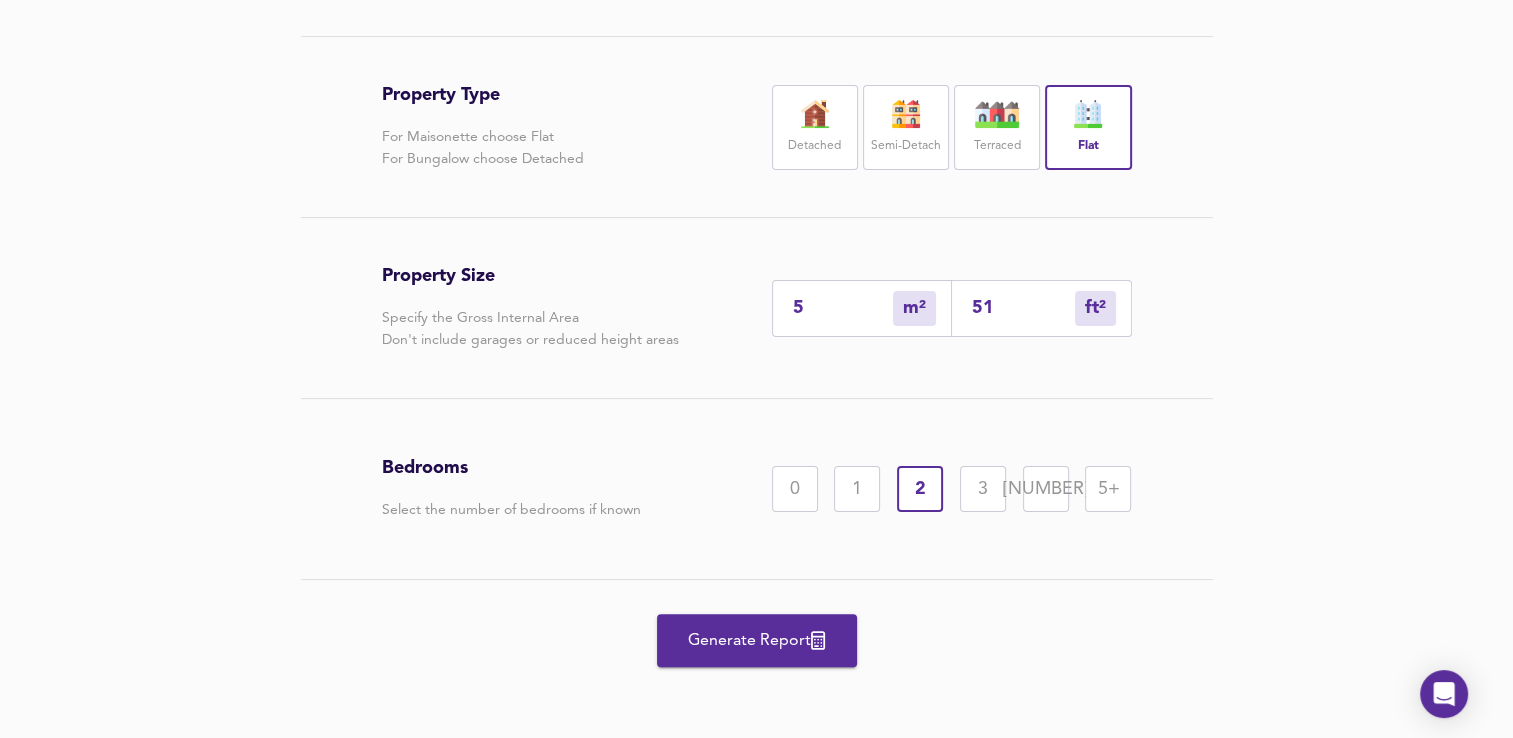 type on "48" 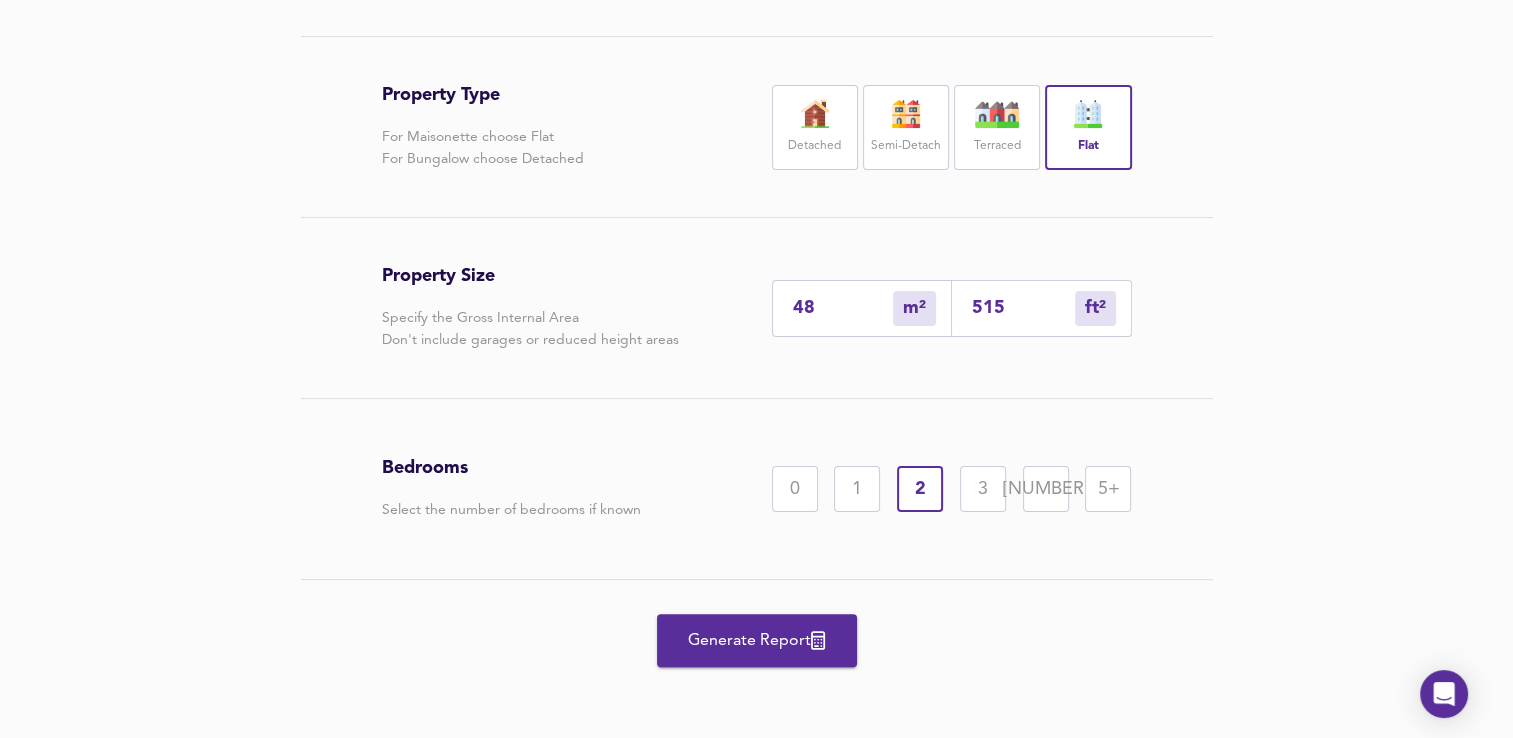 type on "515" 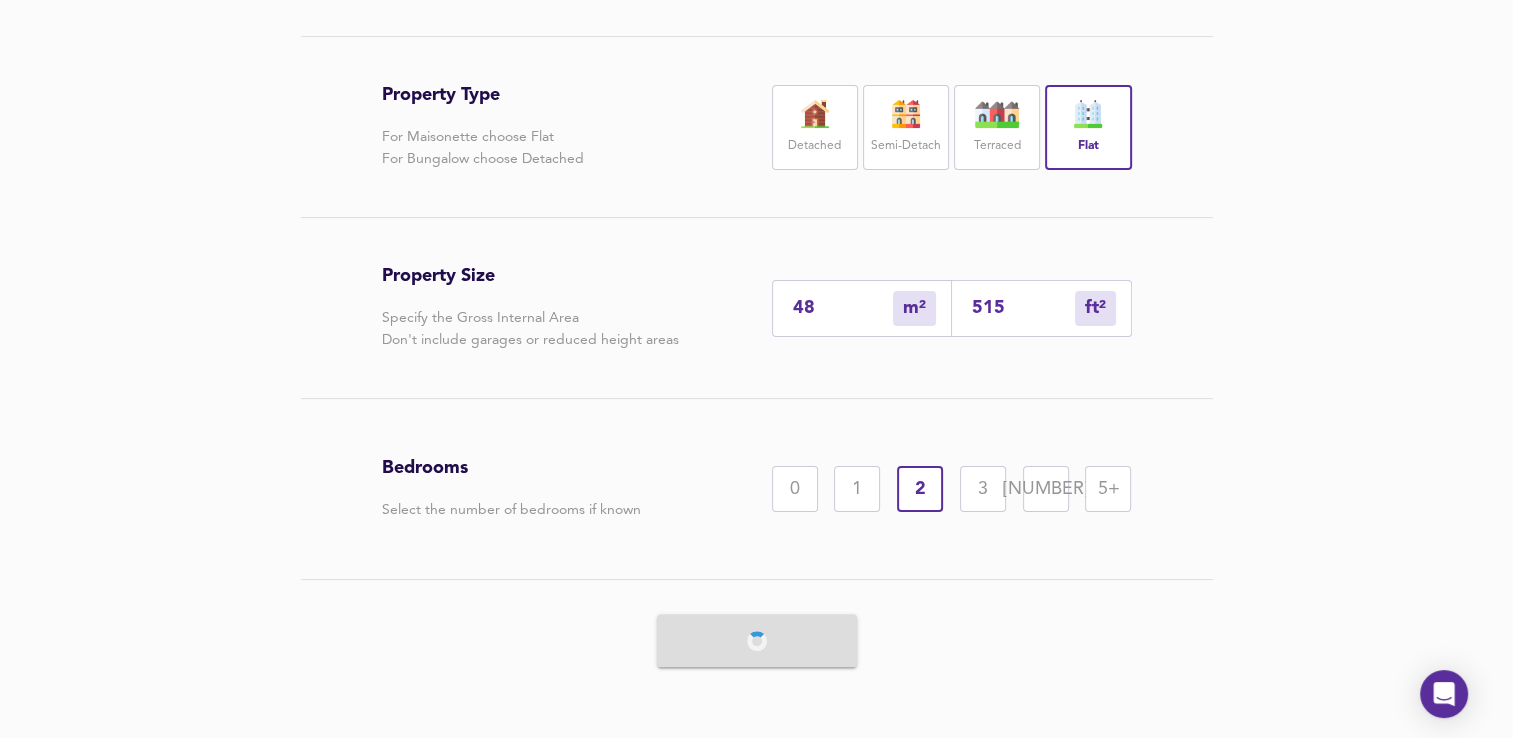 scroll, scrollTop: 0, scrollLeft: 0, axis: both 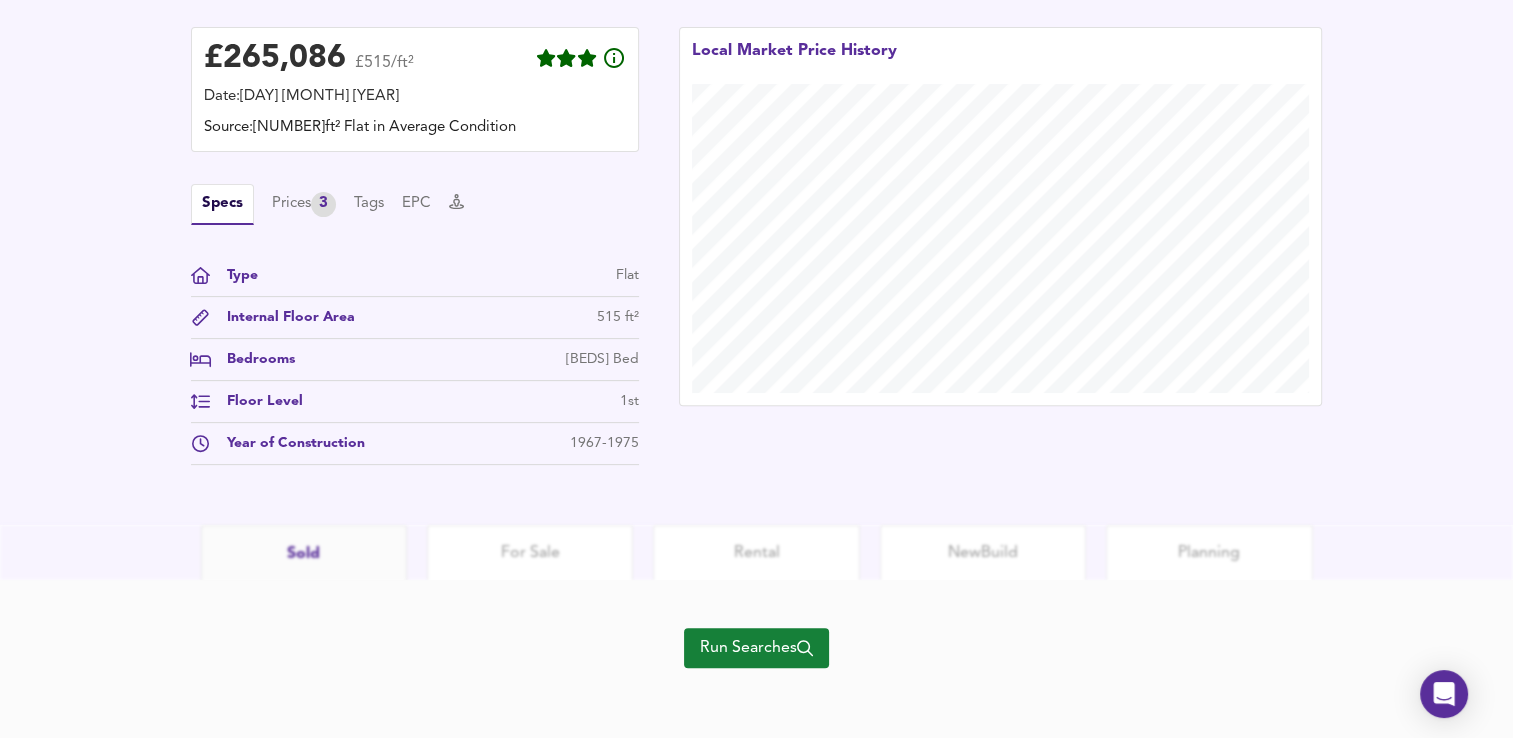 click on "Run Searches" at bounding box center (756, 660) 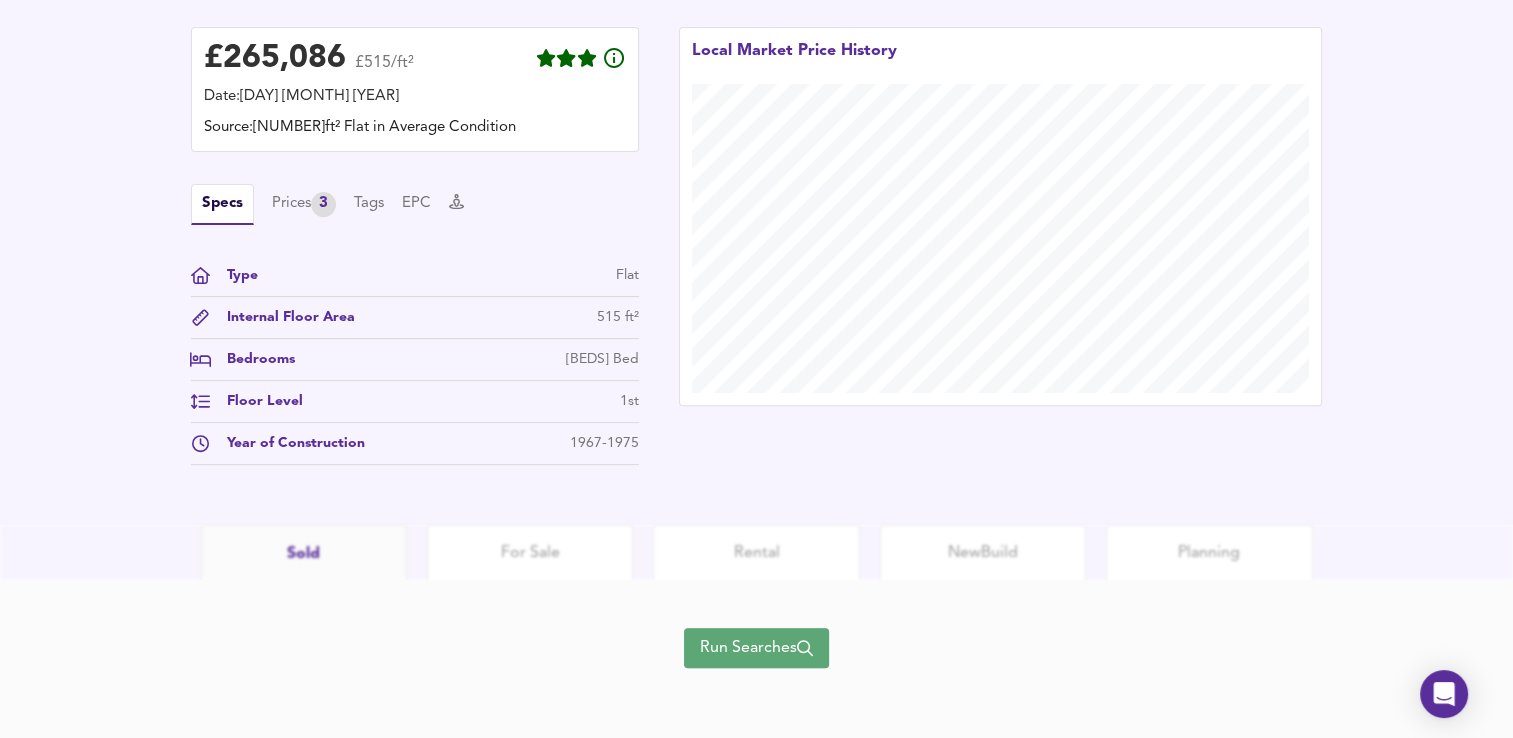 click 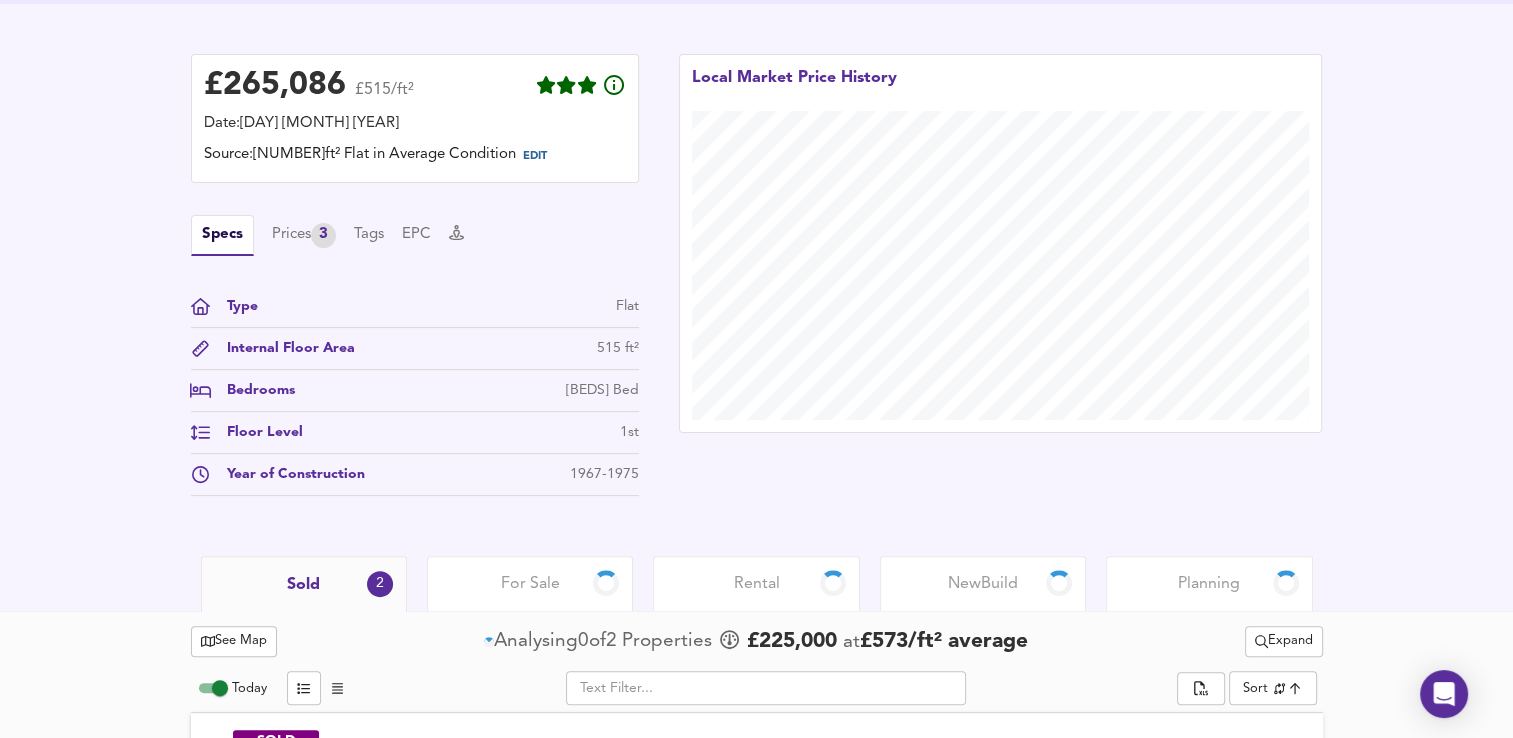 scroll, scrollTop: 500, scrollLeft: 0, axis: vertical 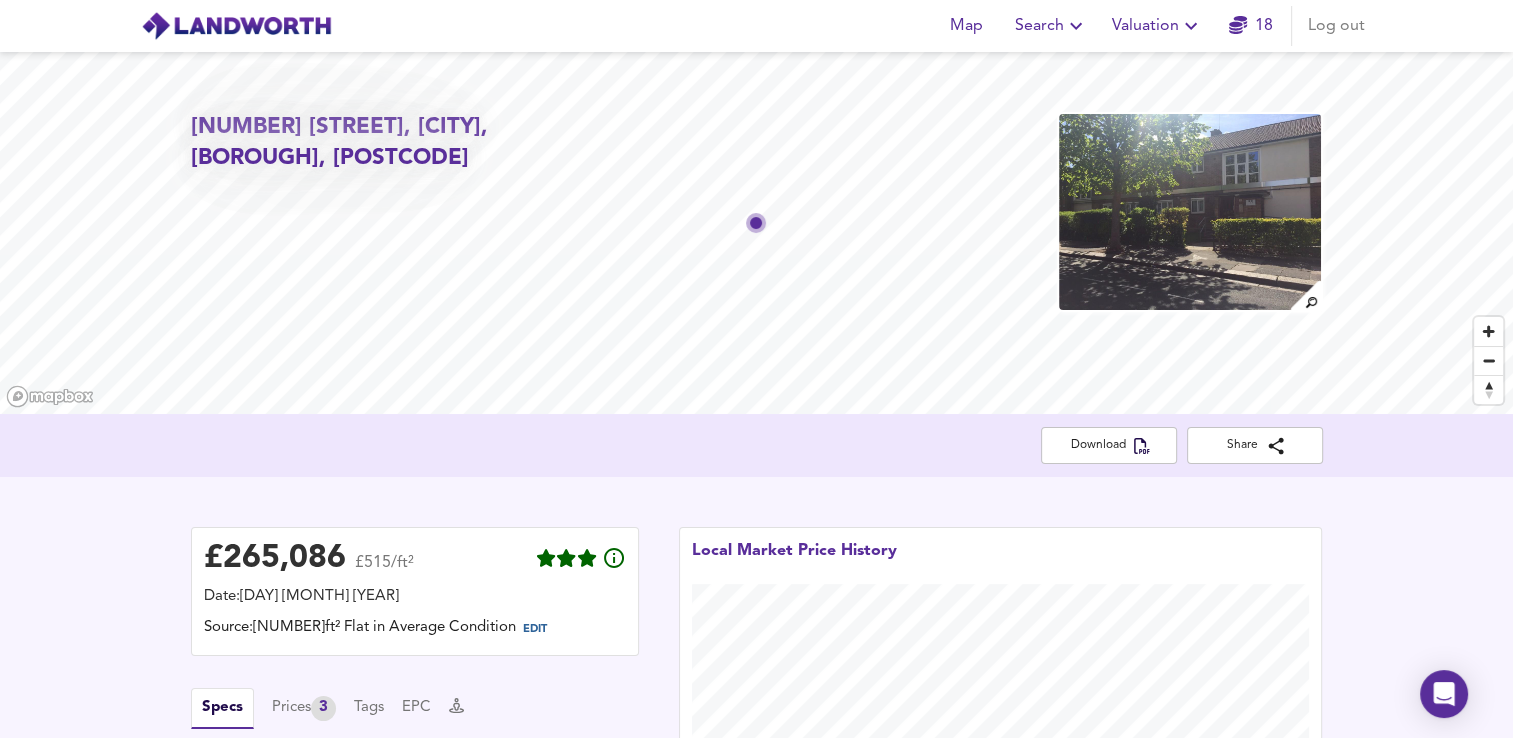 click on "Valuation" at bounding box center [1157, 26] 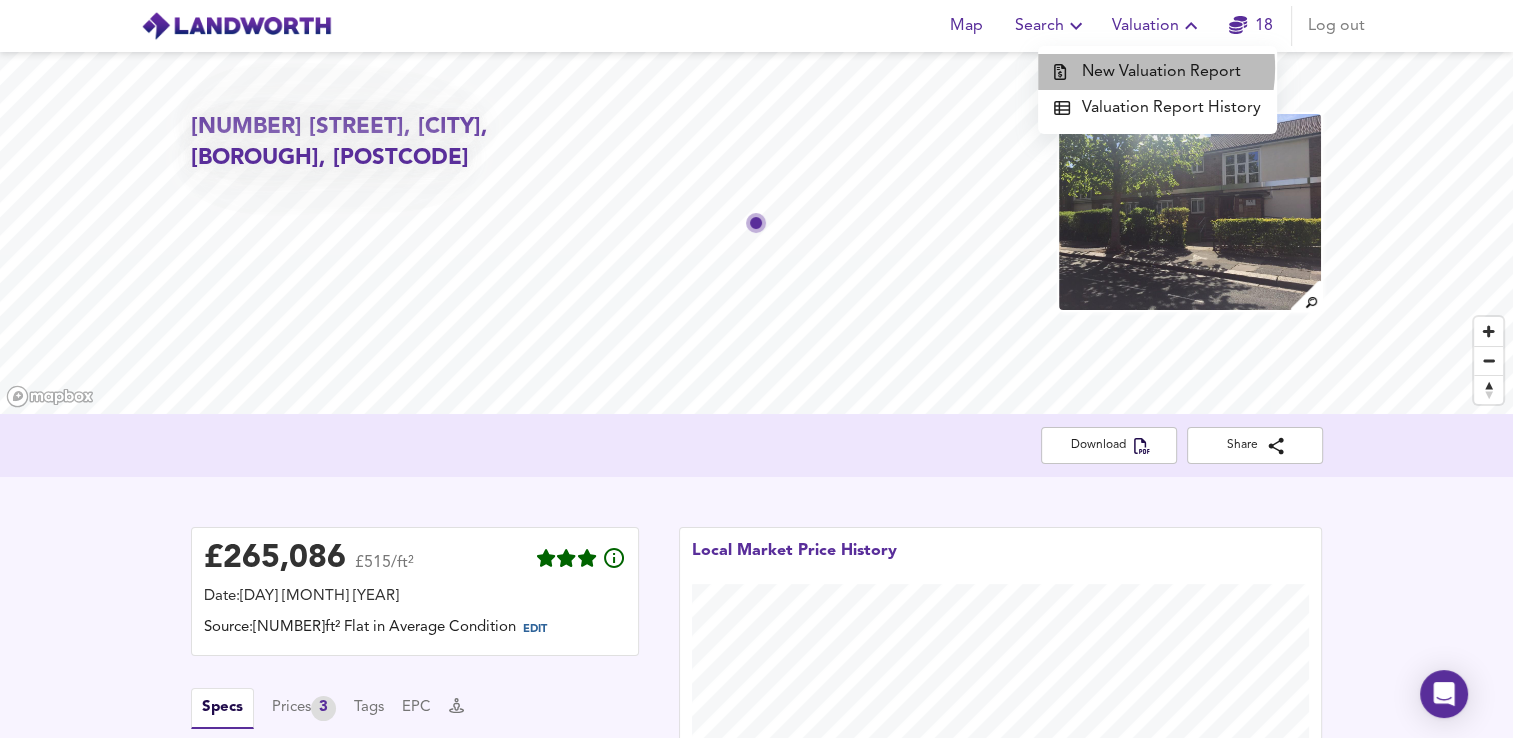 click on "New Valuation Report" at bounding box center [1157, 72] 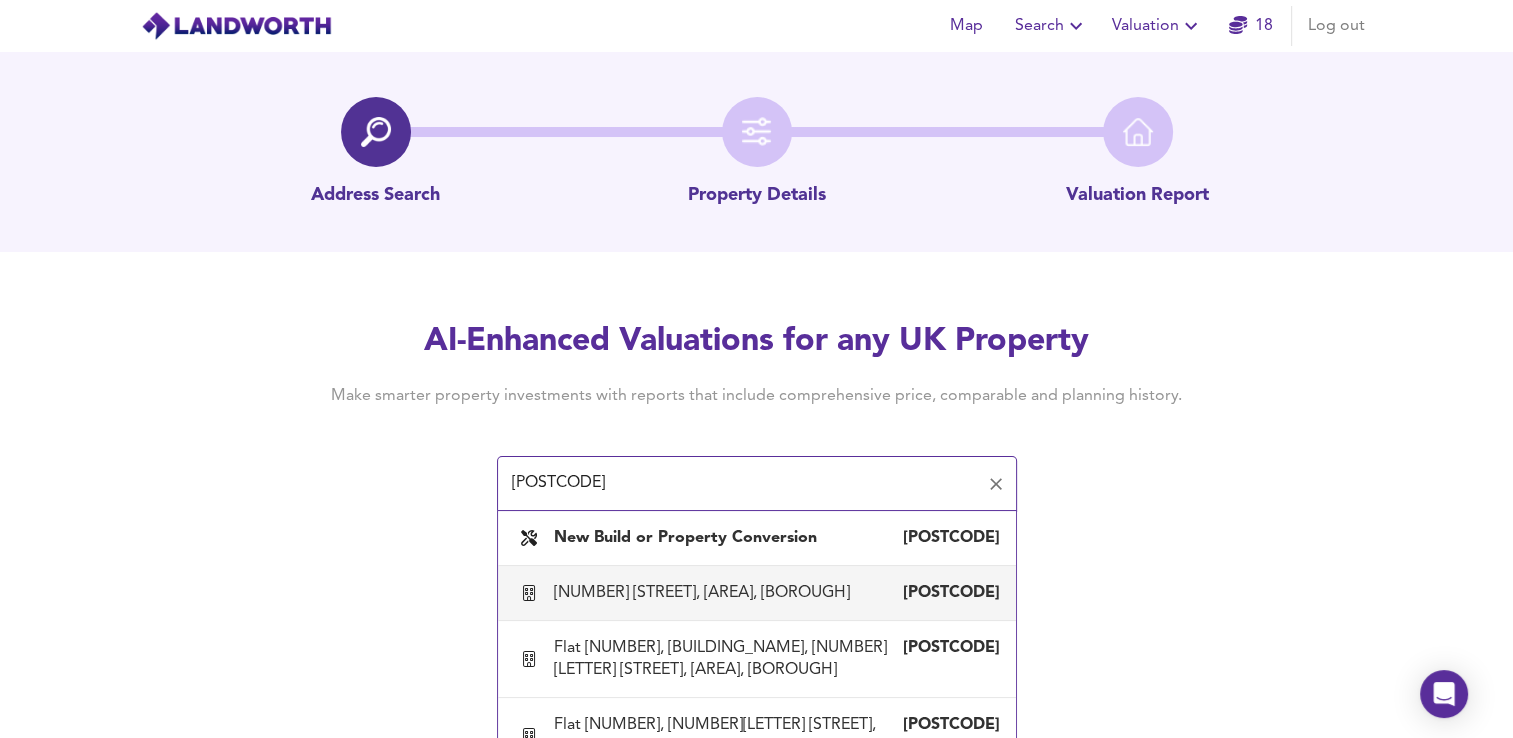 click on "[NUMBER] [STREET], [AREA], [BOROUGH]" at bounding box center (706, 593) 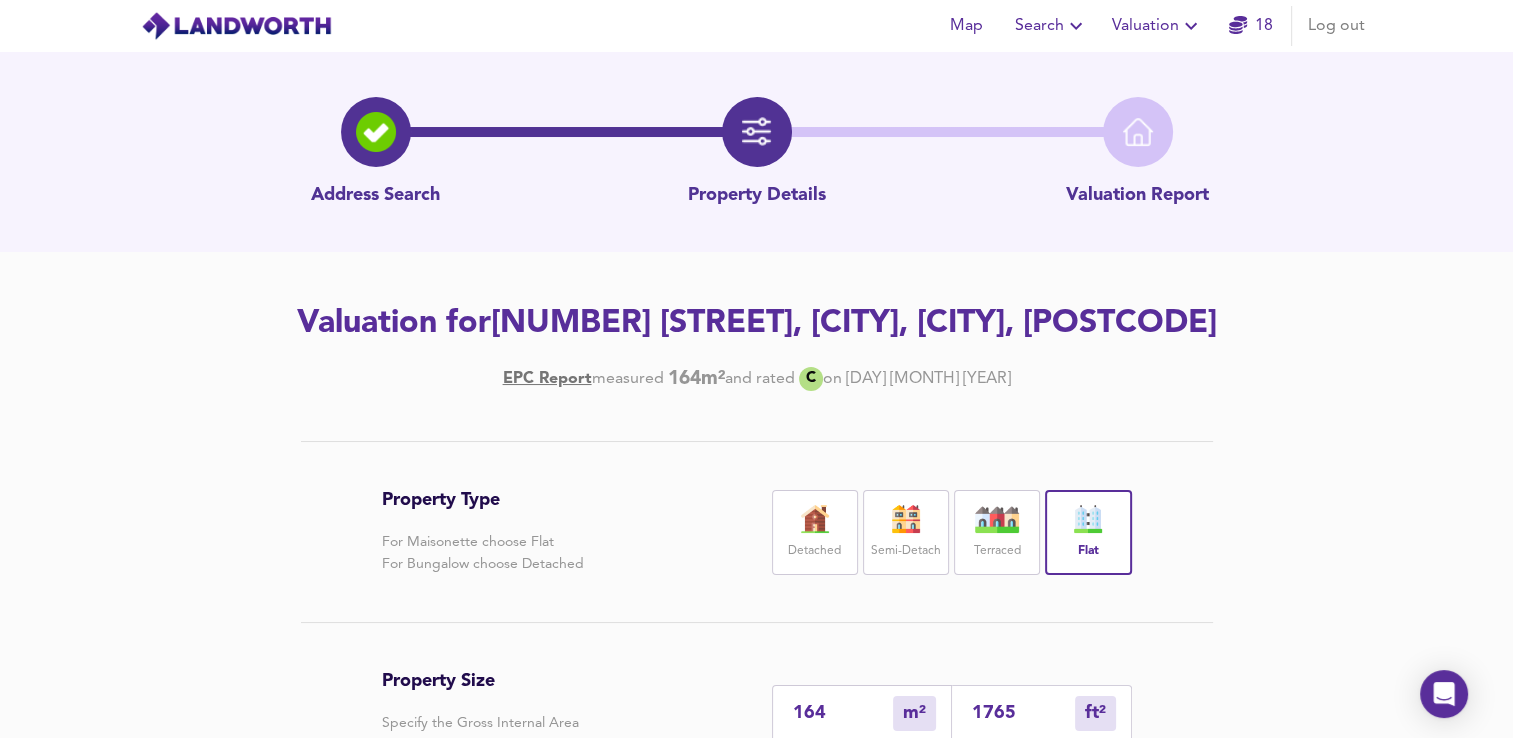 click on "1765" at bounding box center (1023, 713) 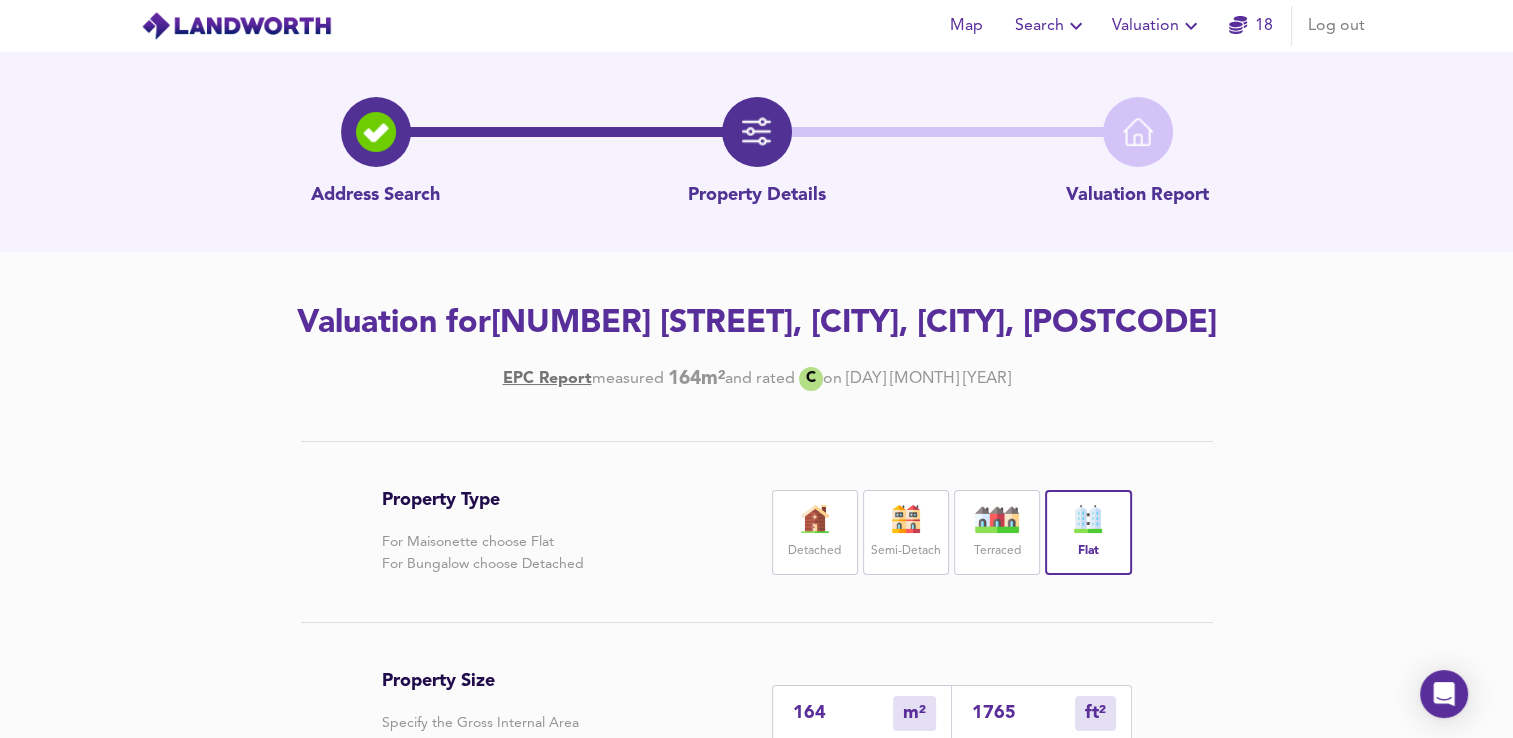 type on "16" 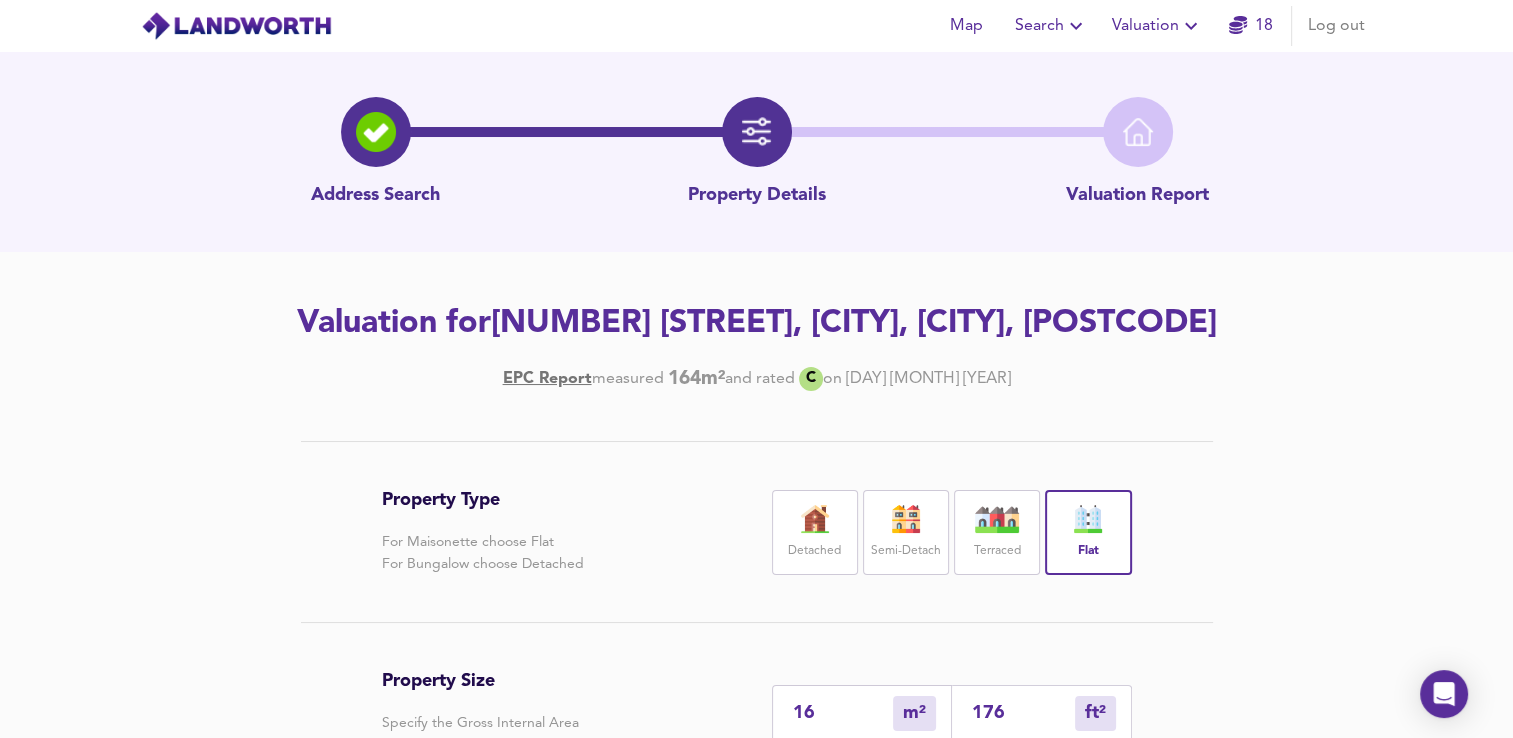 type on "2" 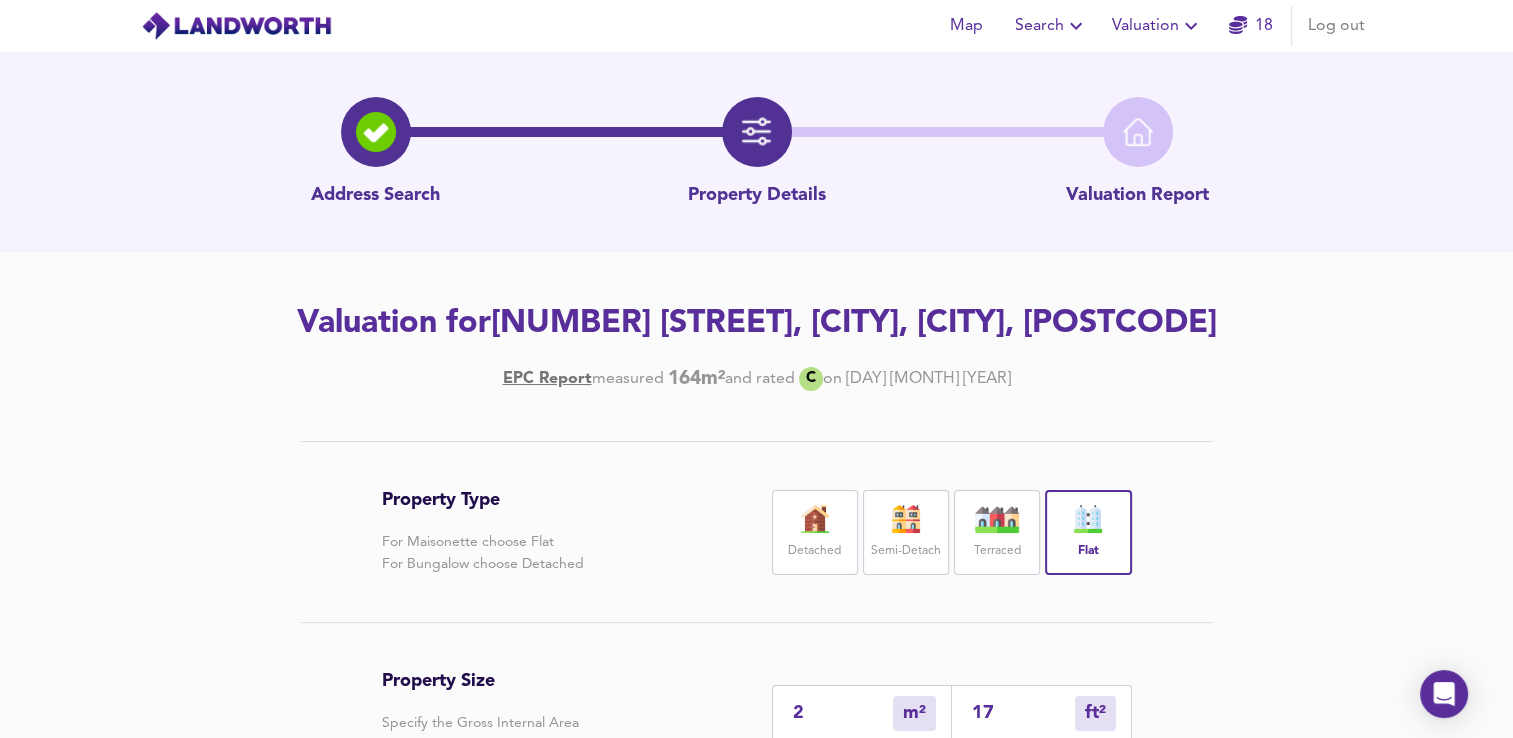 type on "0" 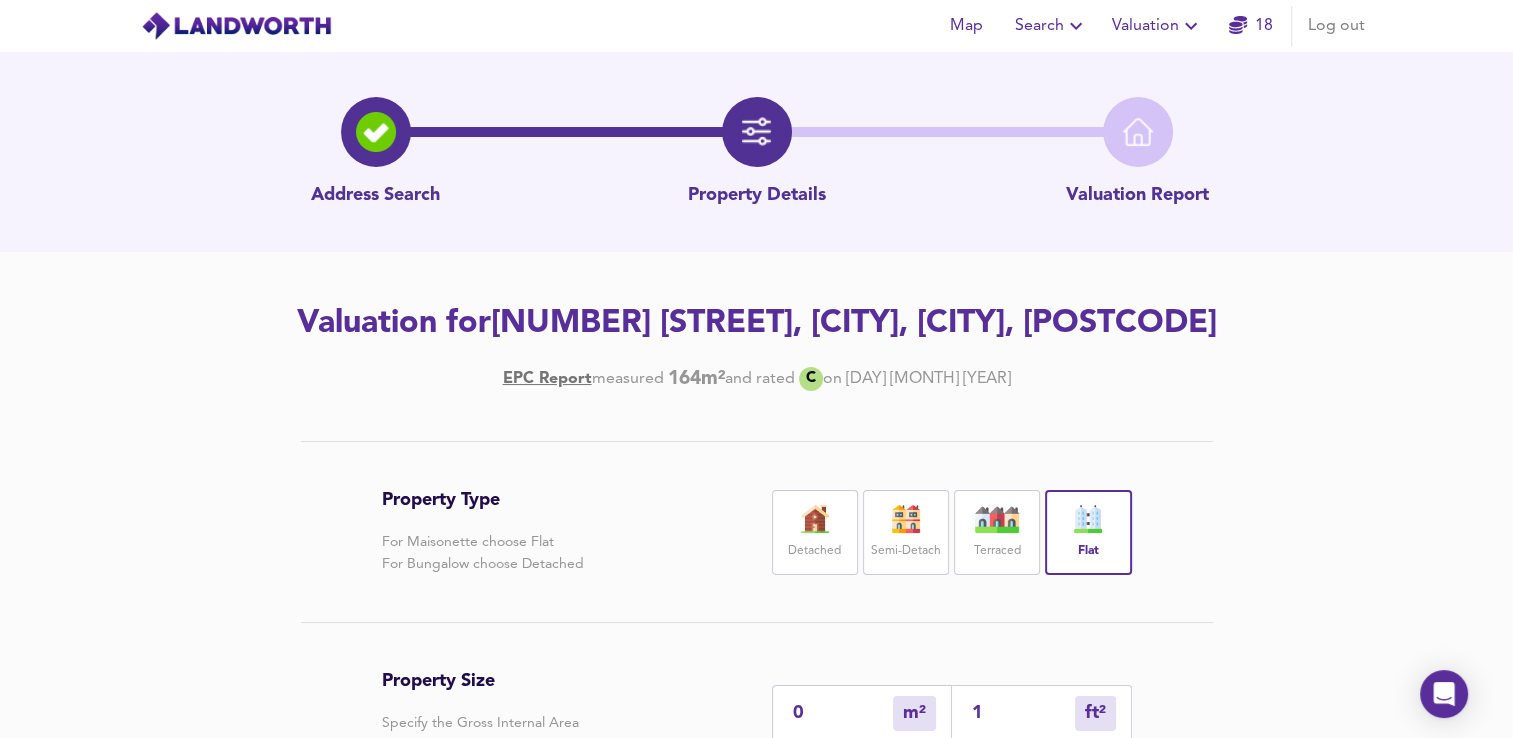 type 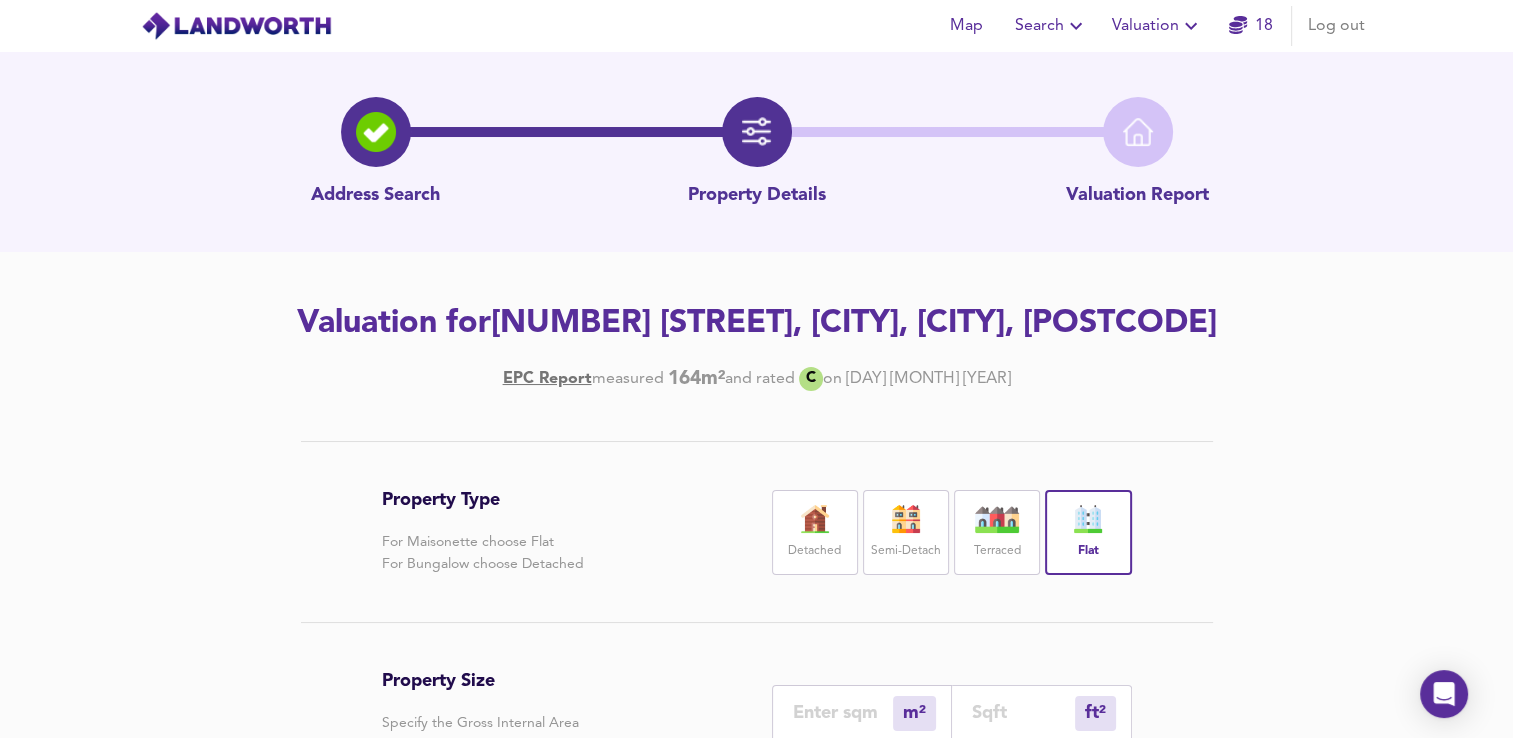 type on "1" 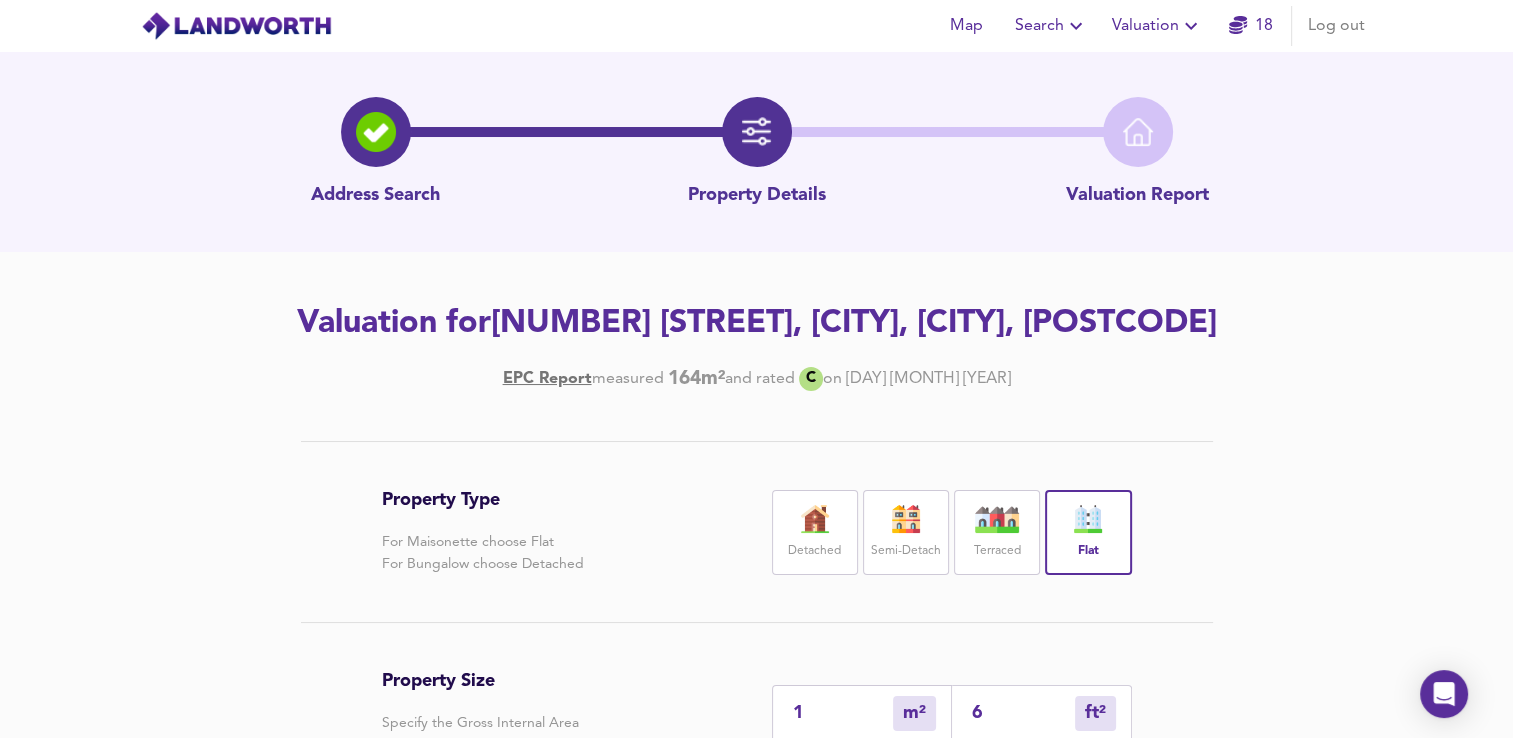 type on "6" 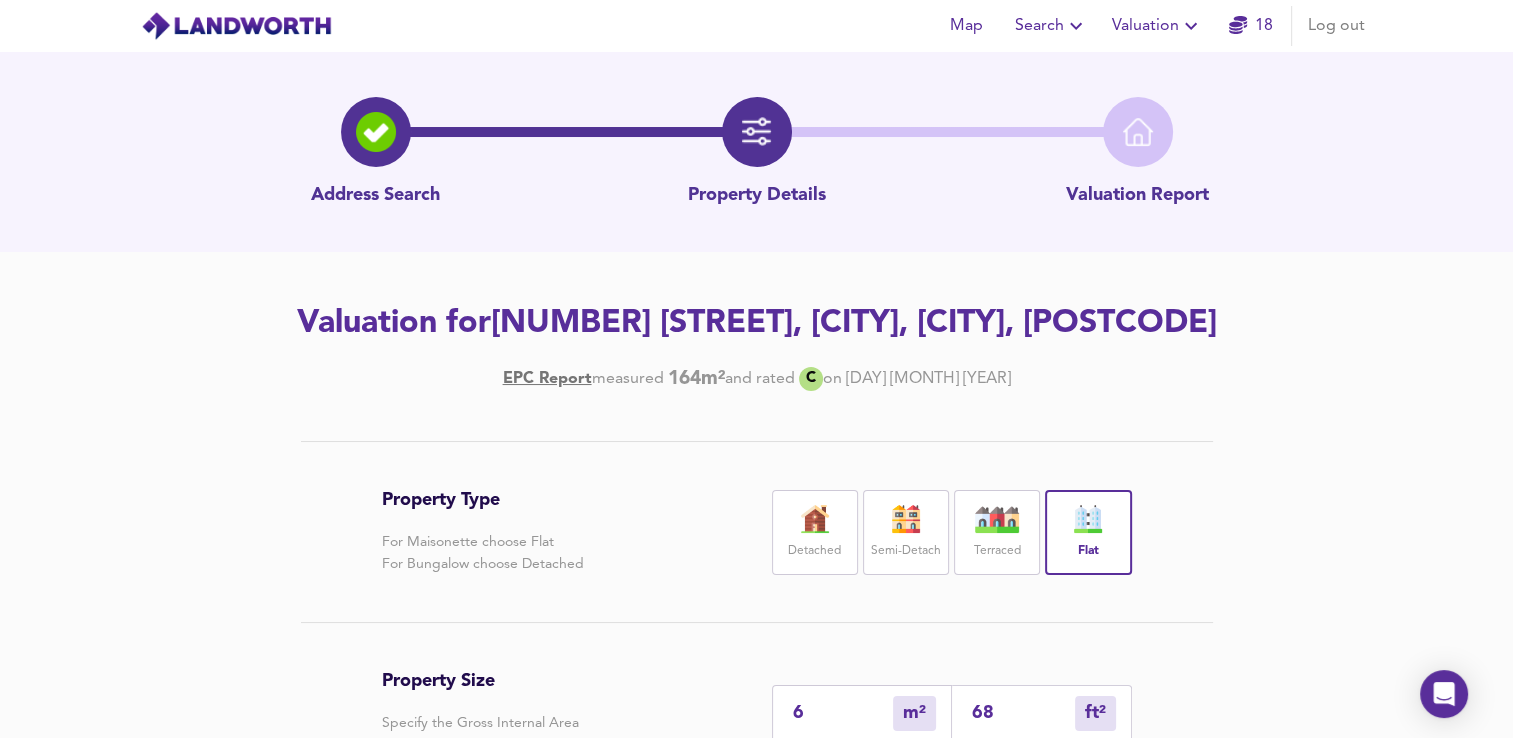 type on "63" 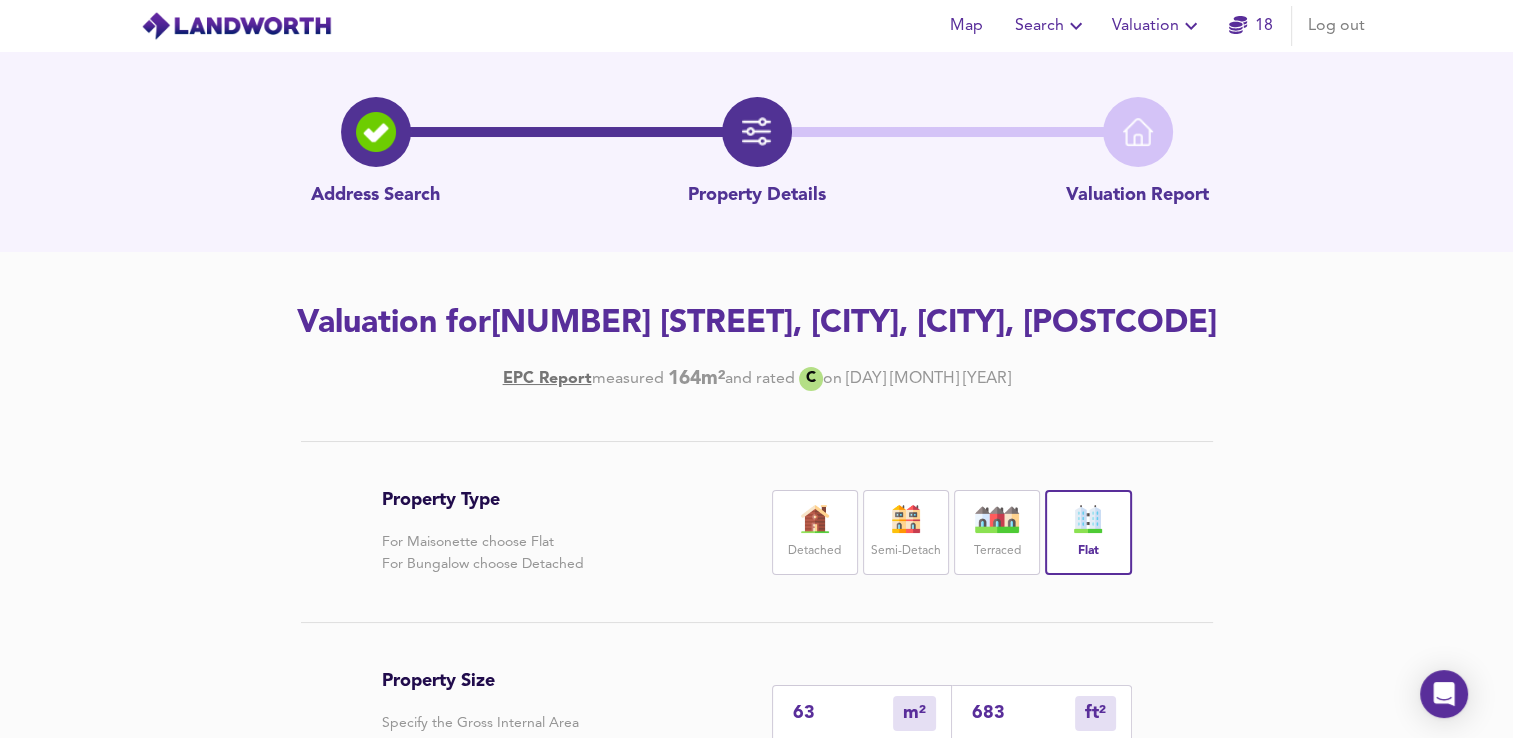 type on "683" 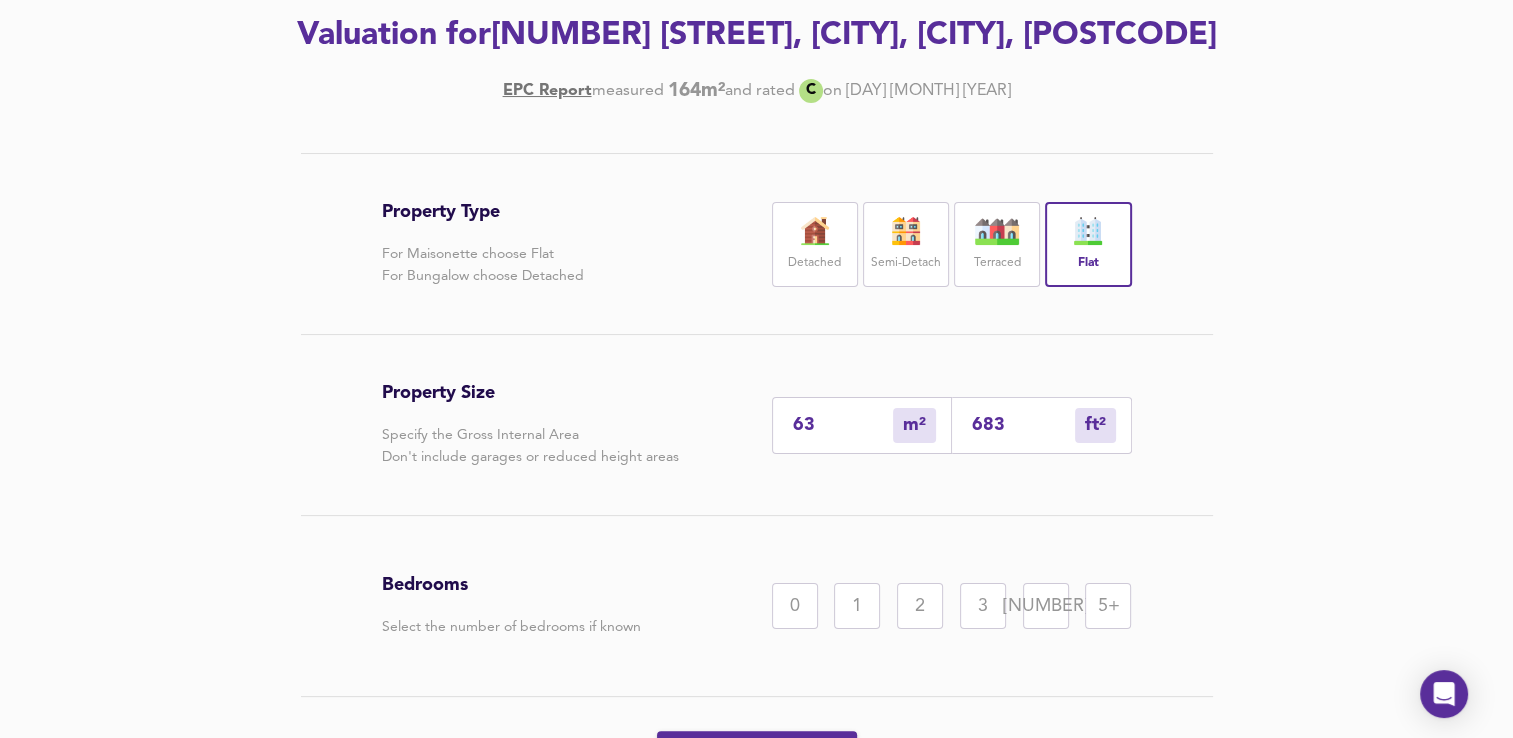 scroll, scrollTop: 289, scrollLeft: 0, axis: vertical 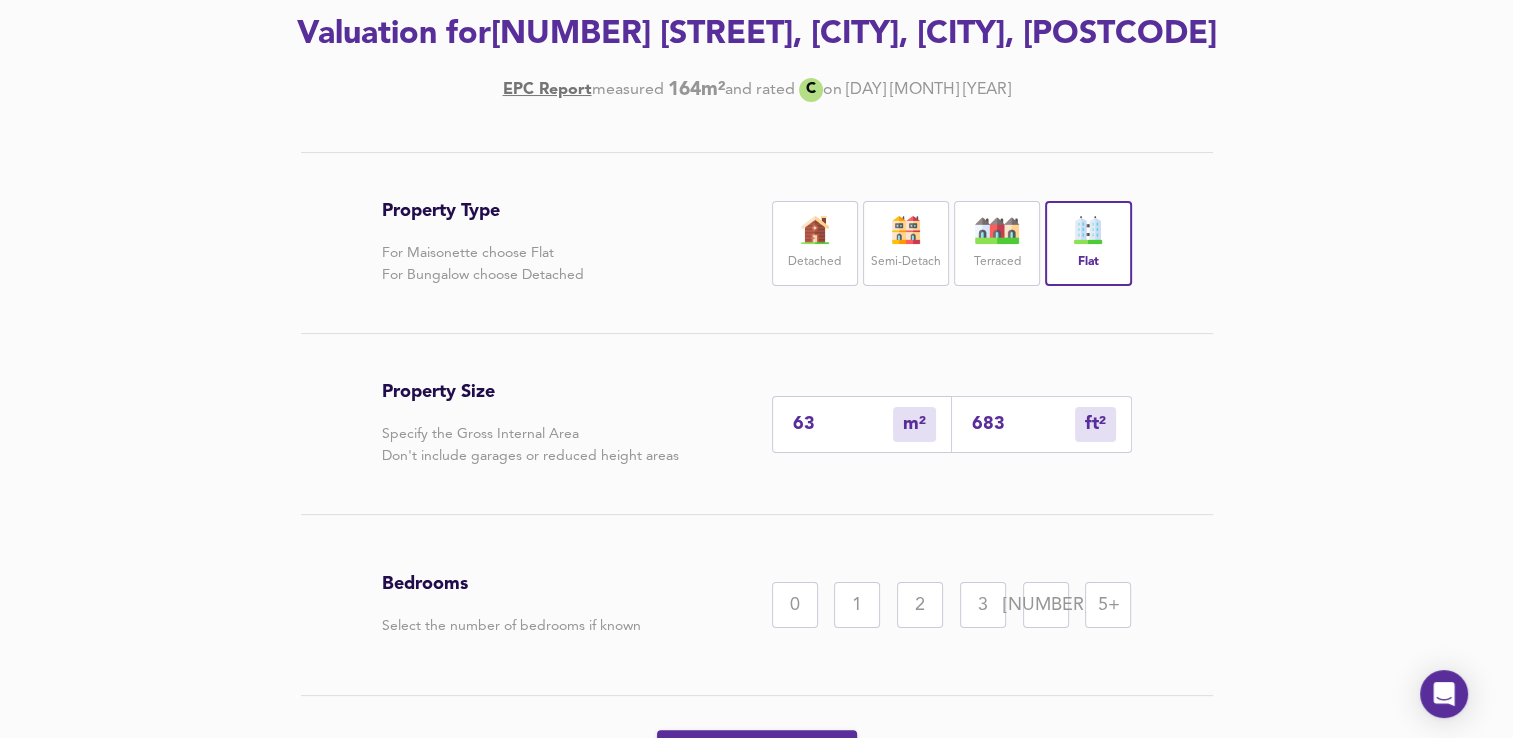 click on "2" at bounding box center [920, 605] 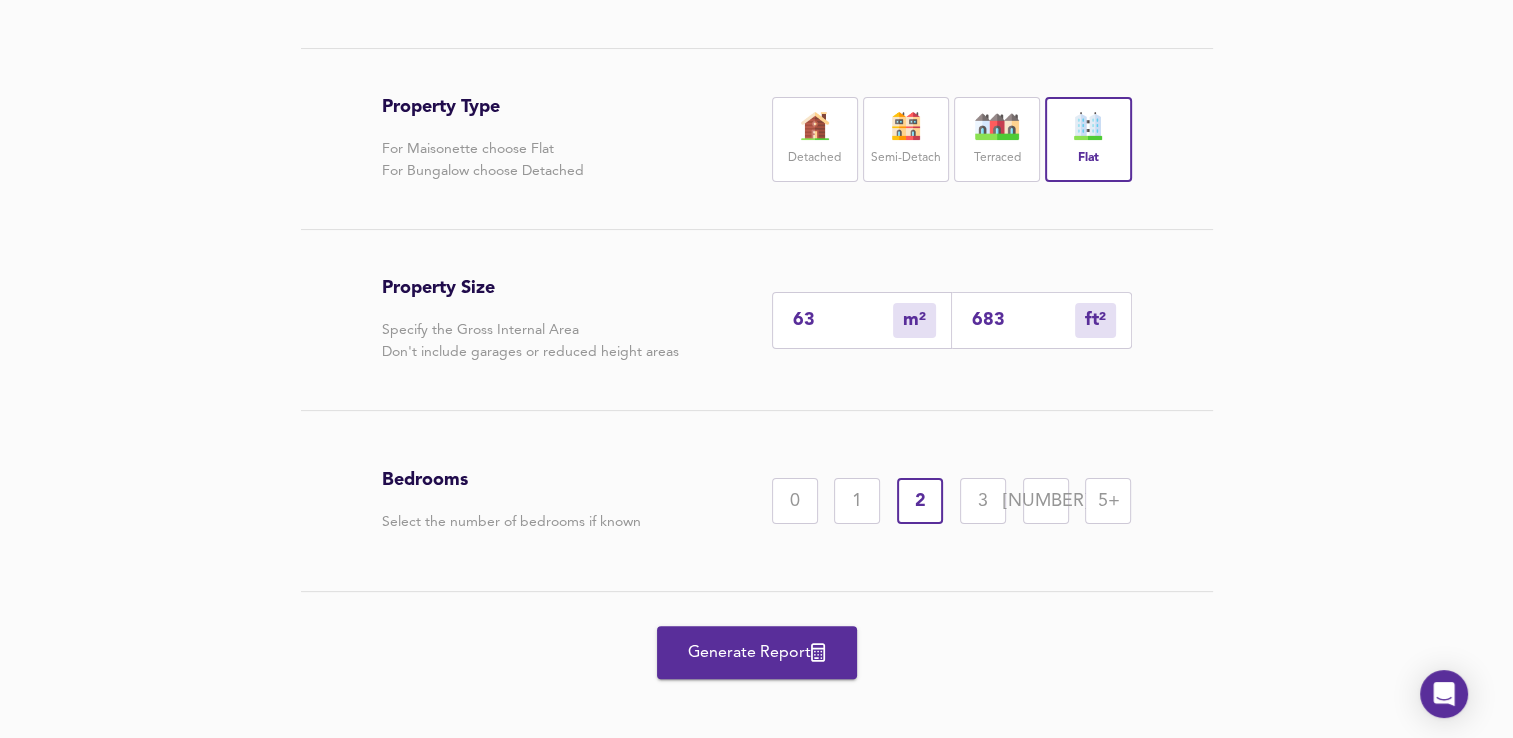 scroll, scrollTop: 398, scrollLeft: 0, axis: vertical 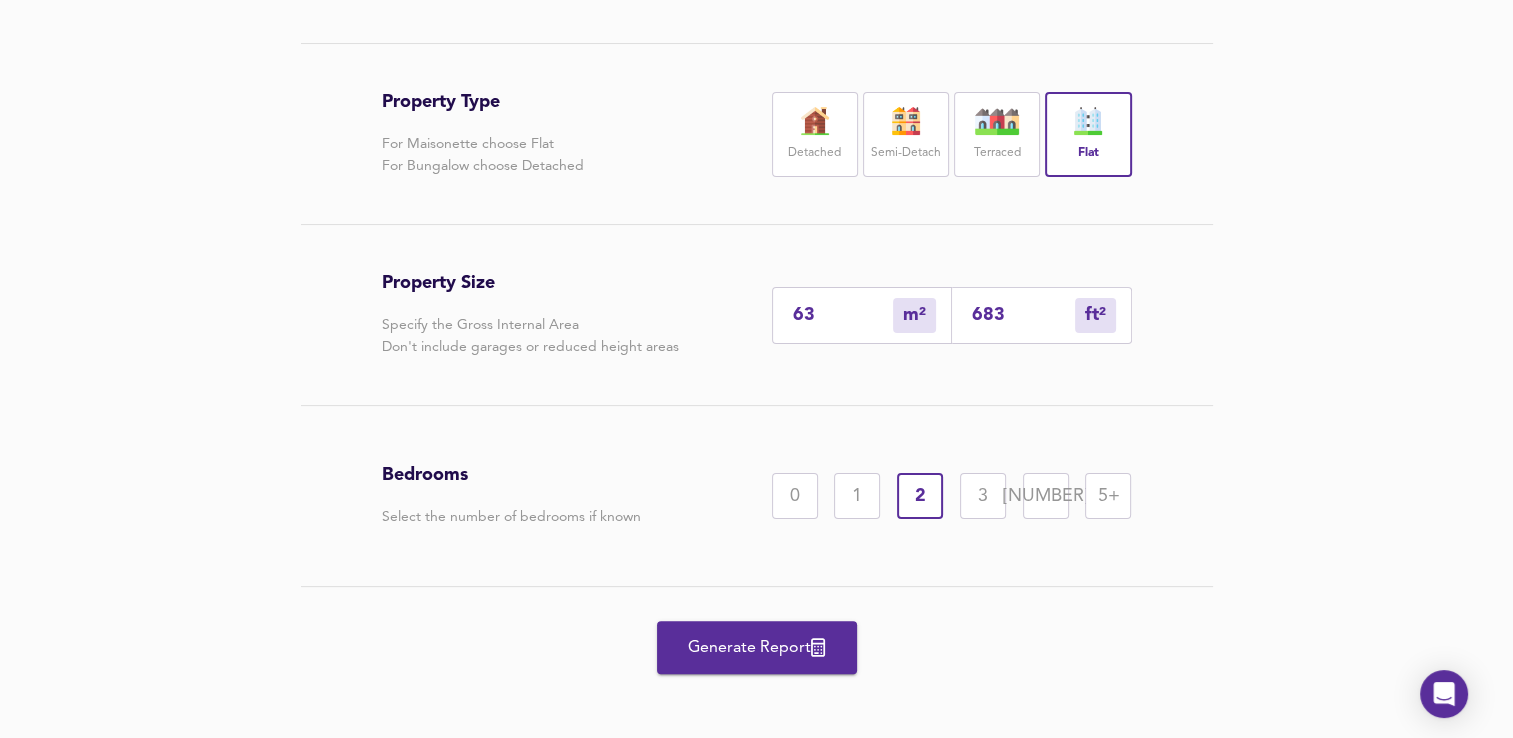 click on "Generate Report" at bounding box center (757, 648) 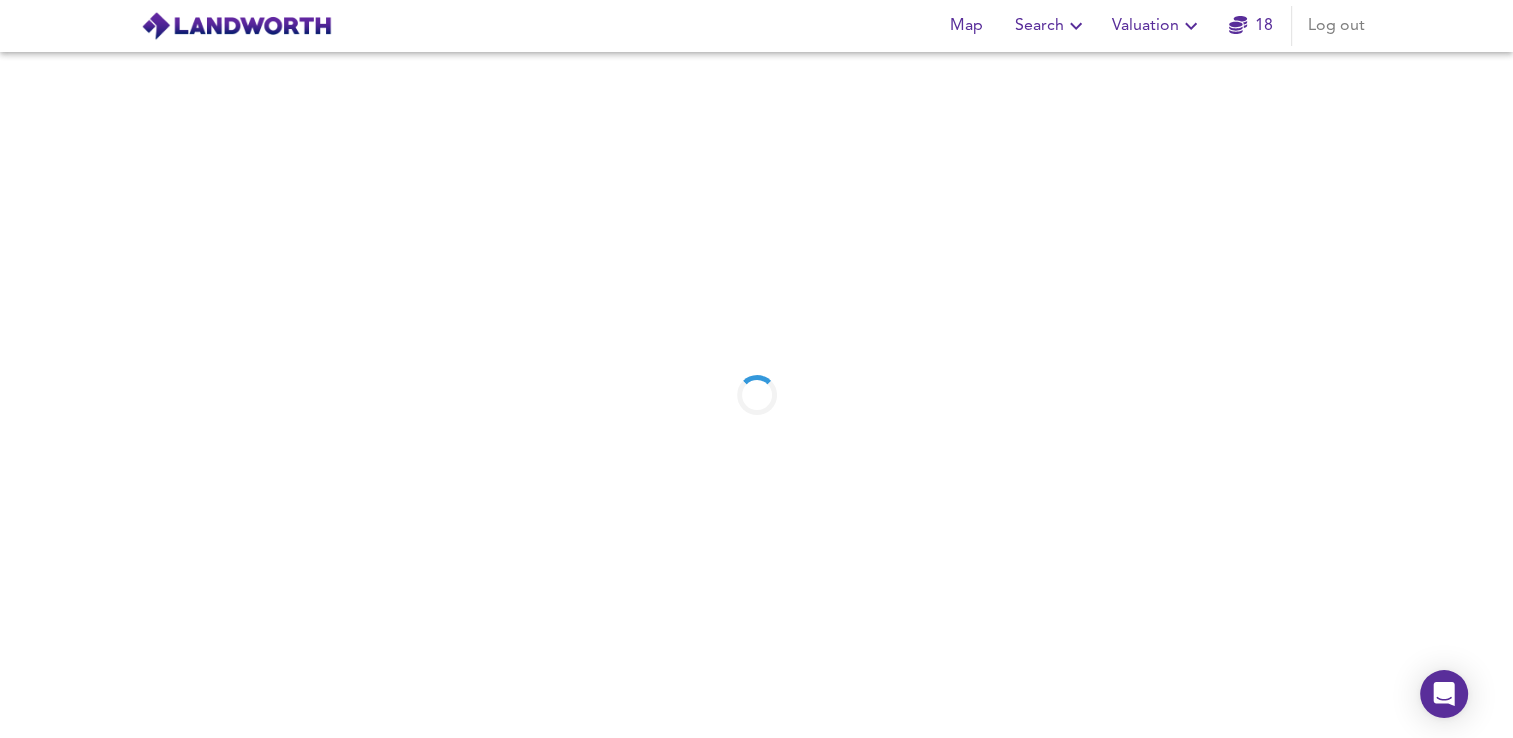 scroll, scrollTop: 0, scrollLeft: 0, axis: both 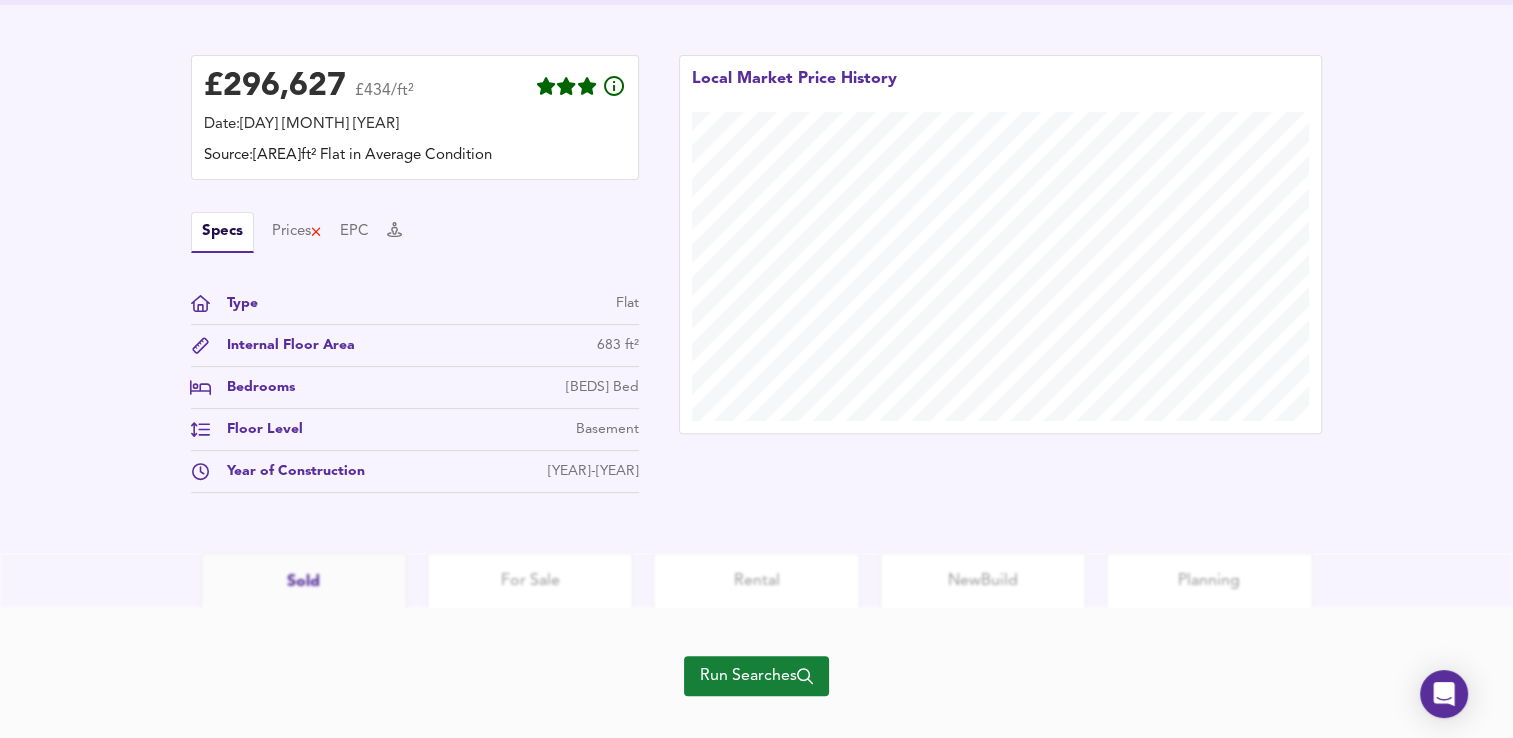 click on "Run Searches" at bounding box center (756, 676) 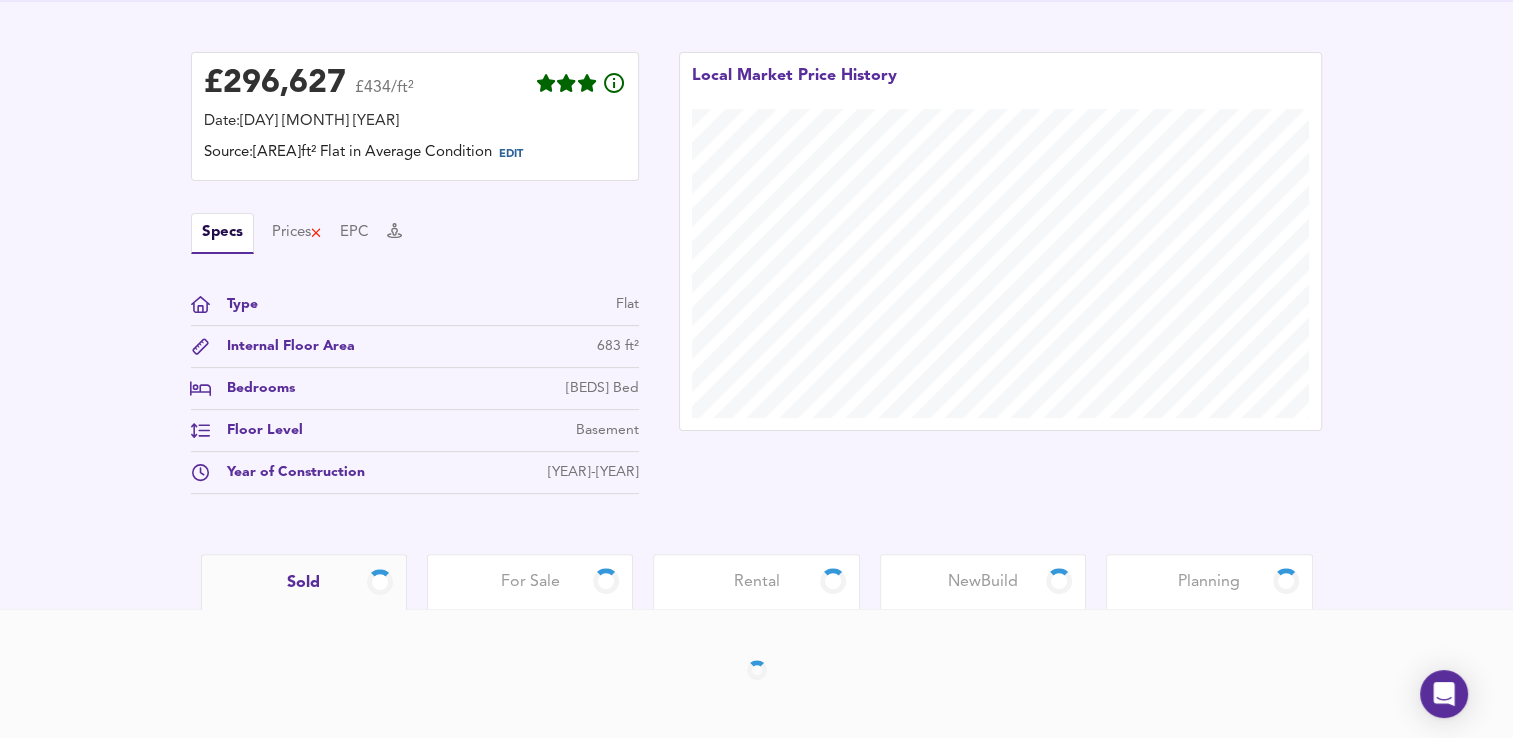 scroll, scrollTop: 472, scrollLeft: 0, axis: vertical 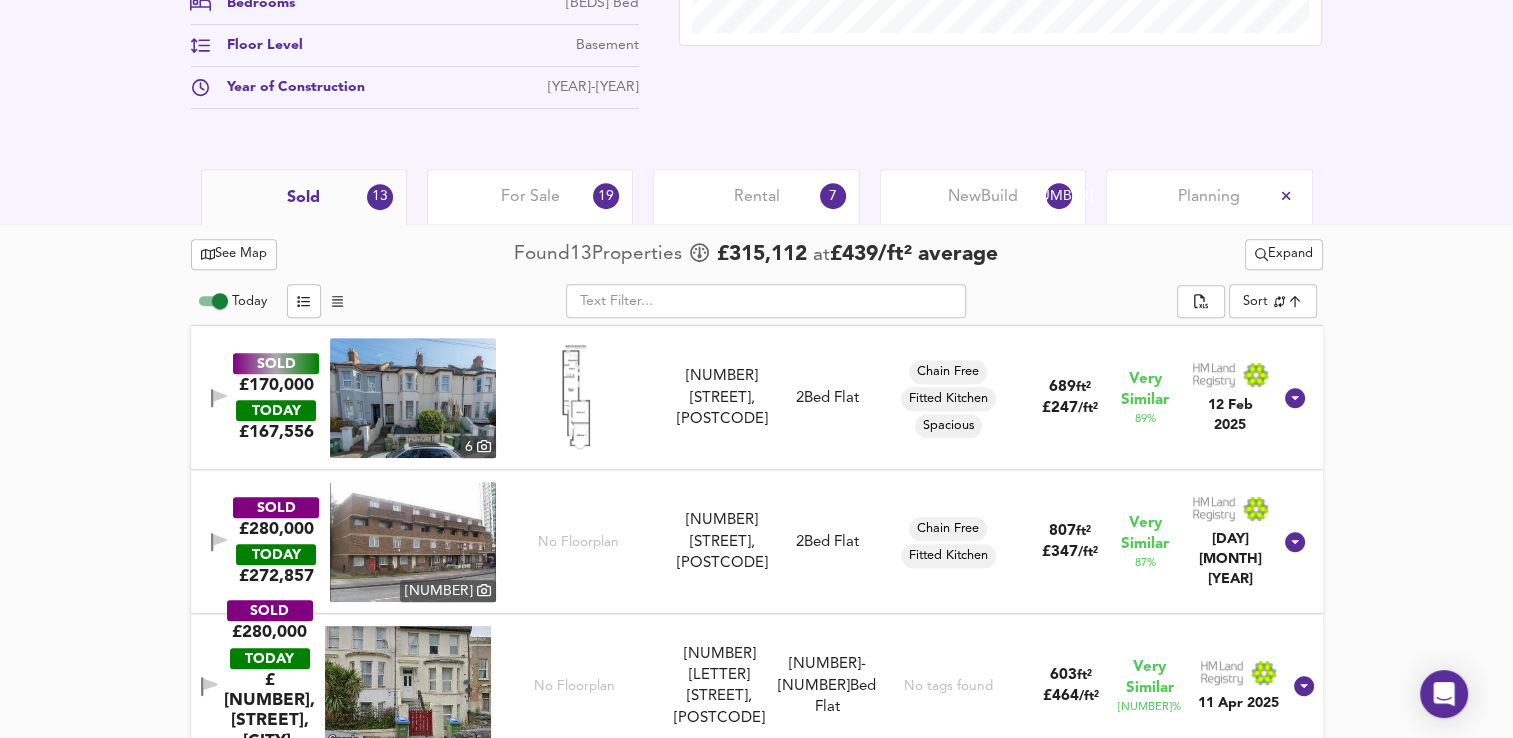 click at bounding box center (413, 398) 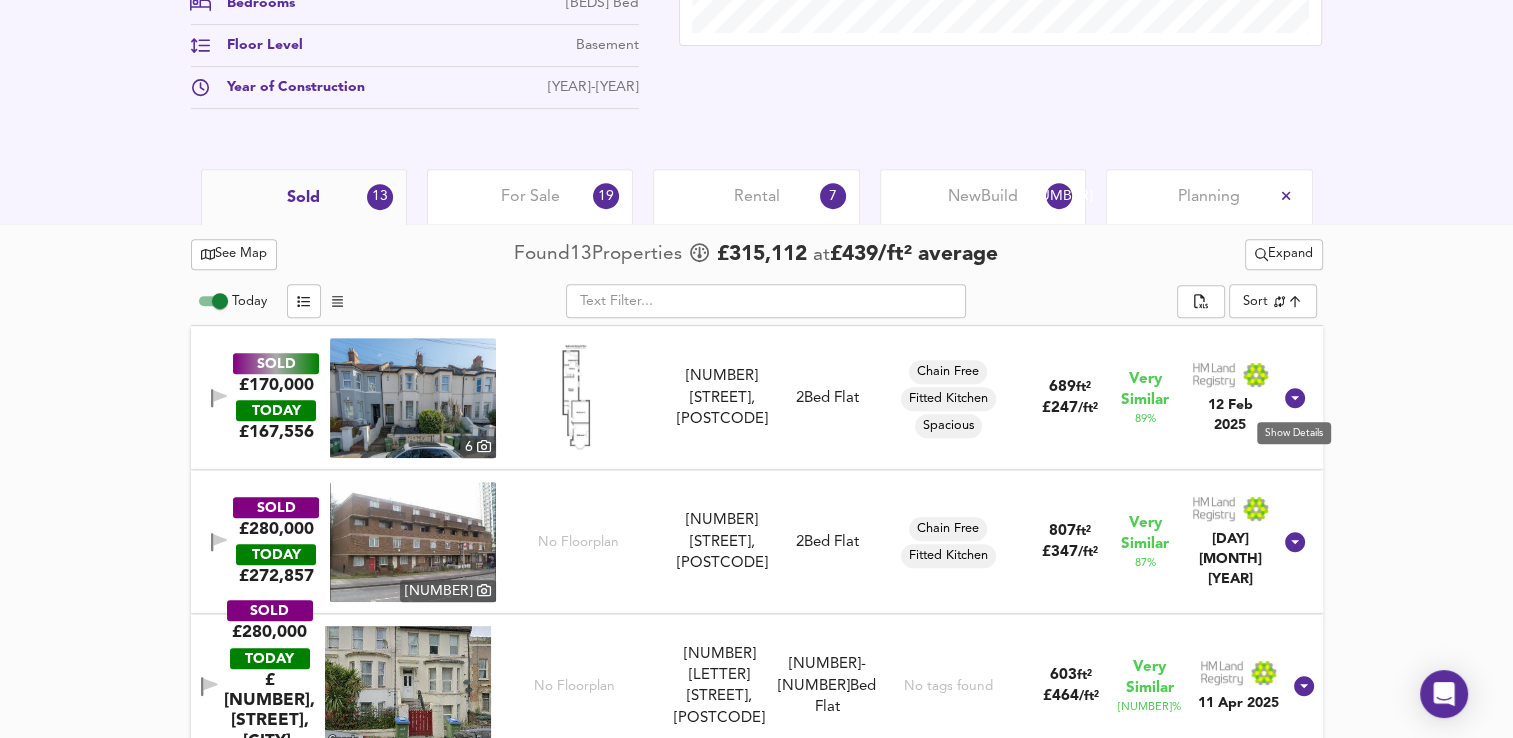 click 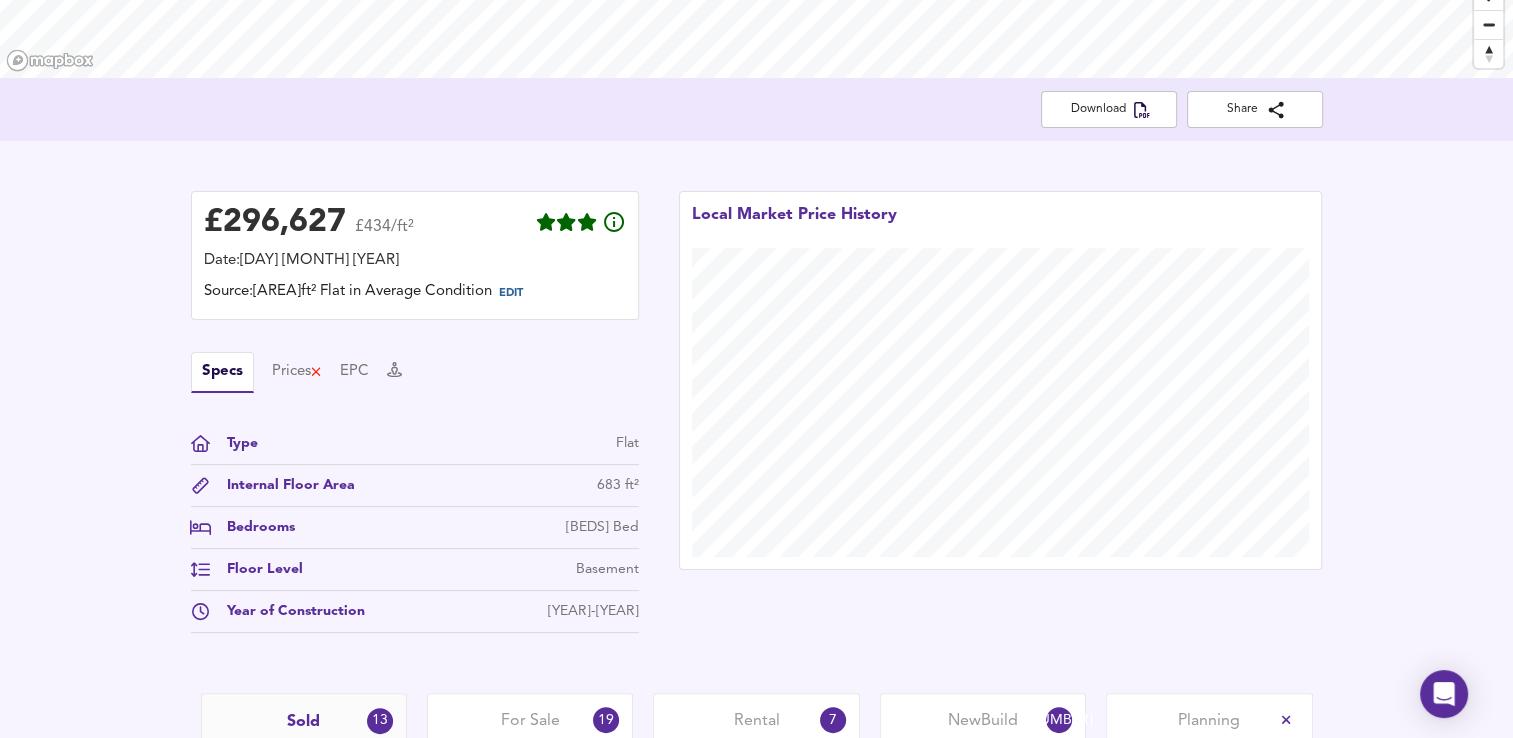 scroll, scrollTop: 332, scrollLeft: 0, axis: vertical 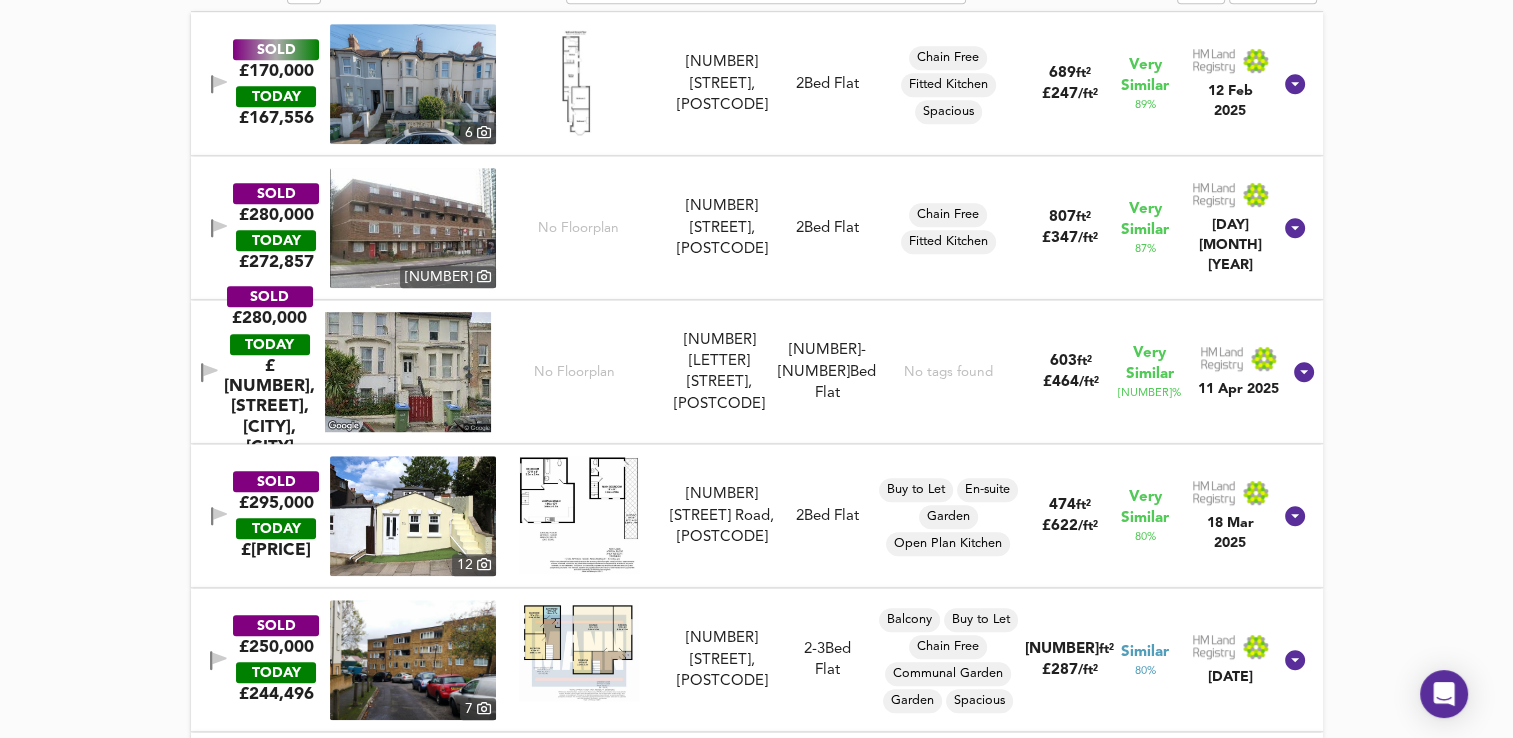 click at bounding box center (408, 372) 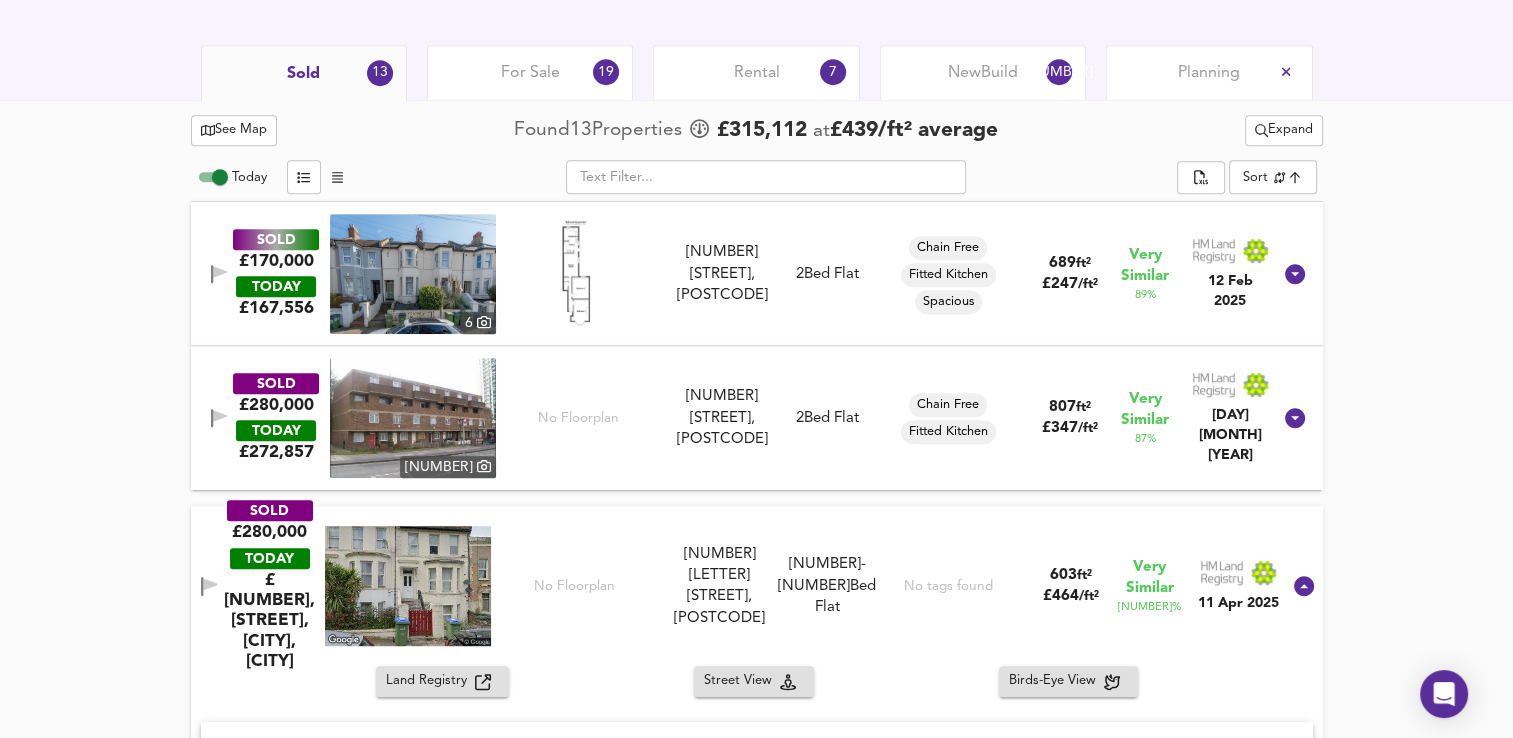 scroll, scrollTop: 947, scrollLeft: 0, axis: vertical 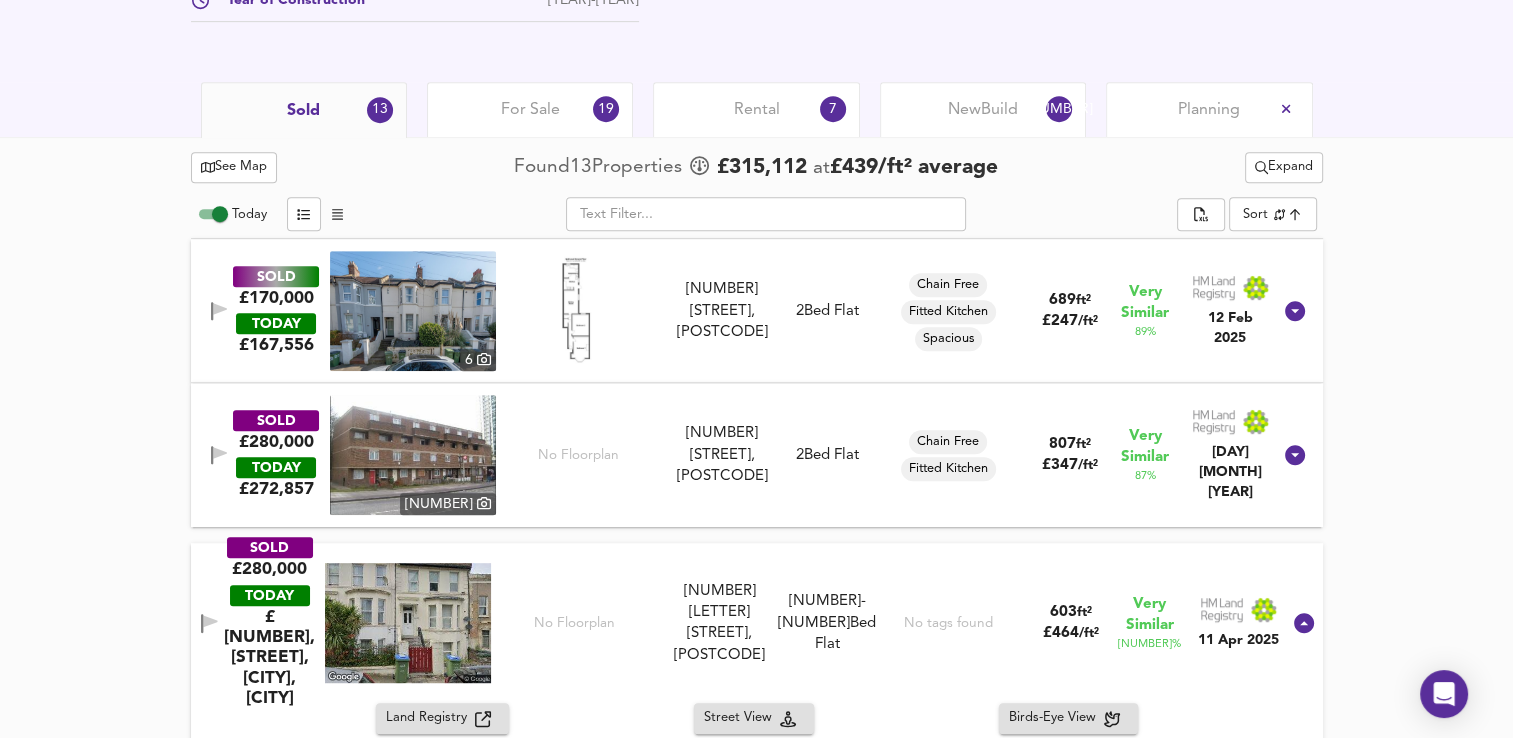 click at bounding box center [413, 455] 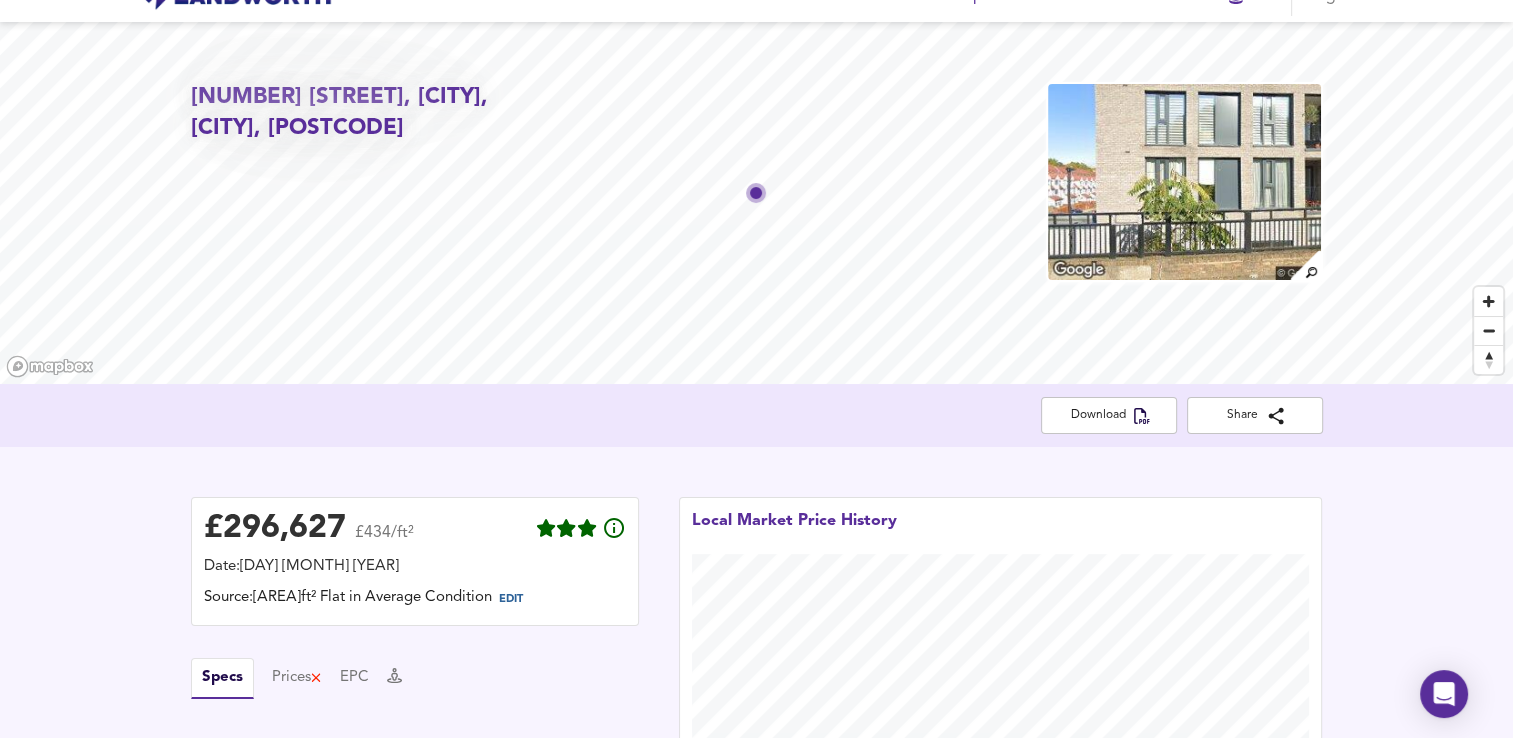 scroll, scrollTop: 0, scrollLeft: 0, axis: both 